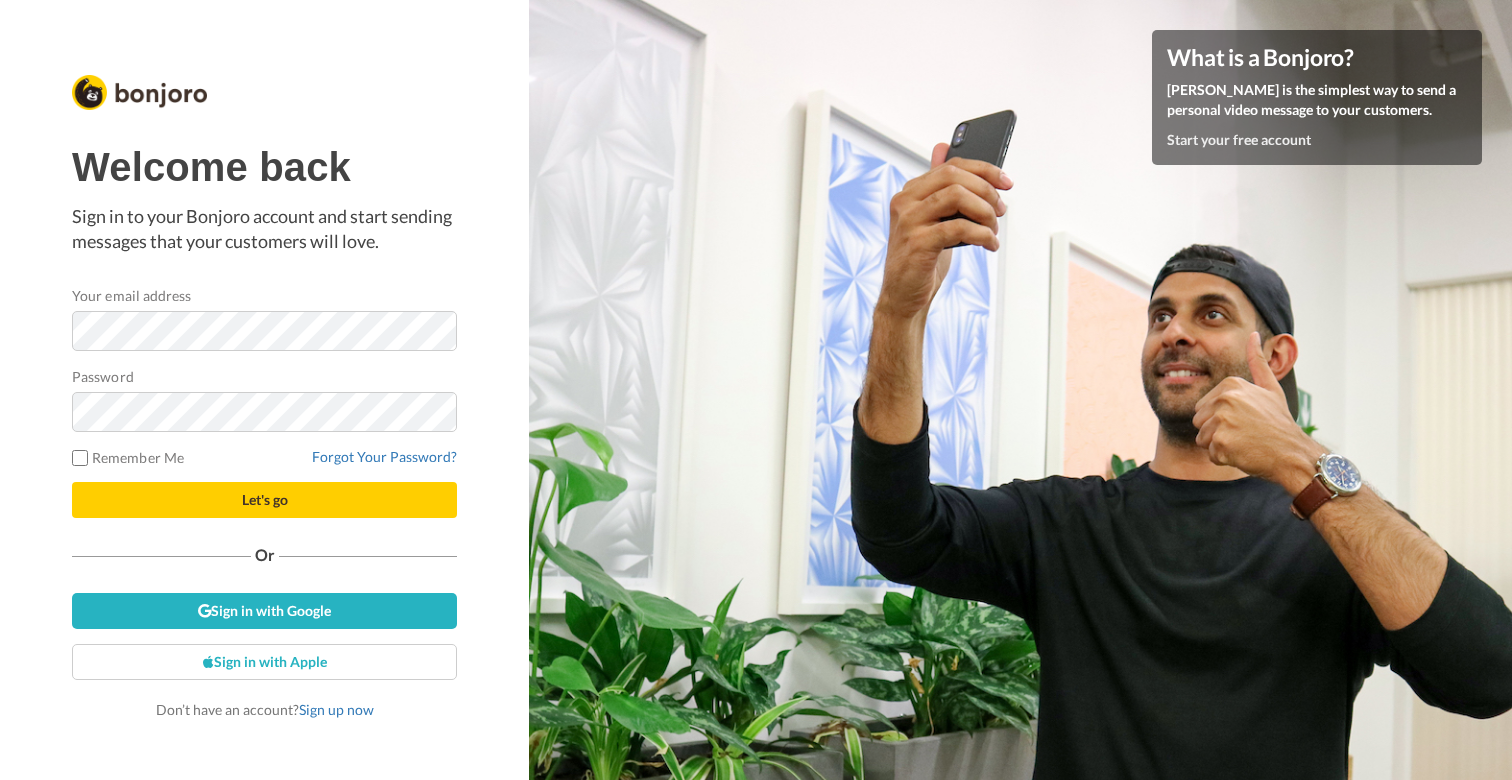 scroll, scrollTop: 0, scrollLeft: 0, axis: both 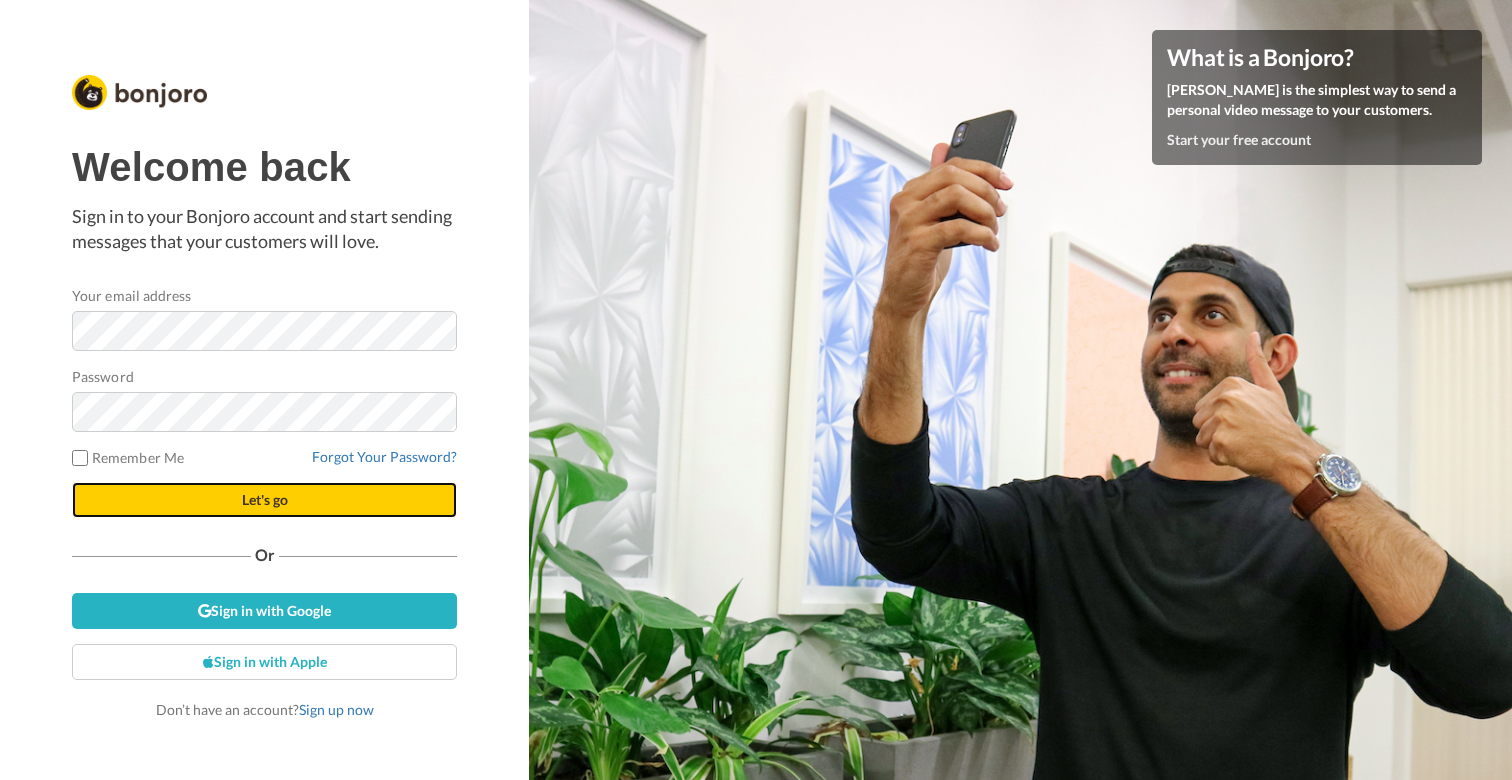click on "Let's go" at bounding box center [264, 500] 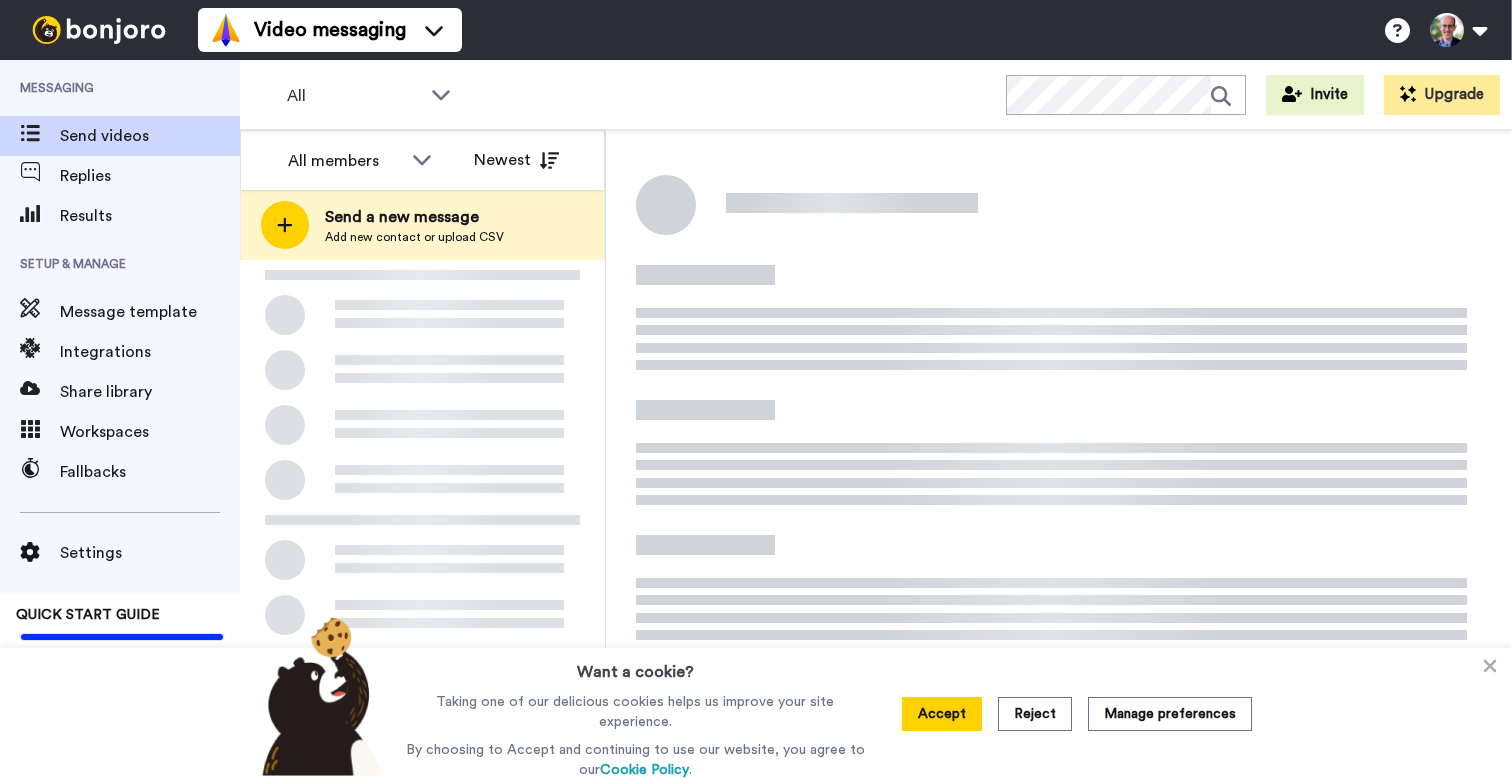 scroll, scrollTop: 0, scrollLeft: 0, axis: both 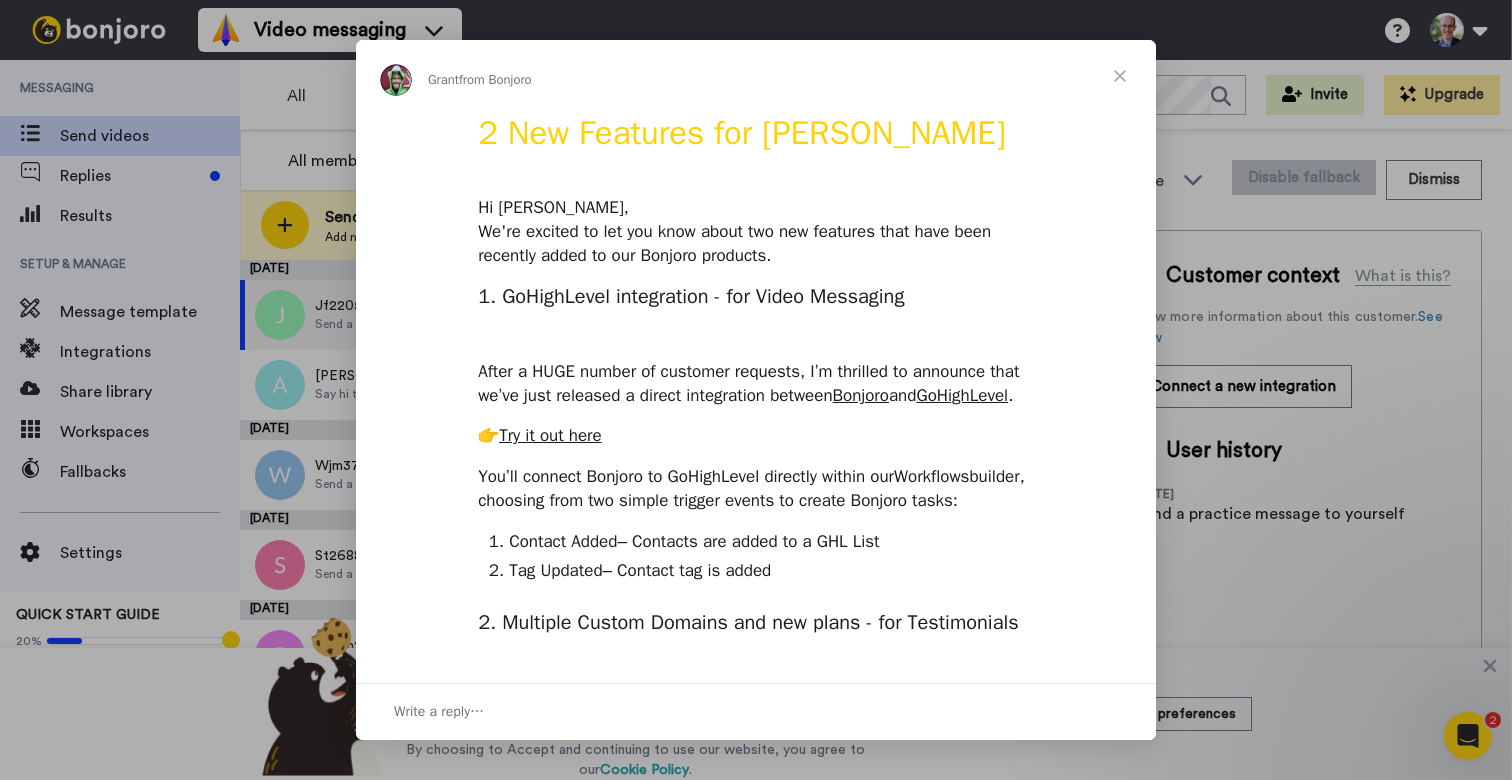 click at bounding box center (1120, 76) 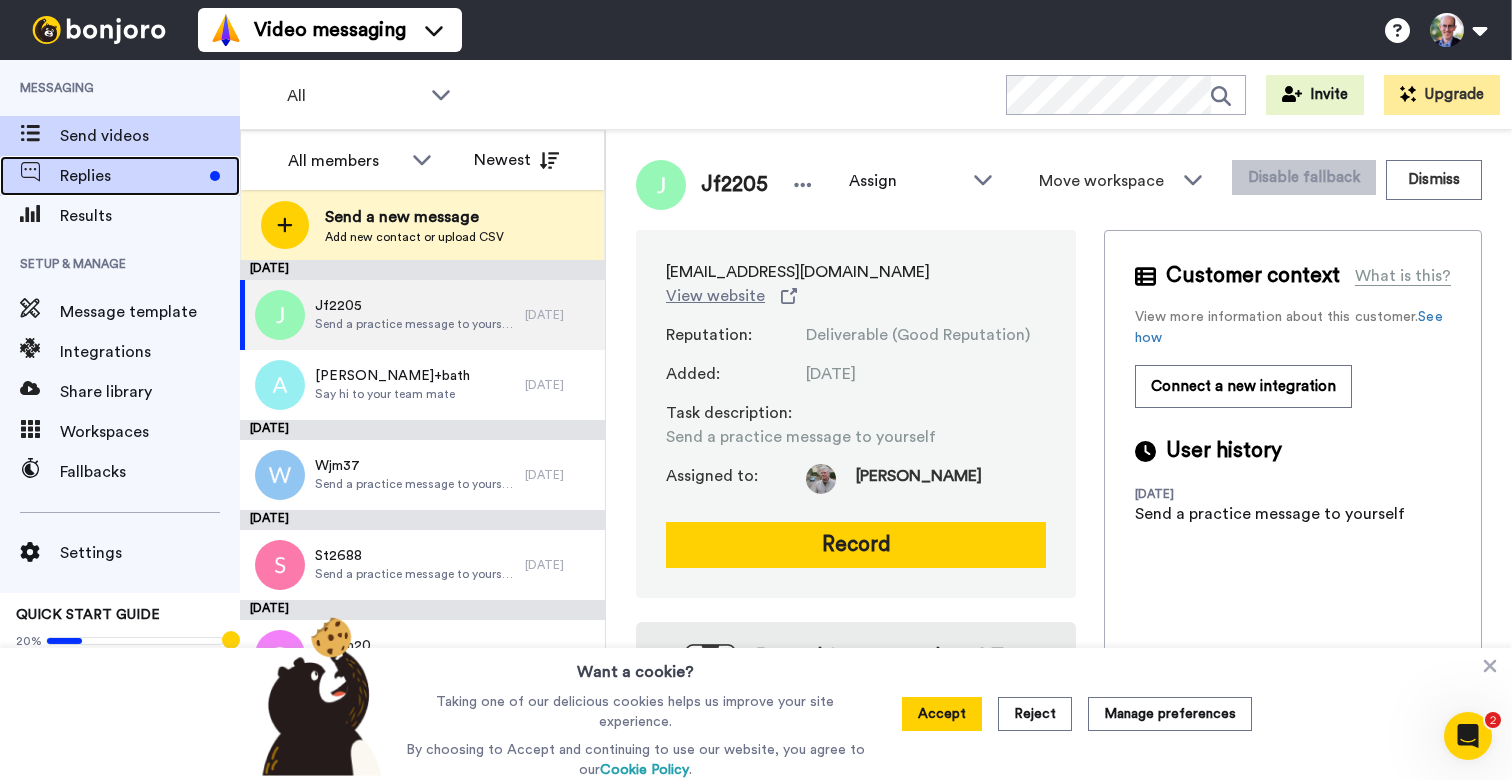 click on "Replies" at bounding box center (131, 176) 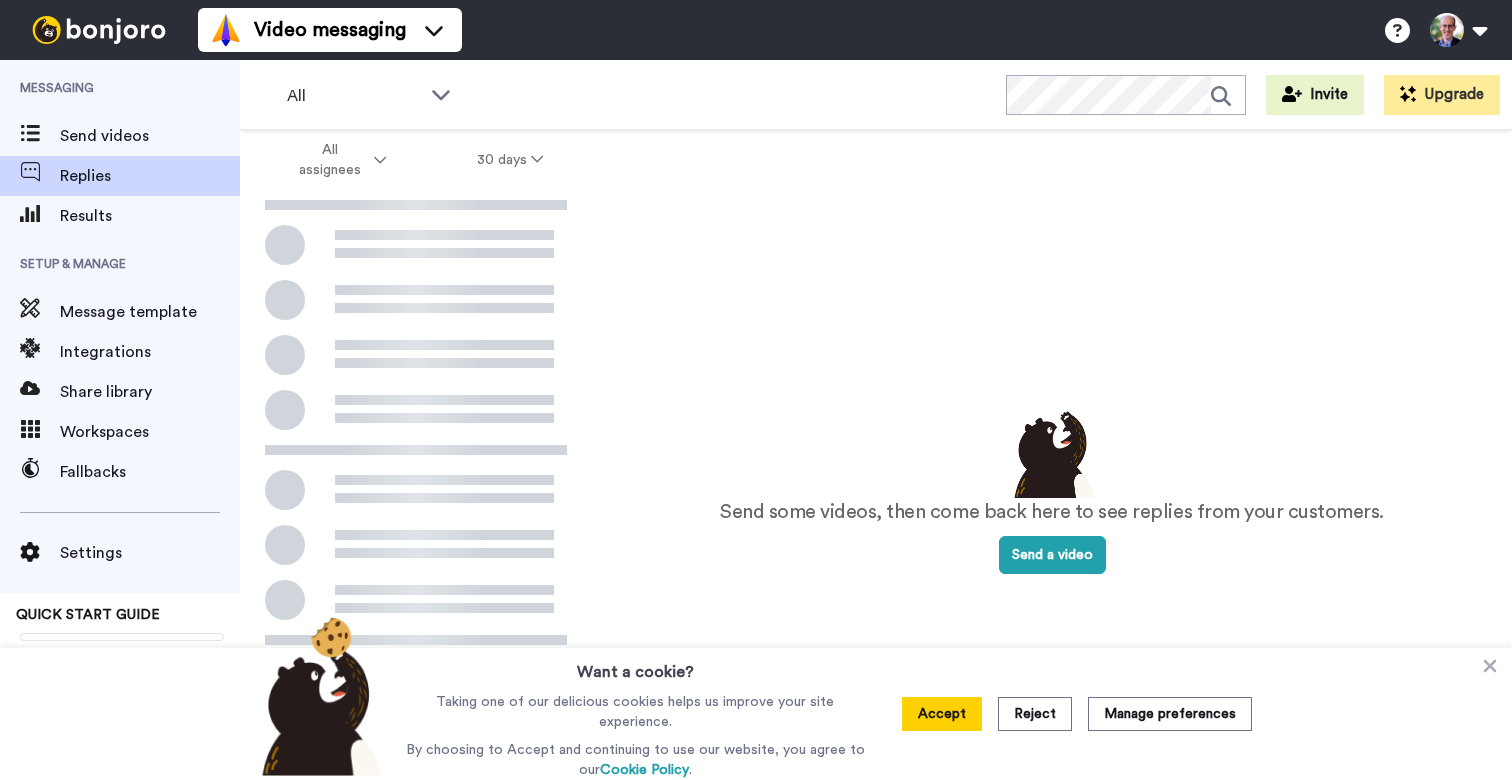 scroll, scrollTop: 0, scrollLeft: 0, axis: both 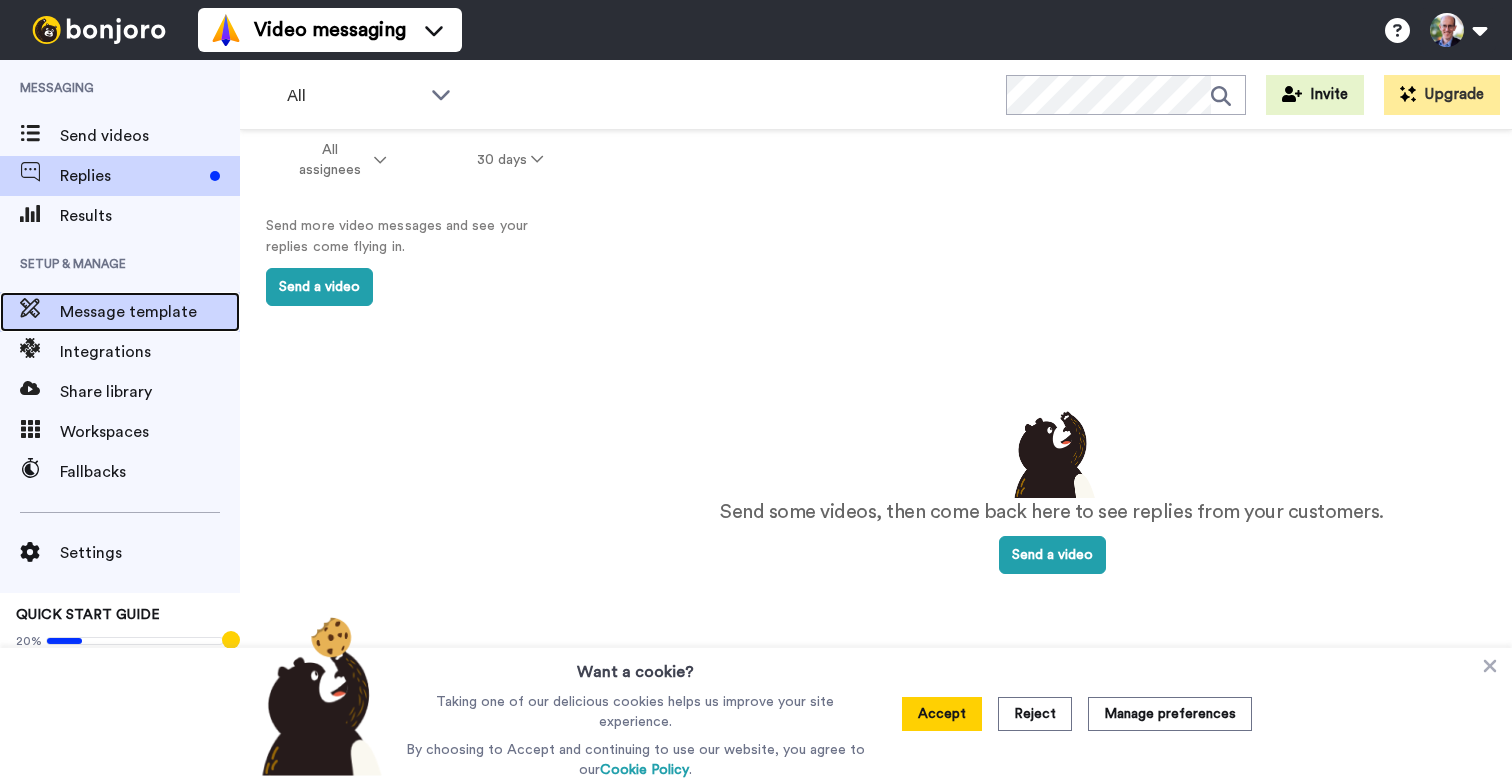 click on "Message template" at bounding box center (150, 312) 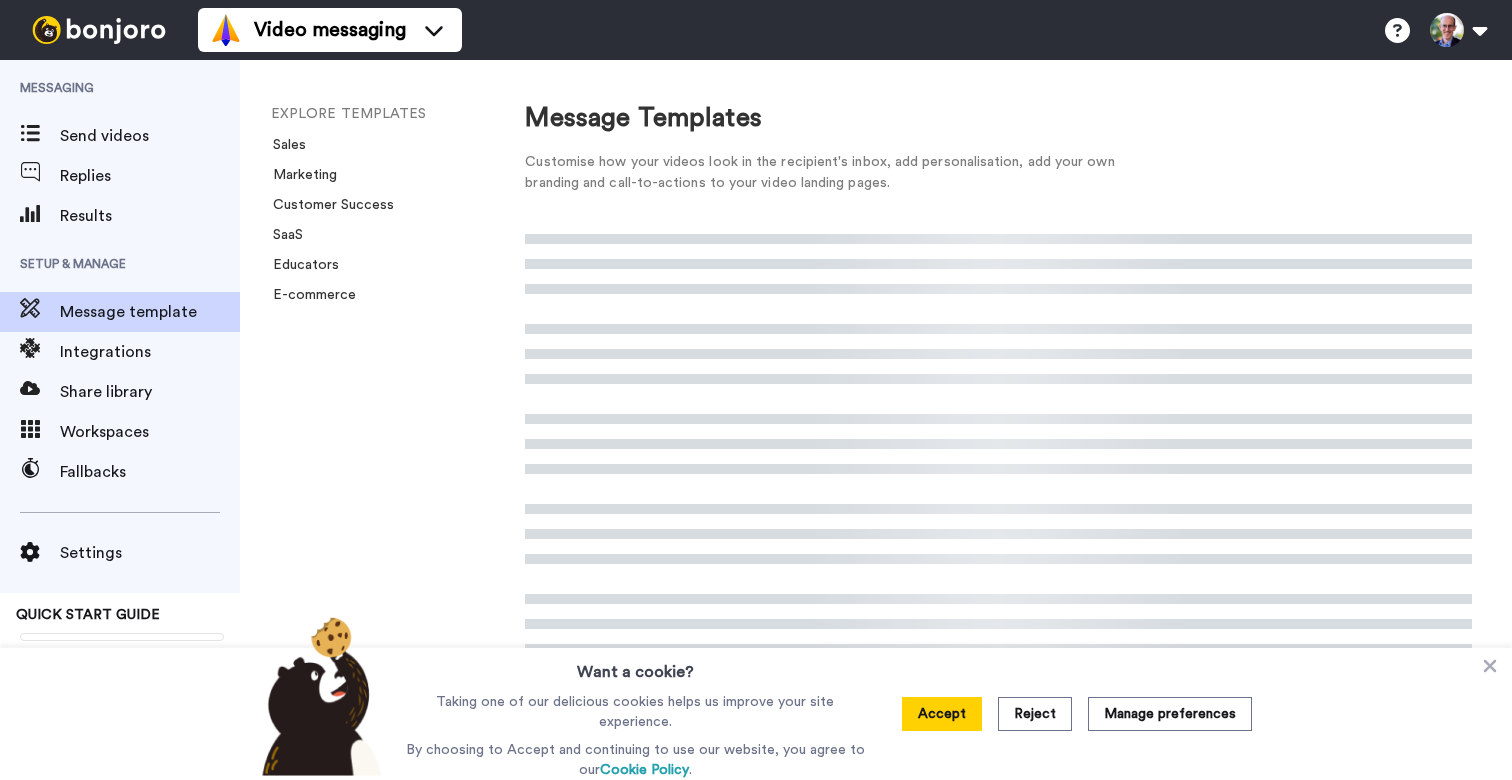 scroll, scrollTop: 0, scrollLeft: 0, axis: both 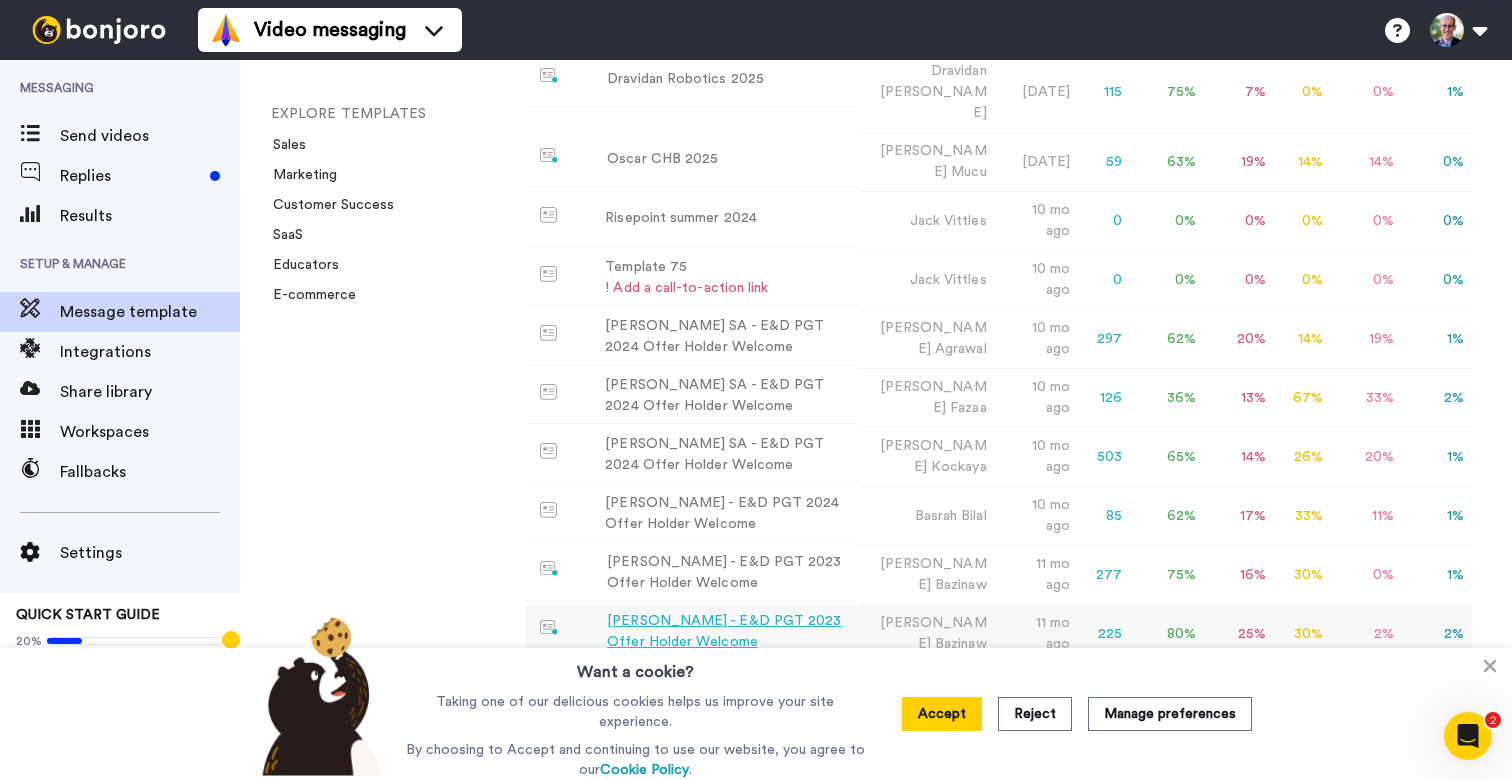 click on "[PERSON_NAME] - E&D PGT 2023 Offer Holder Welcome" at bounding box center [729, 632] 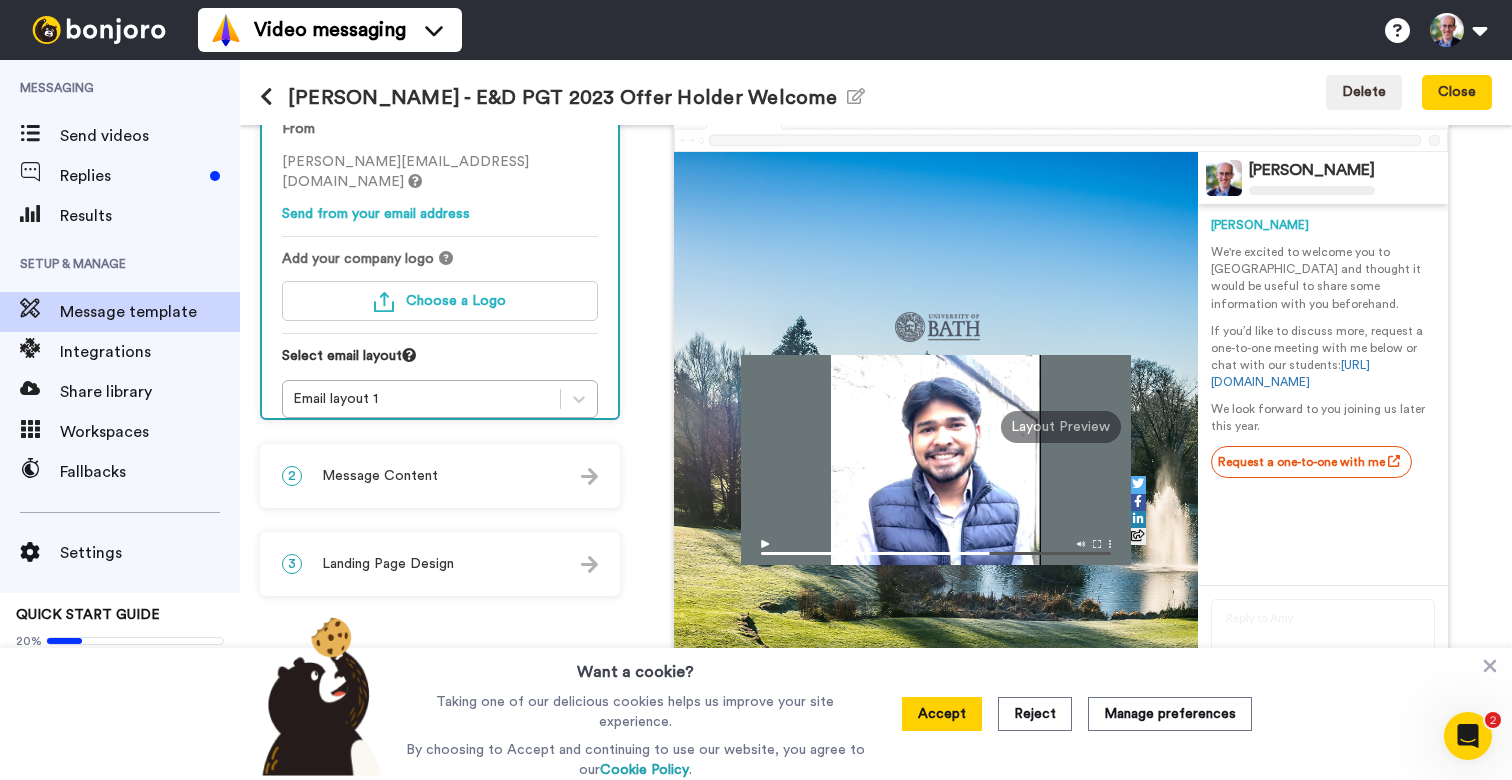 scroll, scrollTop: 117, scrollLeft: 0, axis: vertical 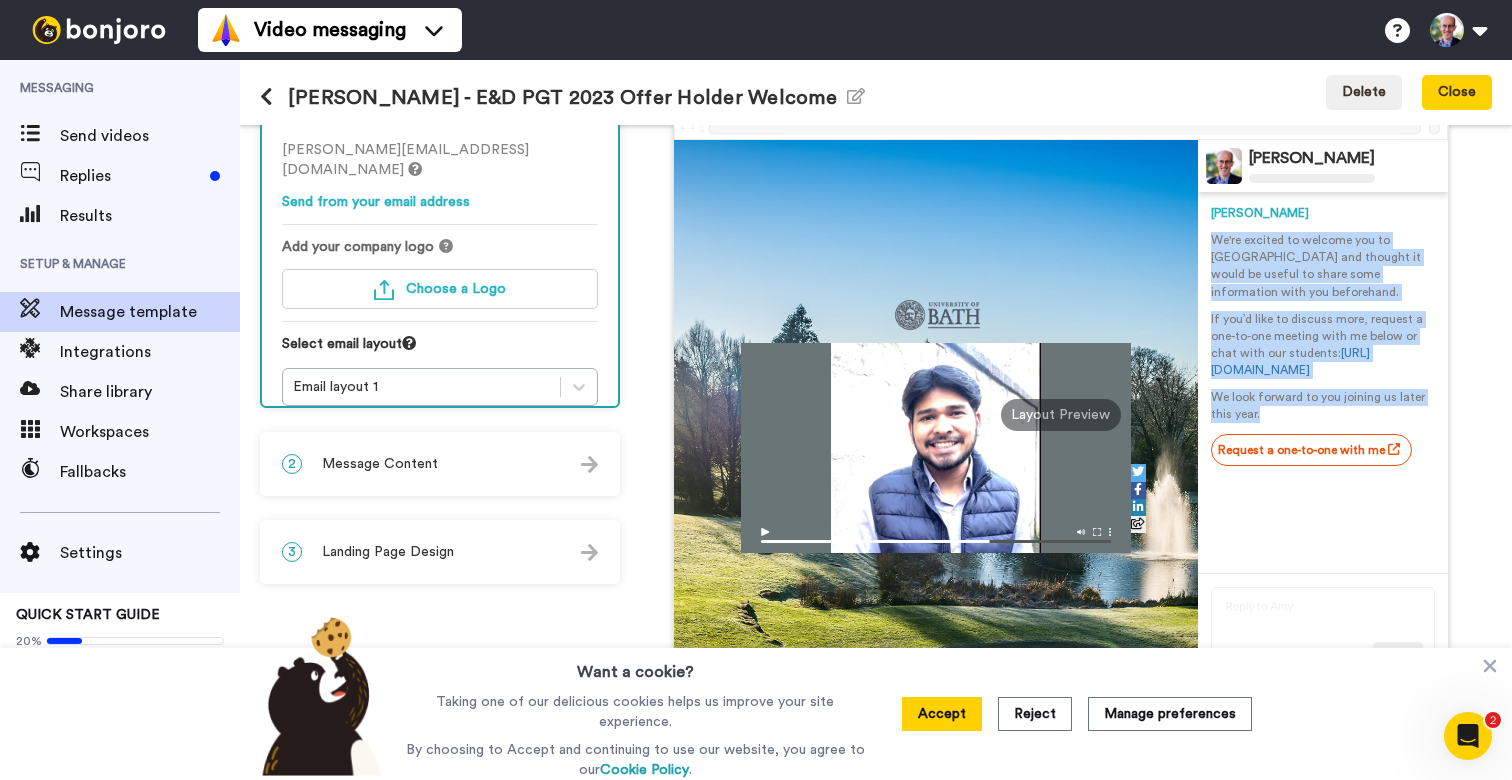 drag, startPoint x: 1263, startPoint y: 396, endPoint x: 1211, endPoint y: 240, distance: 164.43843 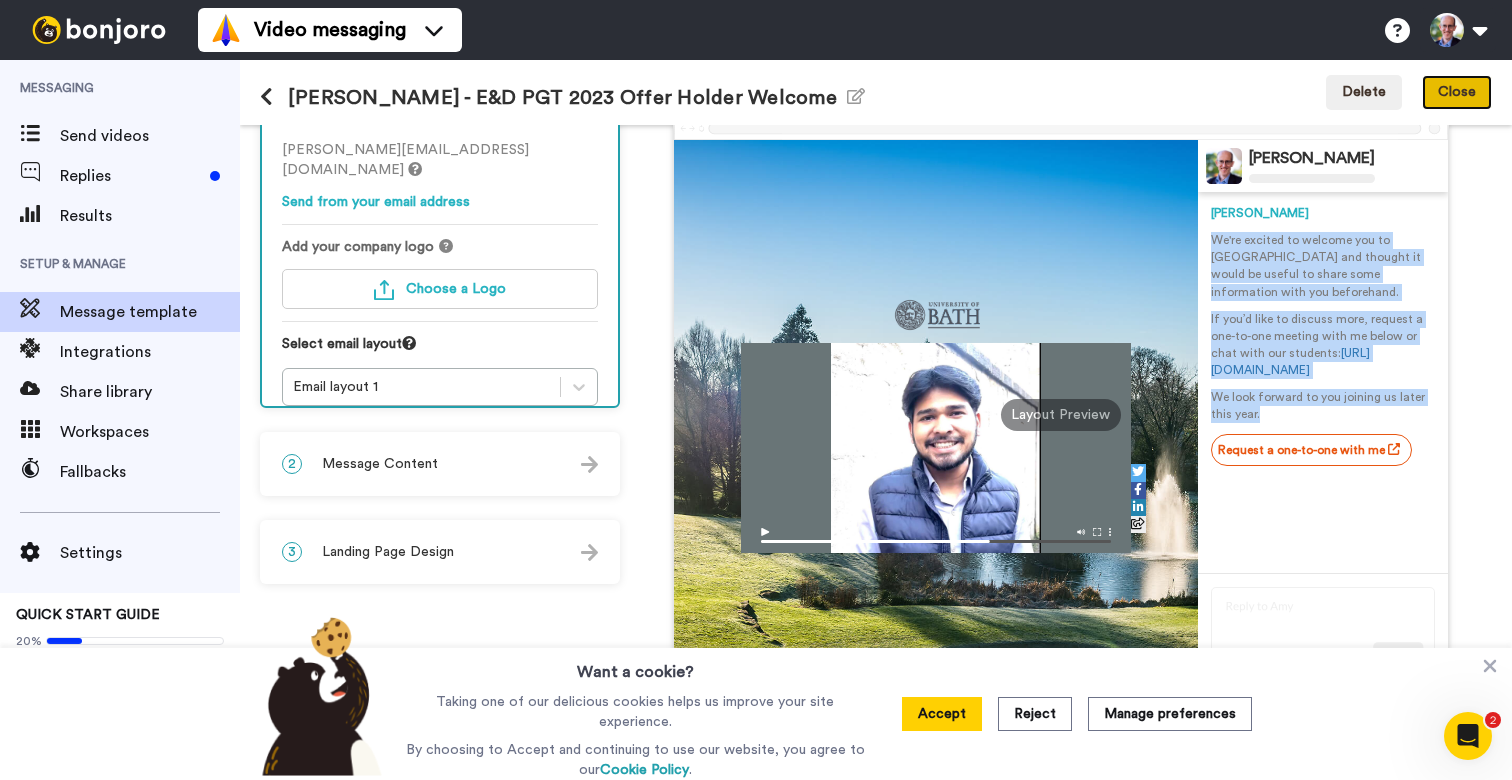 click on "Close" at bounding box center (1457, 93) 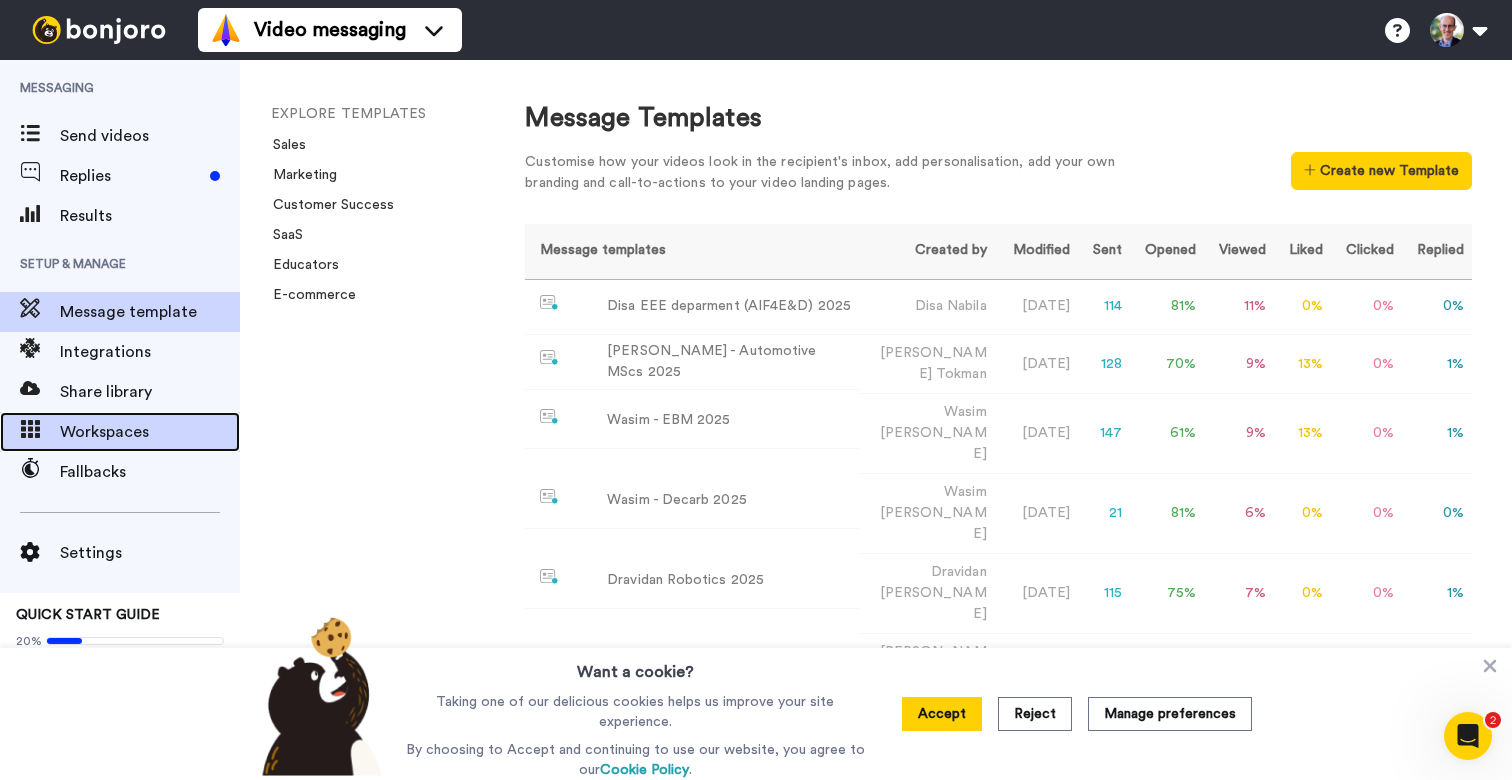click on "Workspaces" at bounding box center [150, 432] 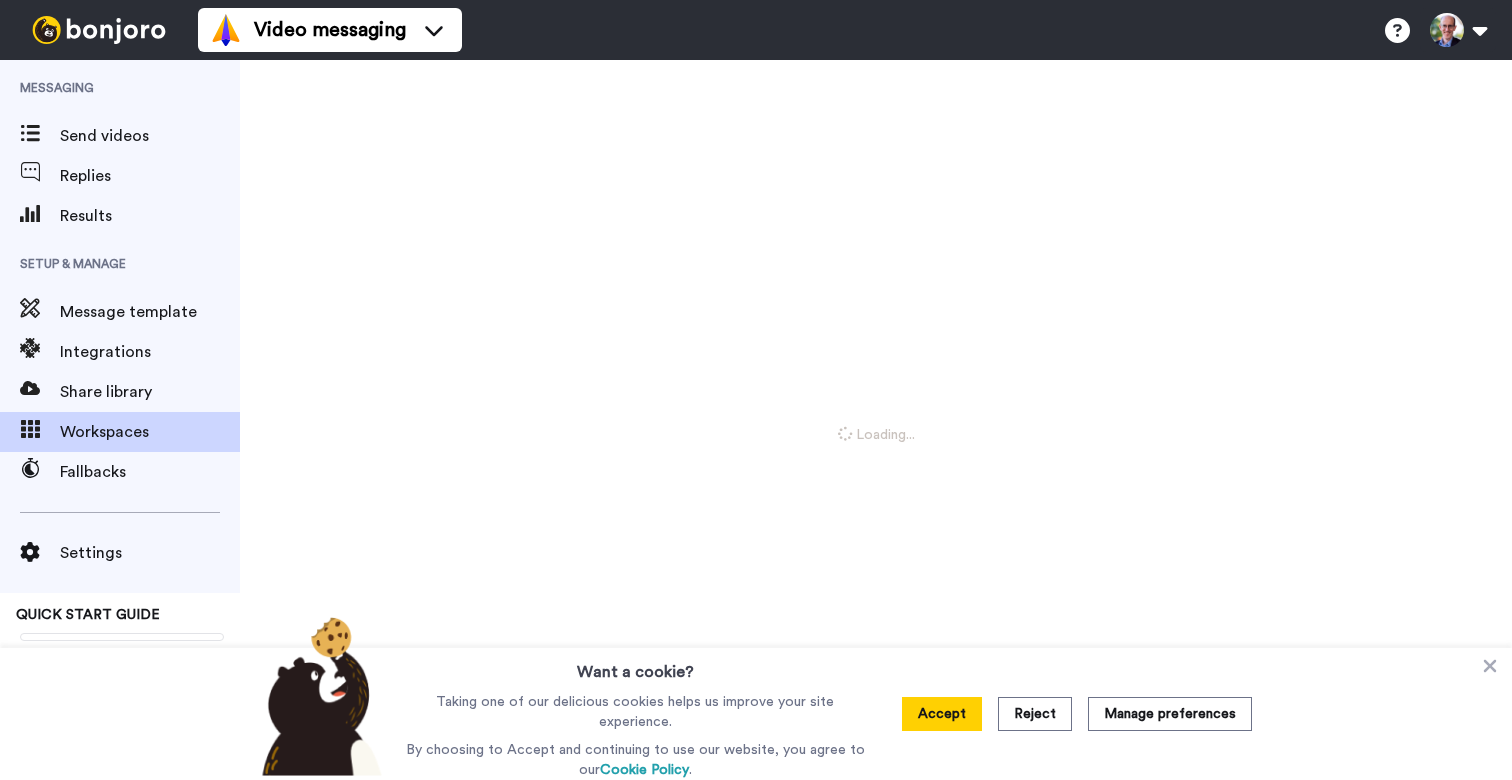 scroll, scrollTop: 0, scrollLeft: 0, axis: both 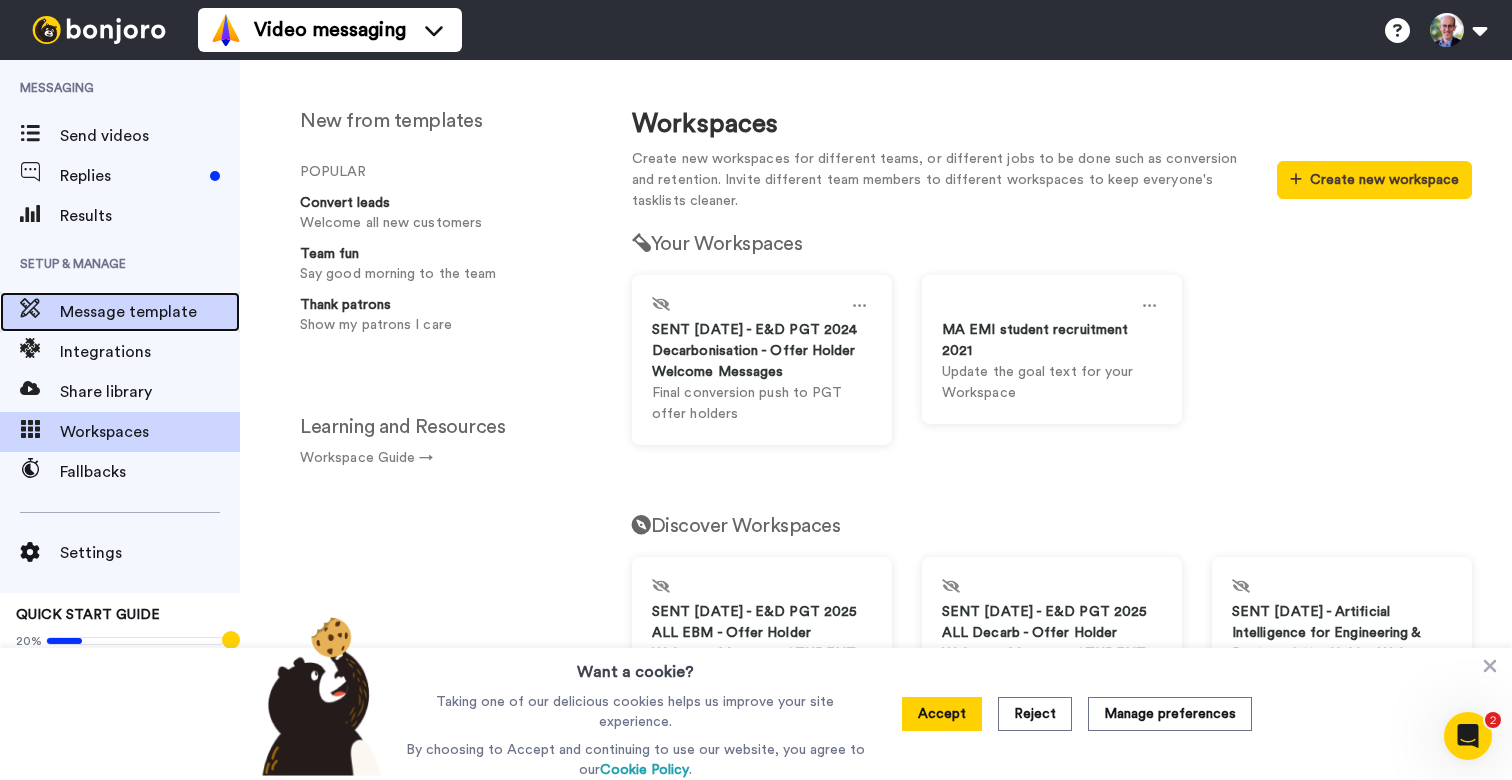 click on "Message template" at bounding box center [150, 312] 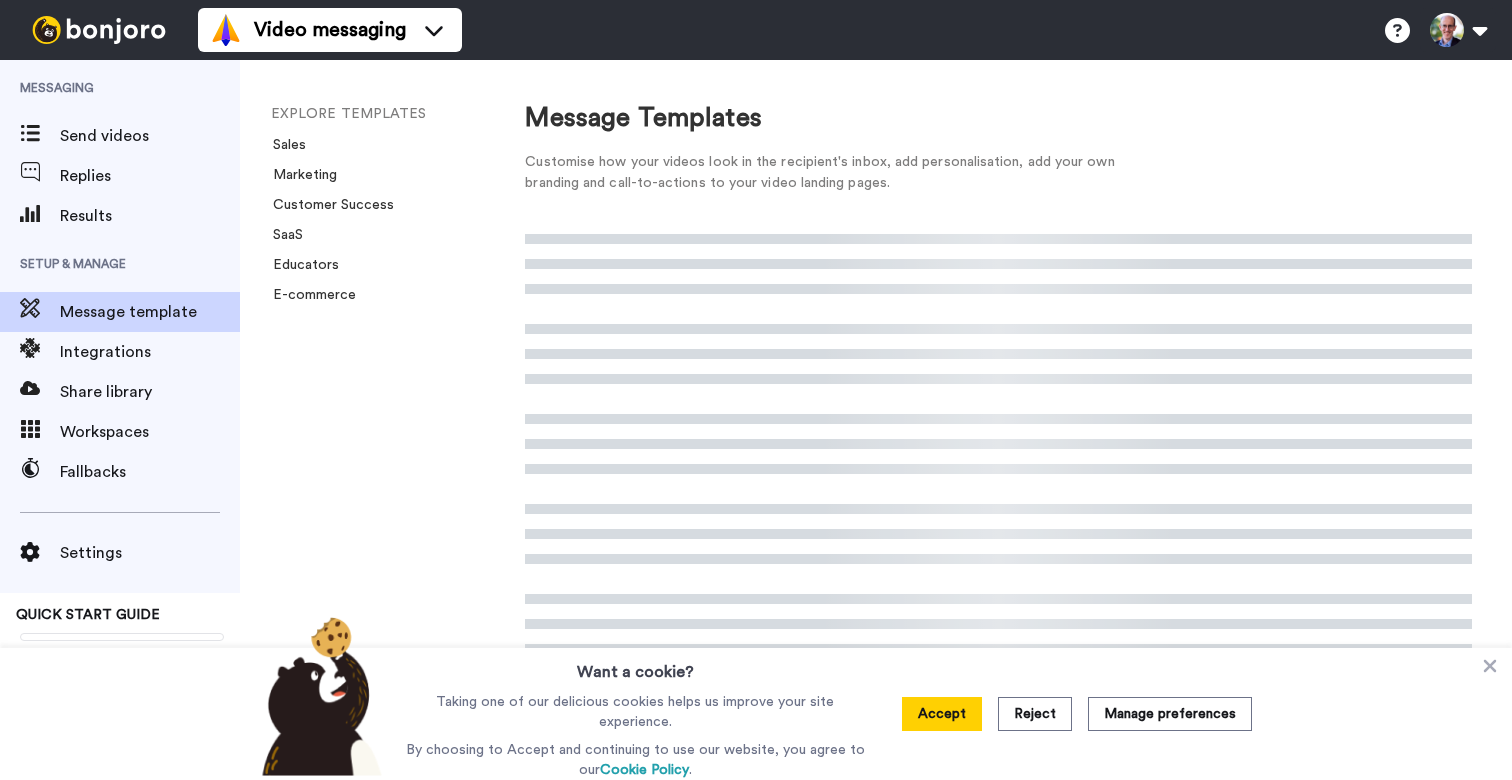 scroll, scrollTop: 0, scrollLeft: 0, axis: both 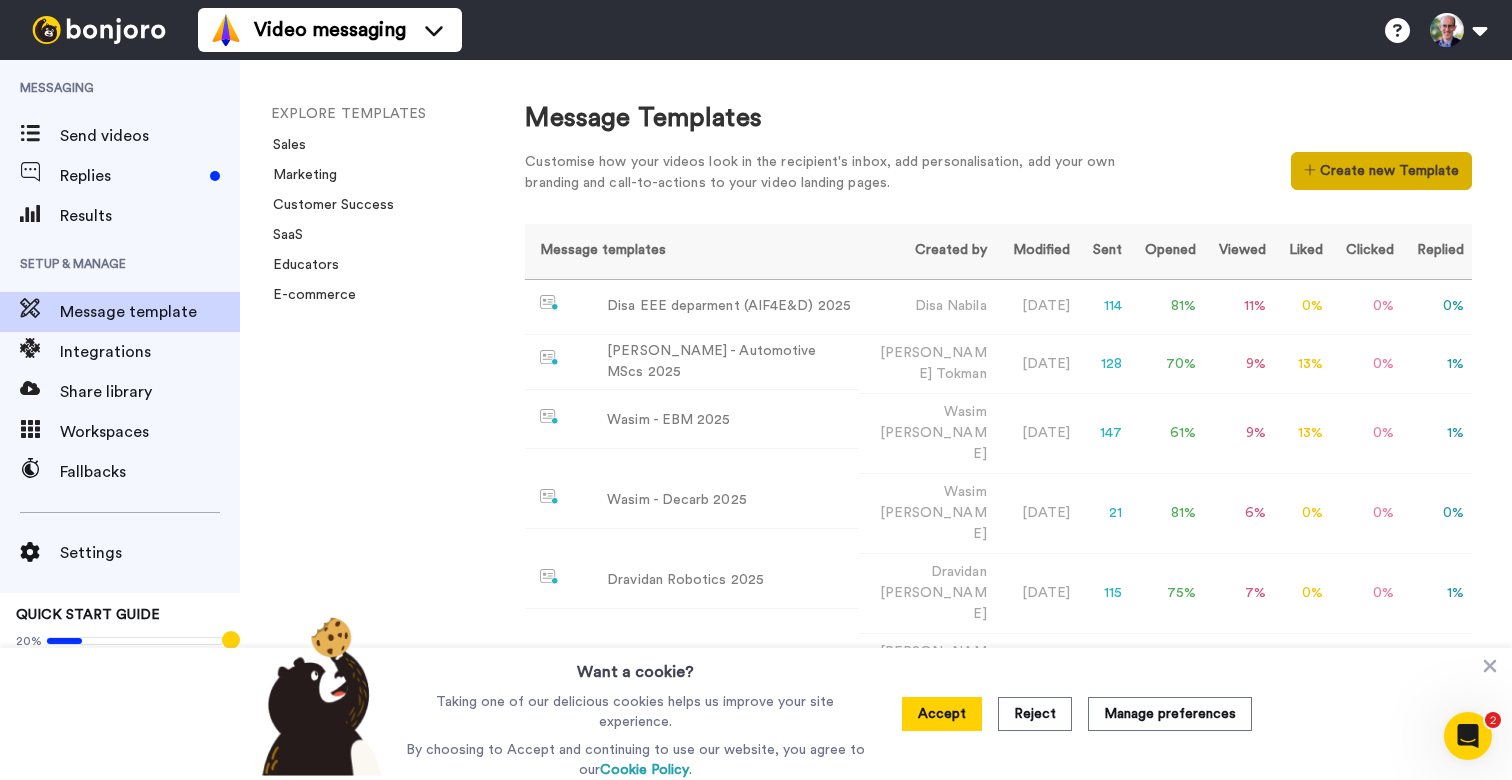 click on "Create new Template" at bounding box center (1381, 171) 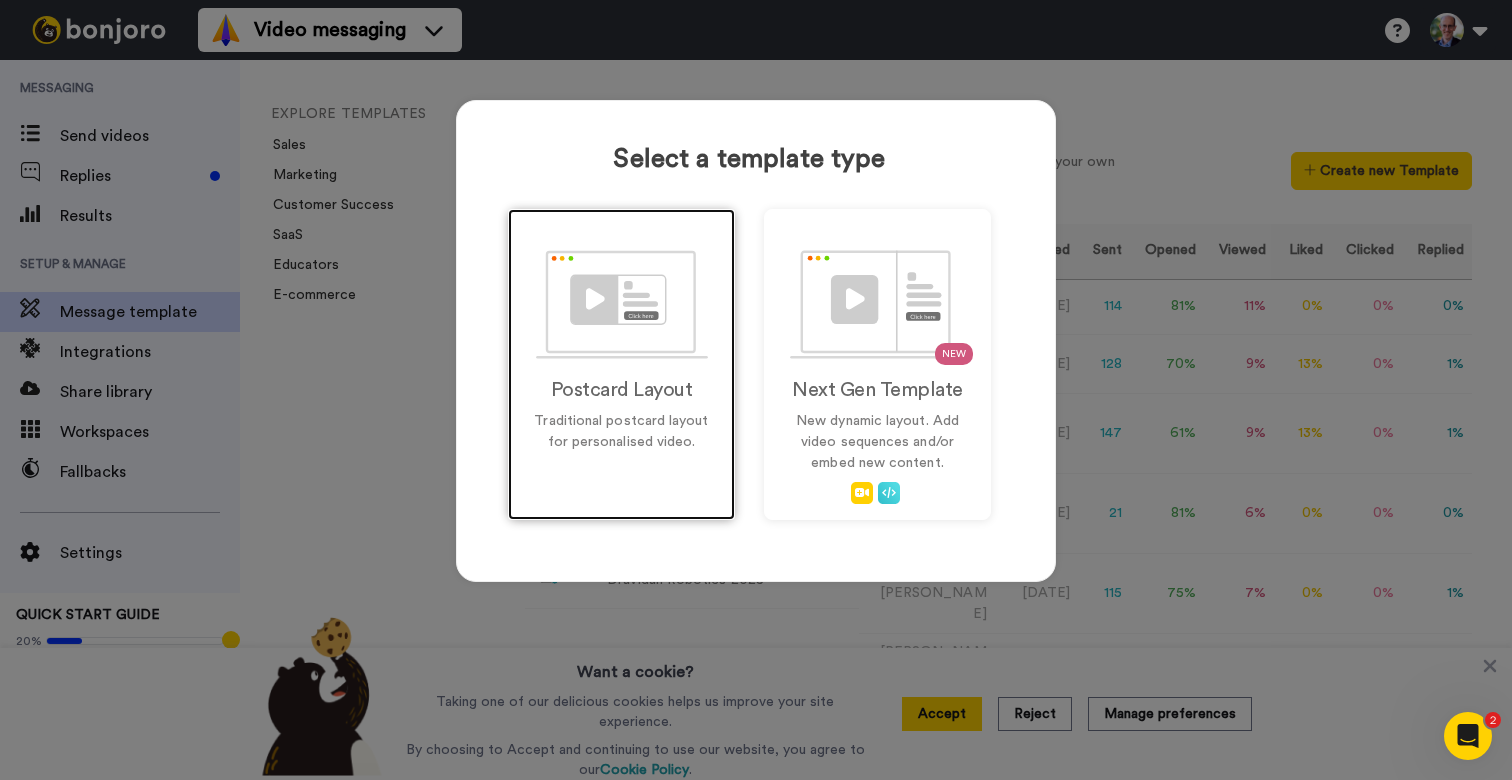 click at bounding box center [622, 304] 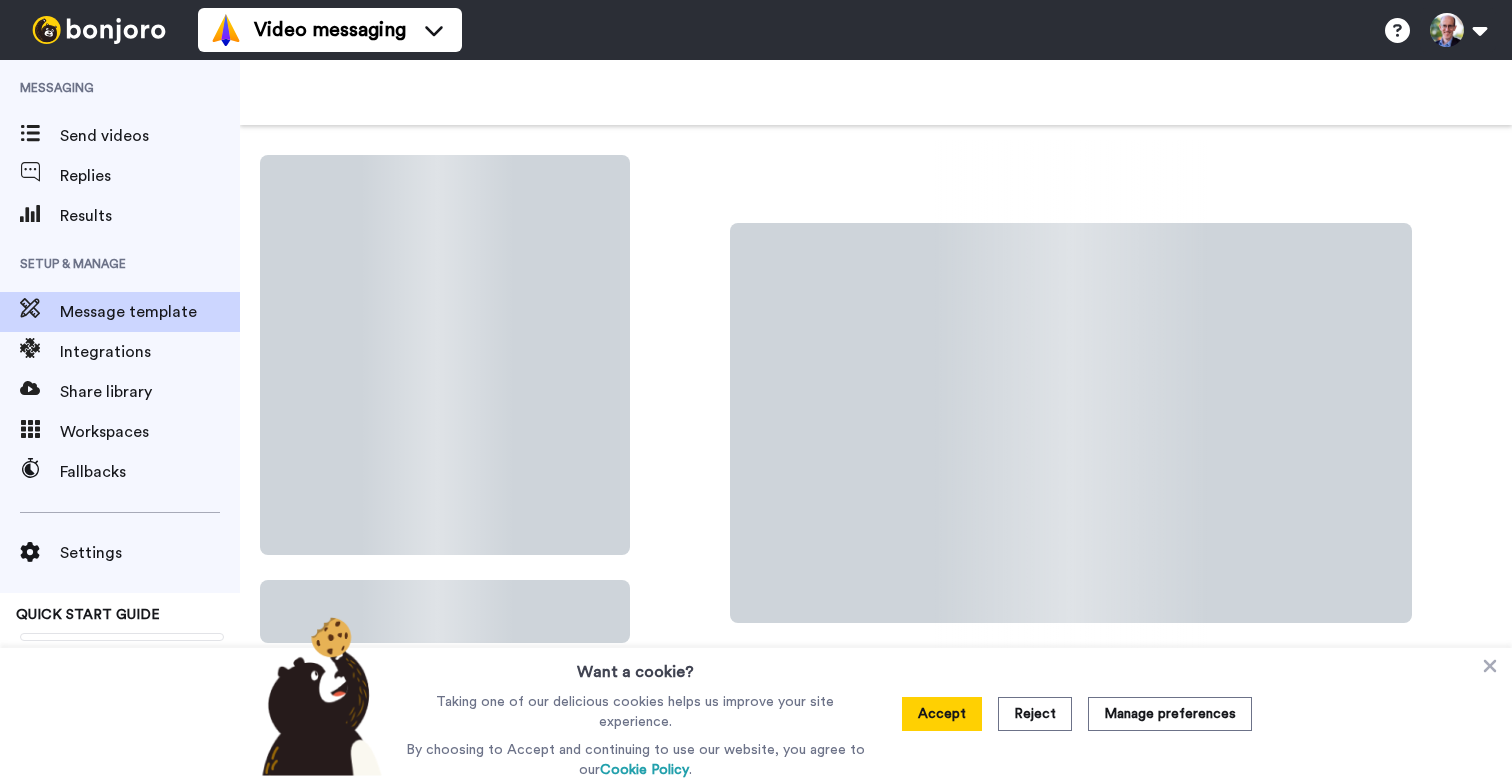 scroll, scrollTop: 0, scrollLeft: 0, axis: both 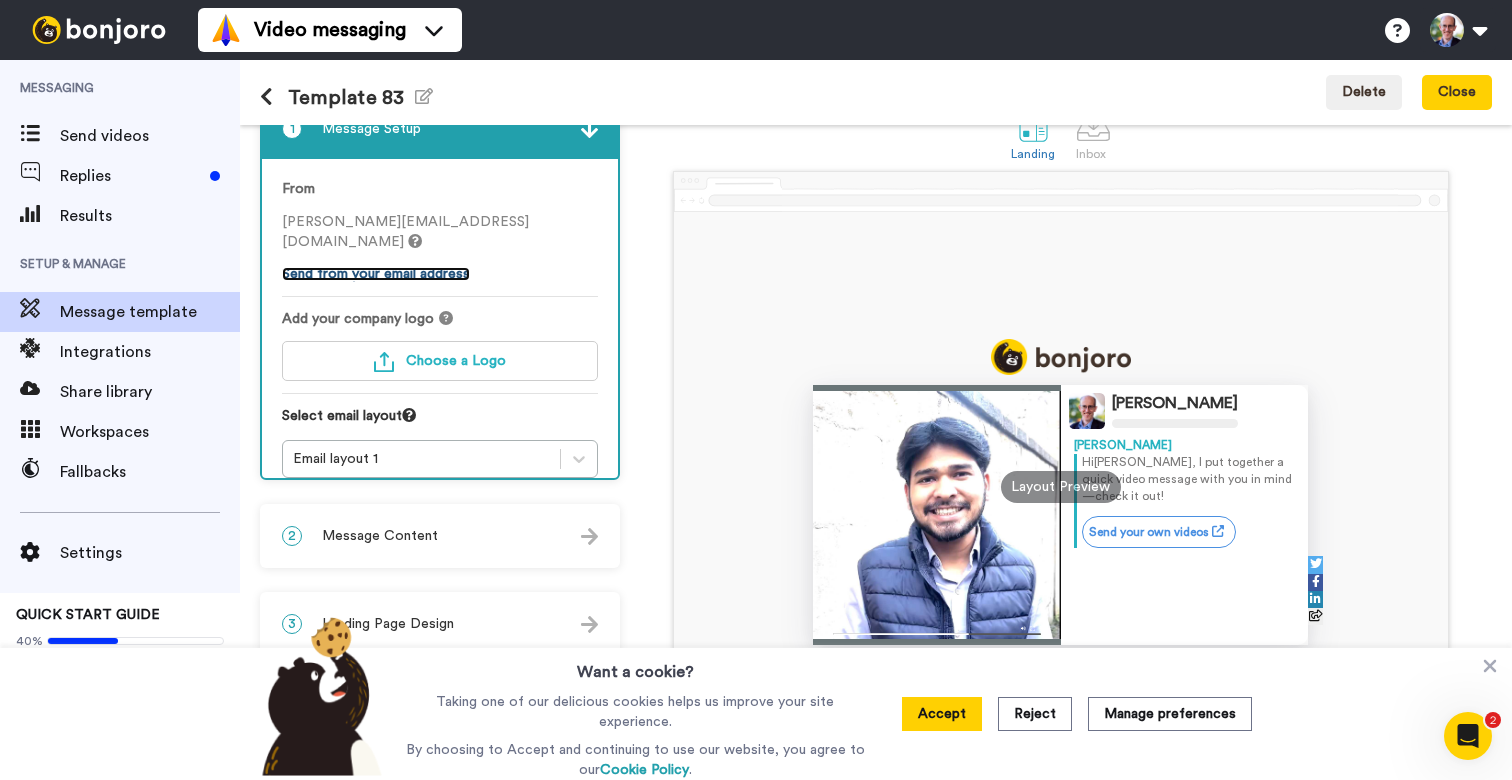 click on "Send from your email address" at bounding box center (376, 274) 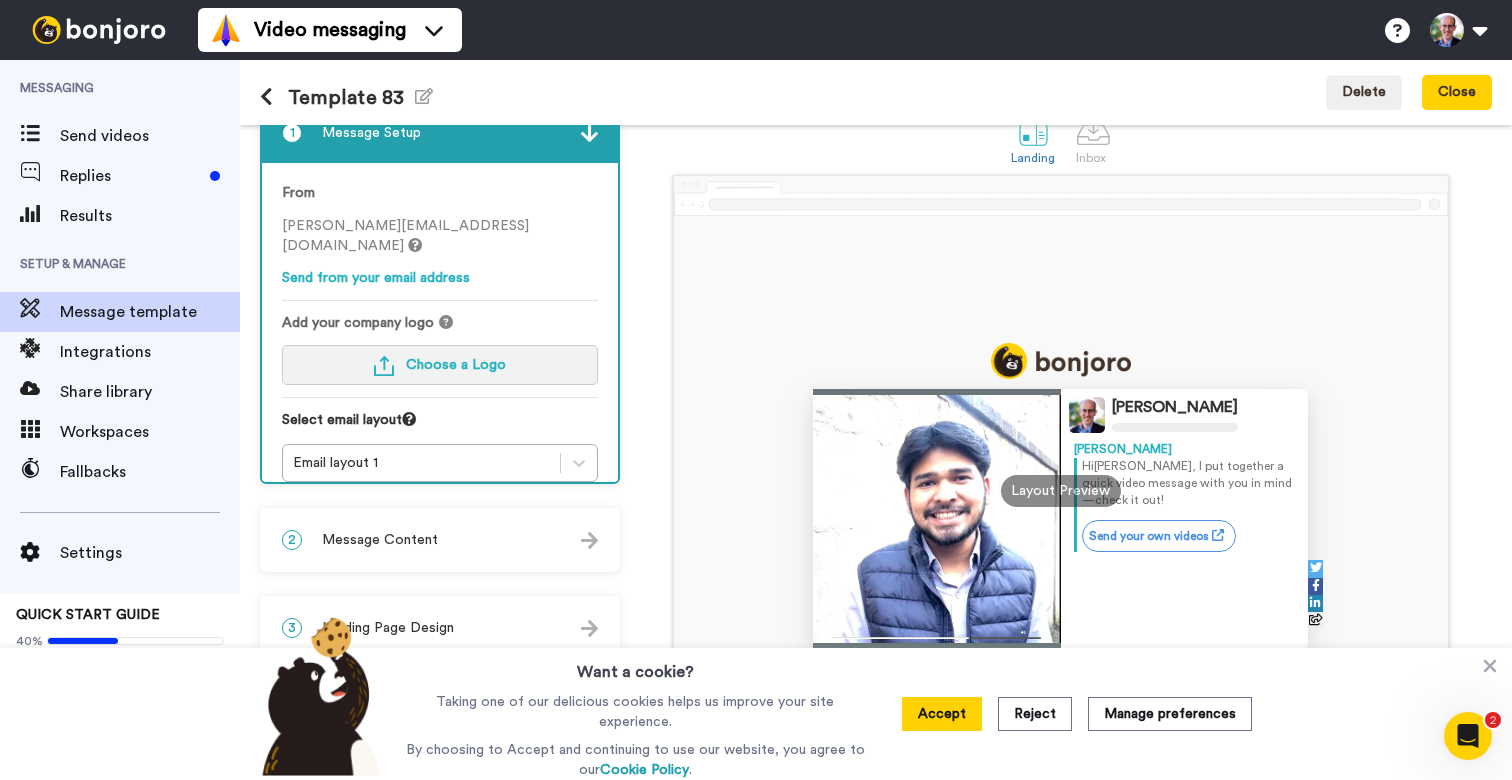click on "Choose a Logo" at bounding box center [456, 365] 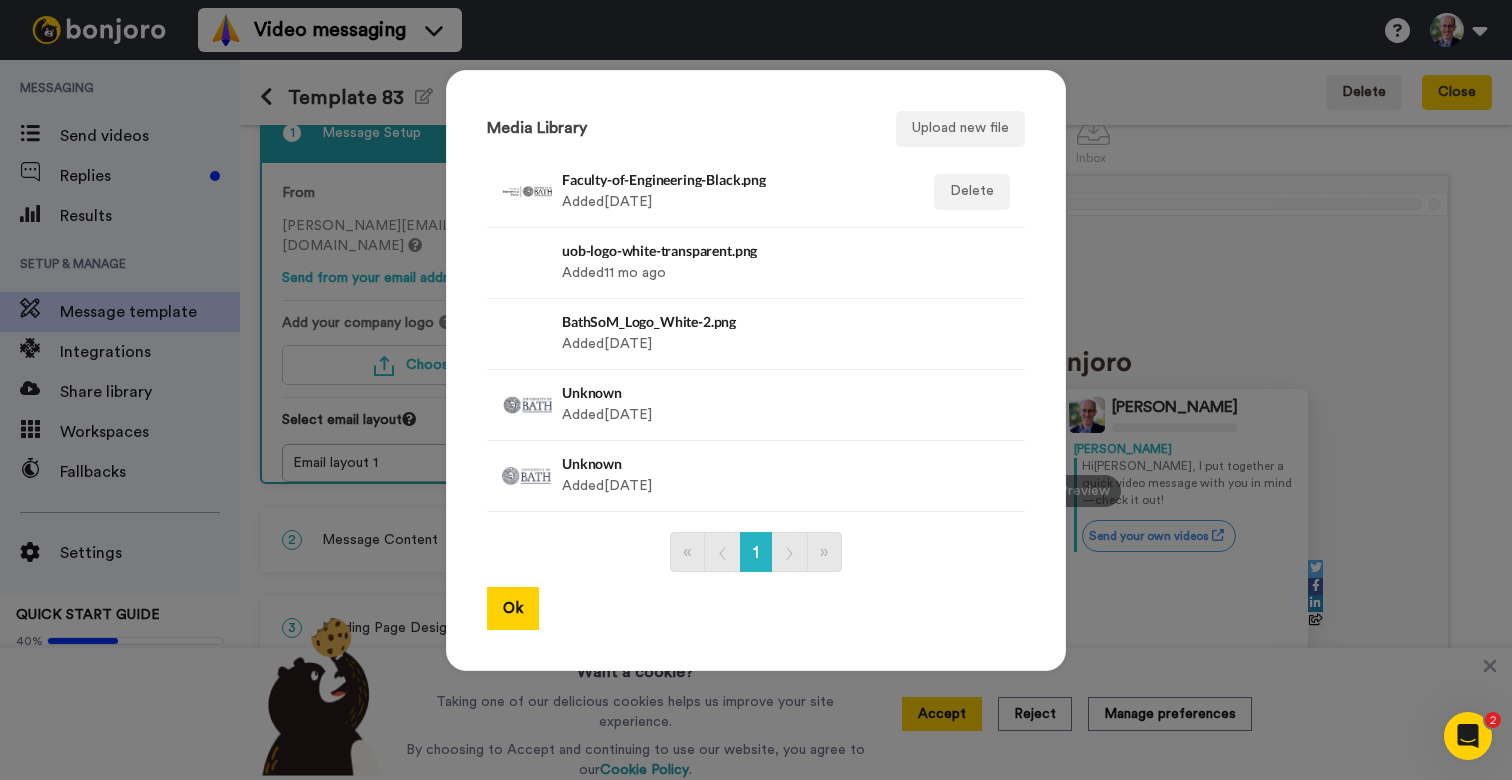 click on "Faculty-of-Engineering-Black.png Added  27 days ago" at bounding box center [734, 192] 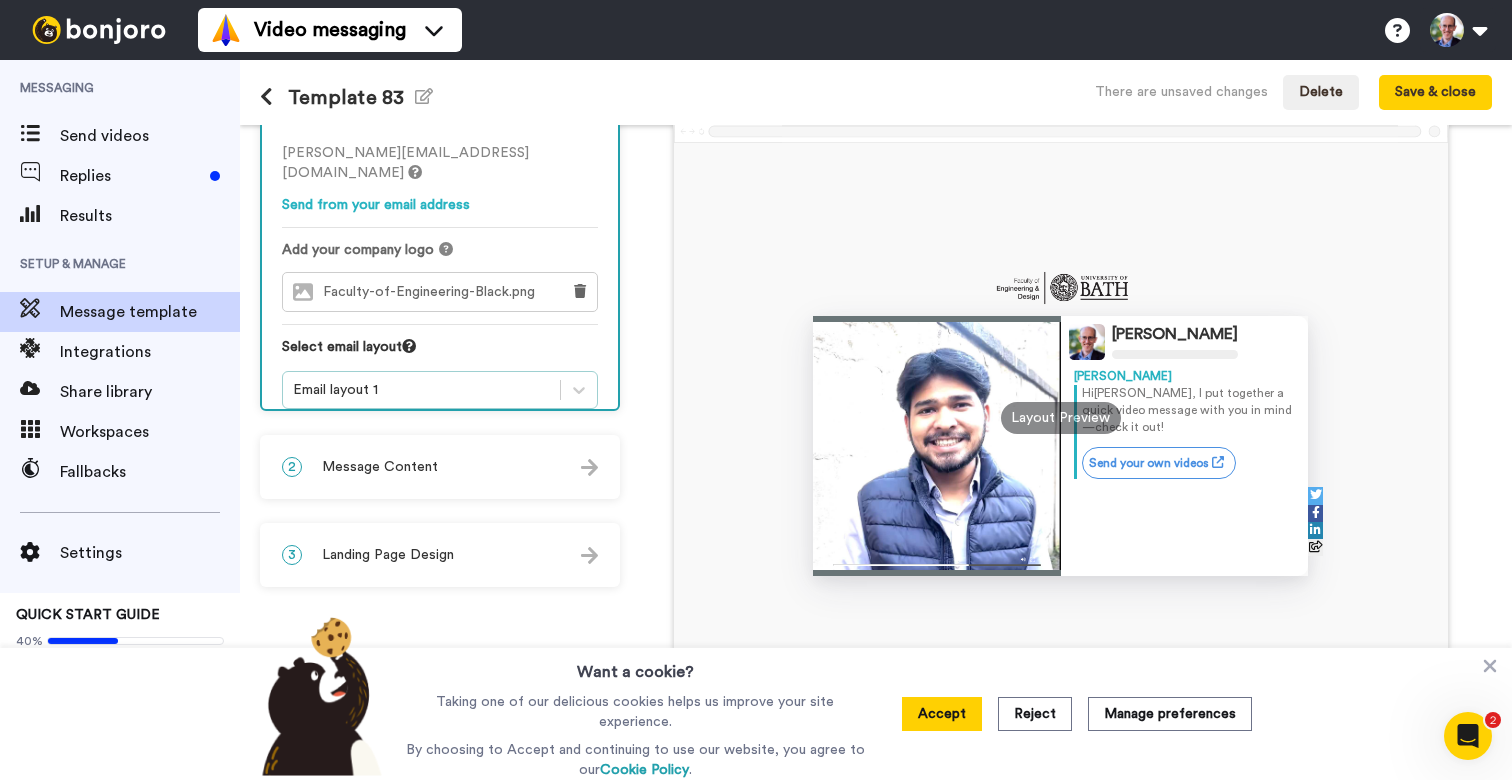 scroll, scrollTop: 117, scrollLeft: 0, axis: vertical 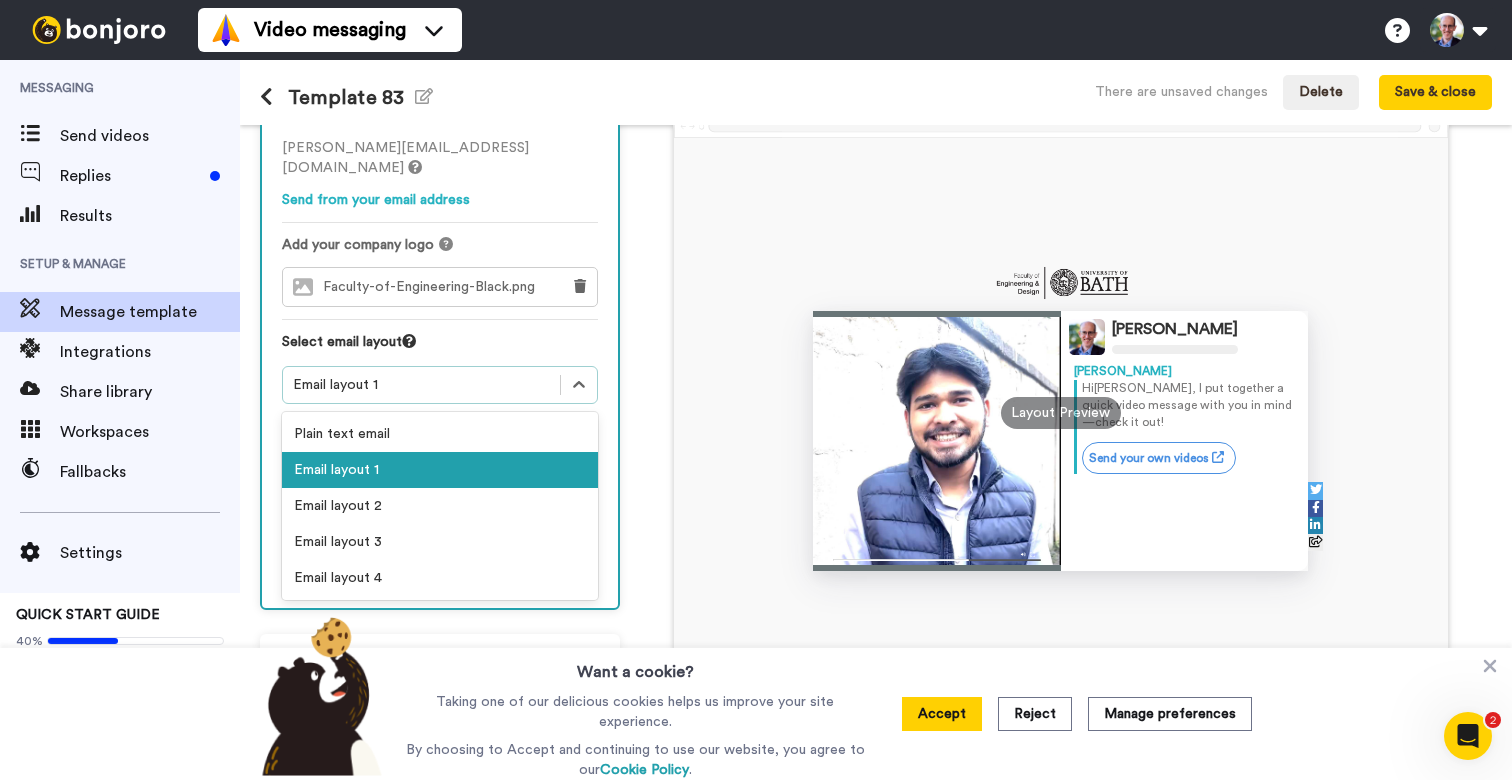 click on "Email layout 1" at bounding box center [421, 385] 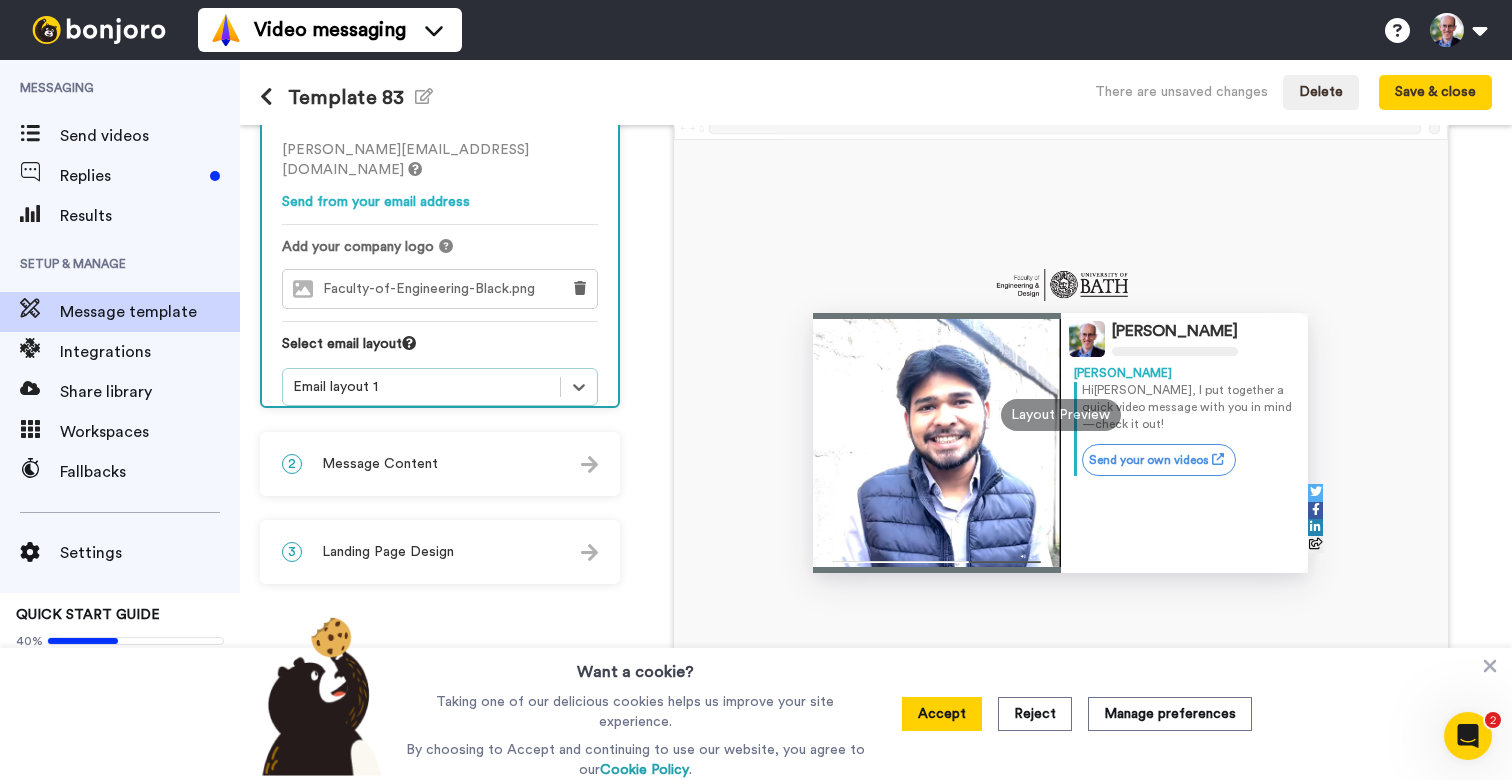 click on "Email layout 1" at bounding box center (421, 387) 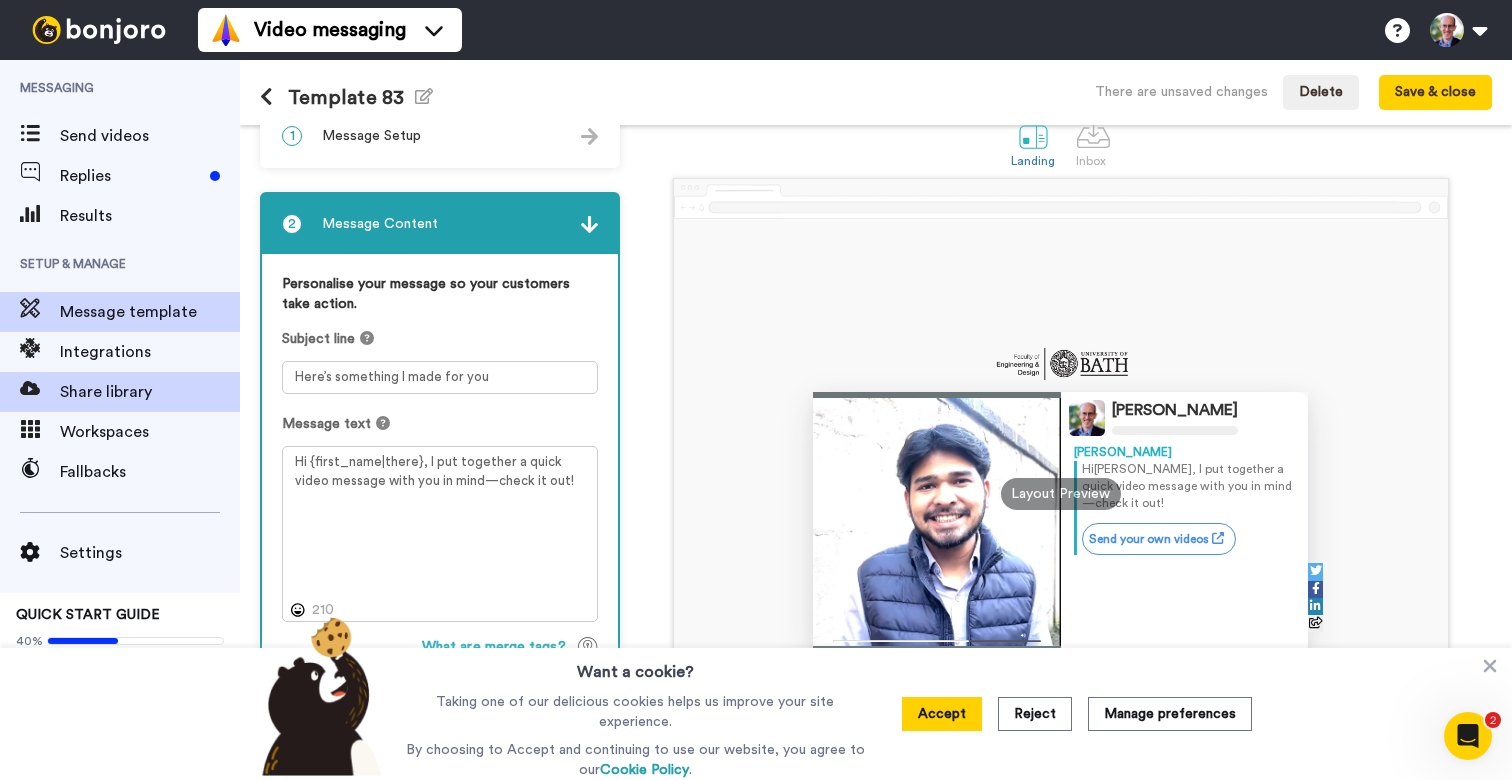 scroll, scrollTop: 0, scrollLeft: 0, axis: both 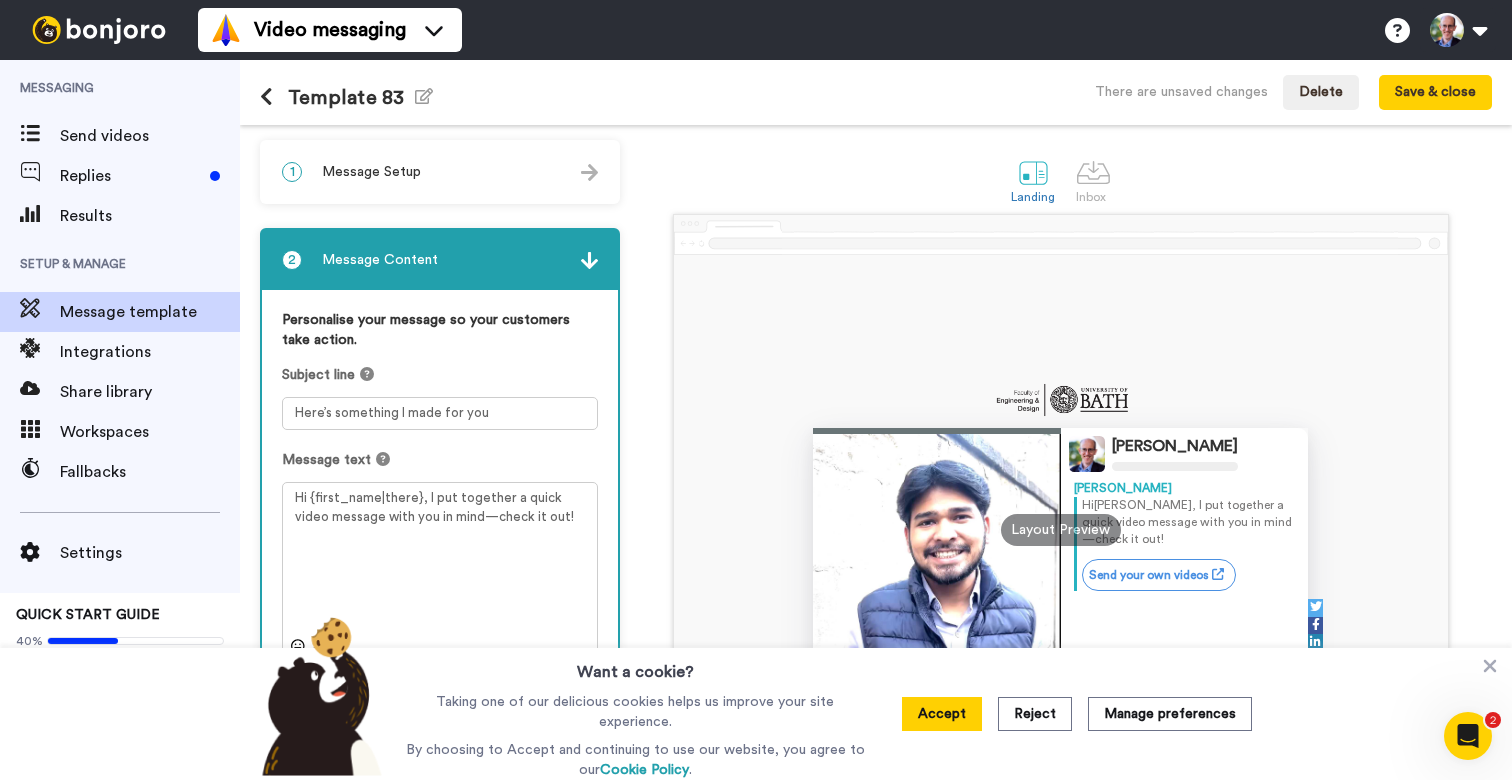 click on "Message Setup" at bounding box center [371, 172] 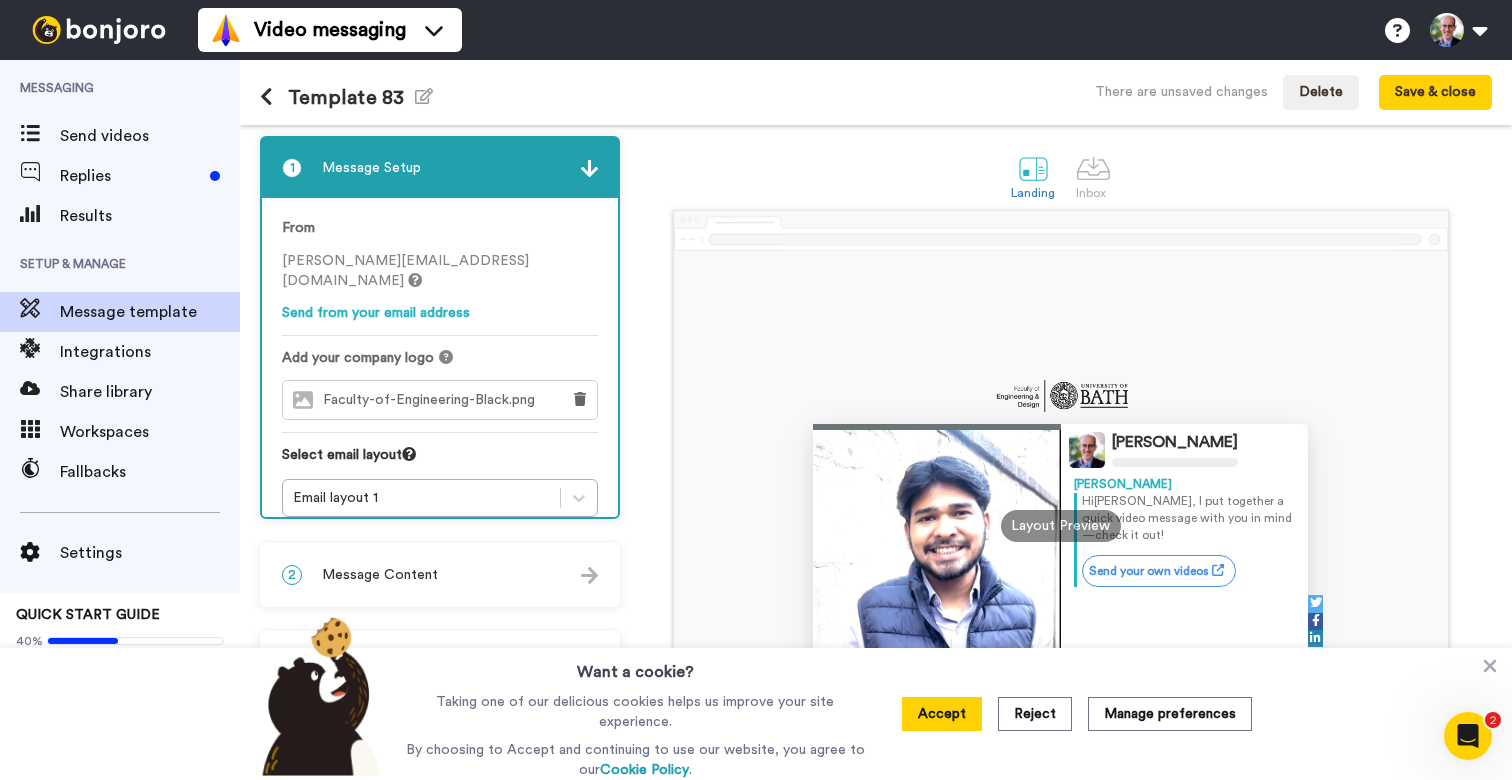 scroll, scrollTop: 0, scrollLeft: 0, axis: both 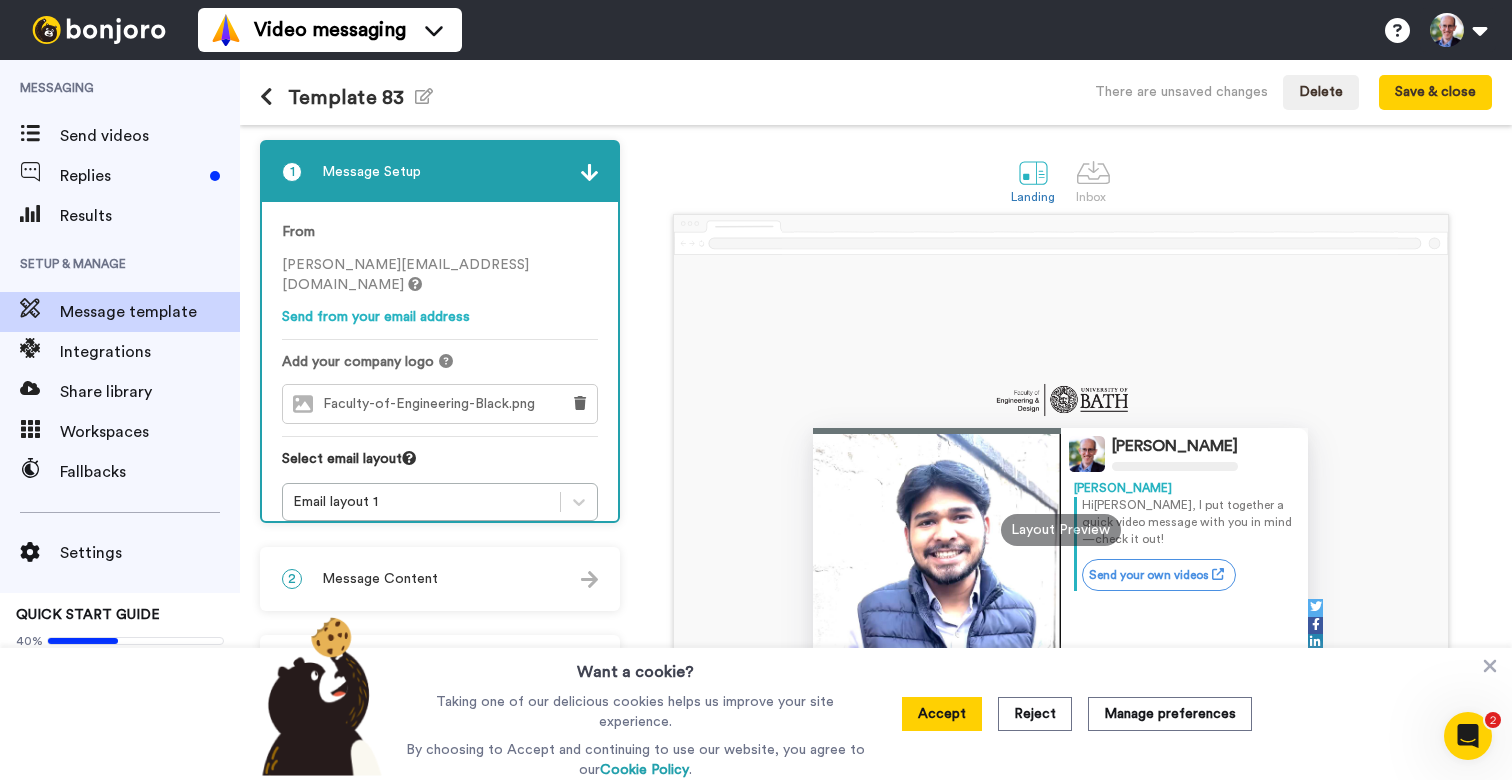 click on "Message Content" at bounding box center [380, 579] 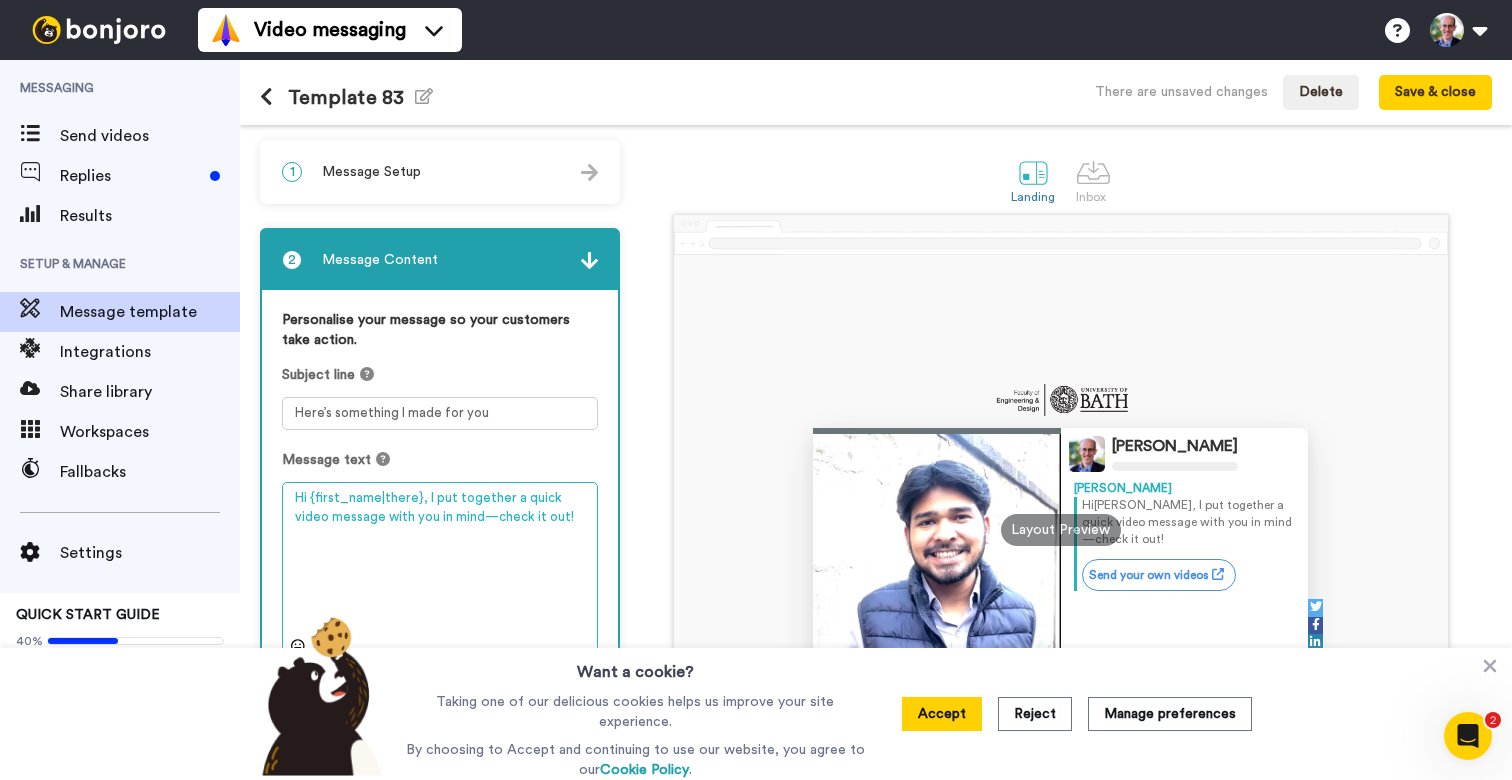 click on "Hi {first_name|there}, I put together a quick video message with you in mind—check it out!" at bounding box center [440, 570] 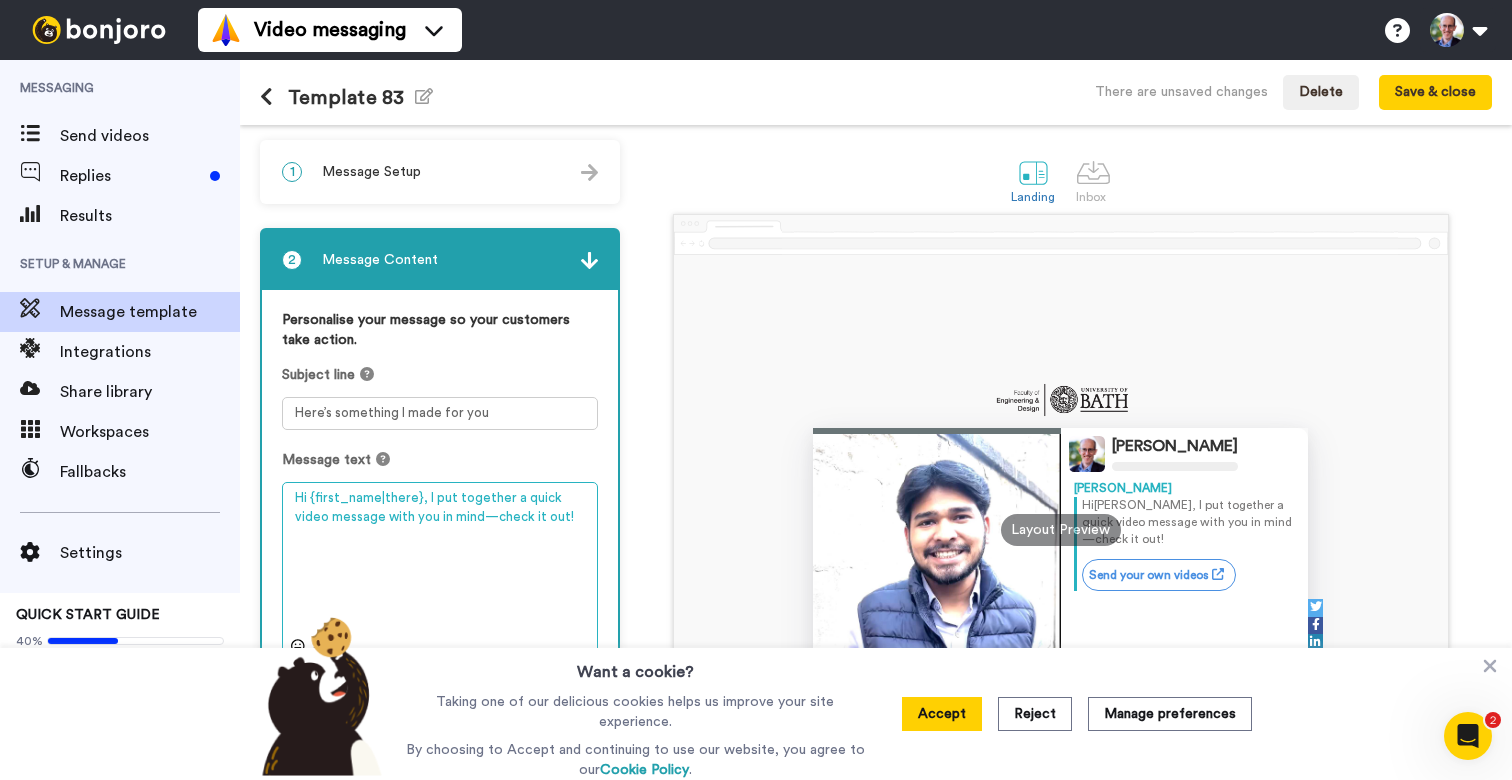 click on "Hi {first_name|there}, I put together a quick video message with you in mind—check it out!" at bounding box center (440, 570) 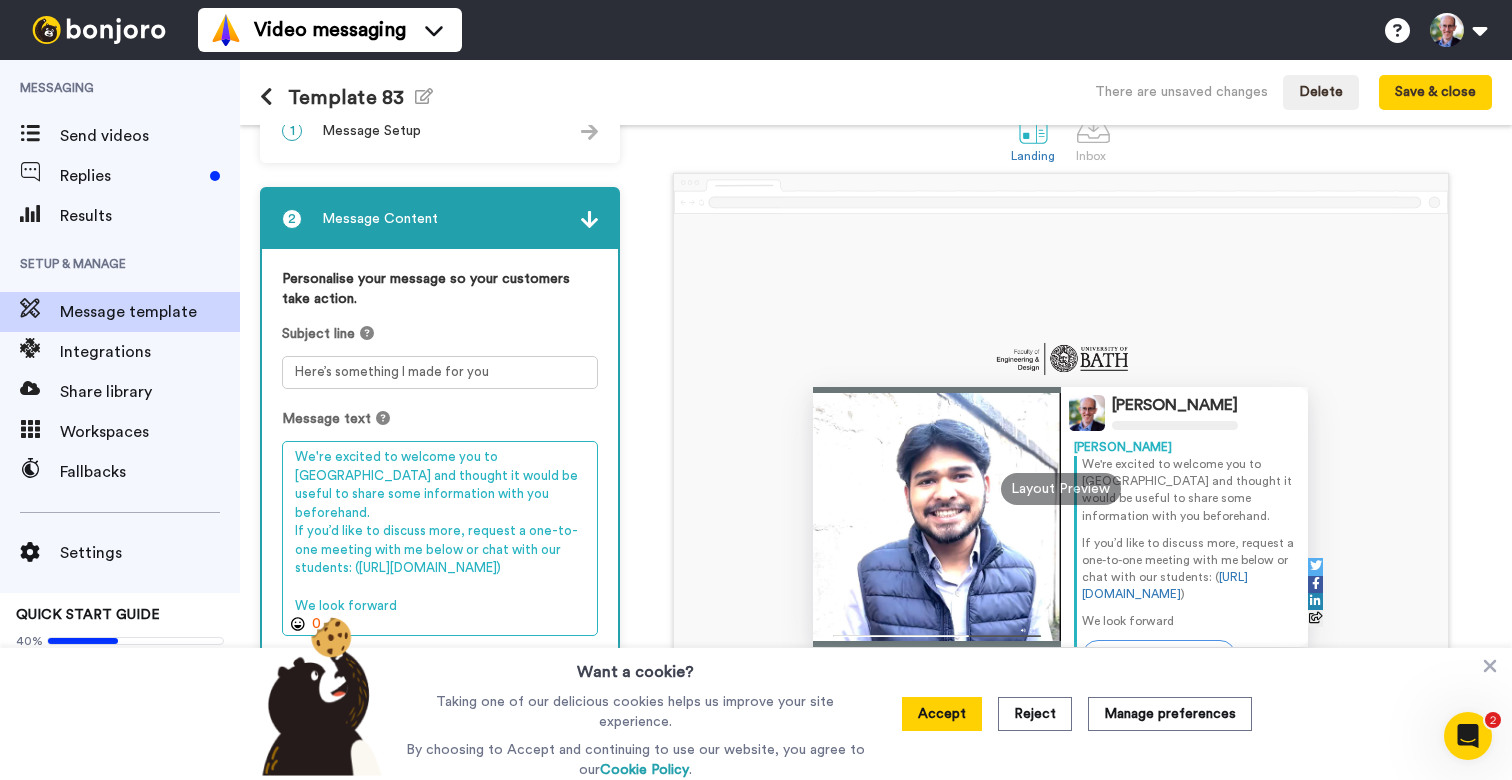 scroll, scrollTop: 167, scrollLeft: 0, axis: vertical 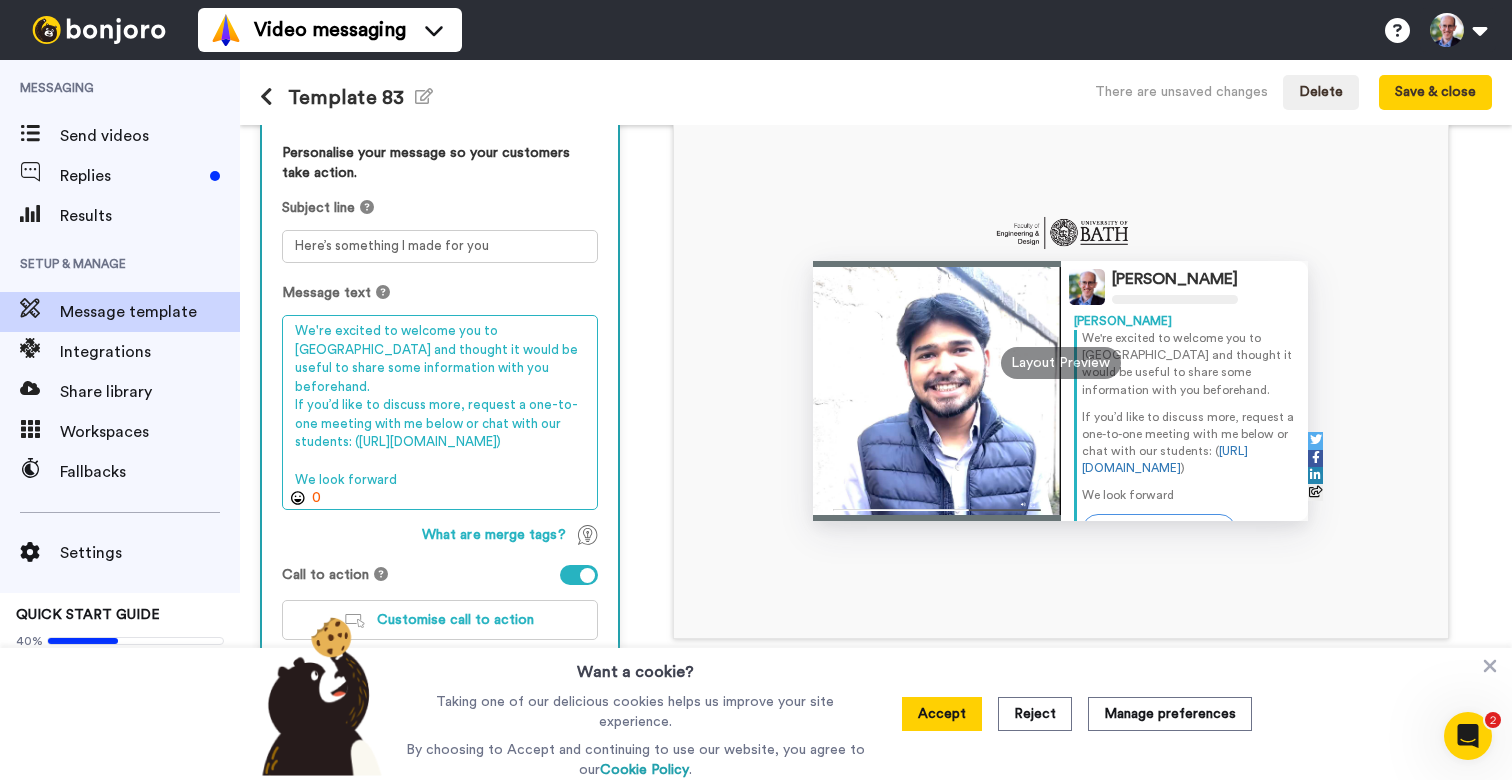 drag, startPoint x: 451, startPoint y: 482, endPoint x: 481, endPoint y: 481, distance: 30.016663 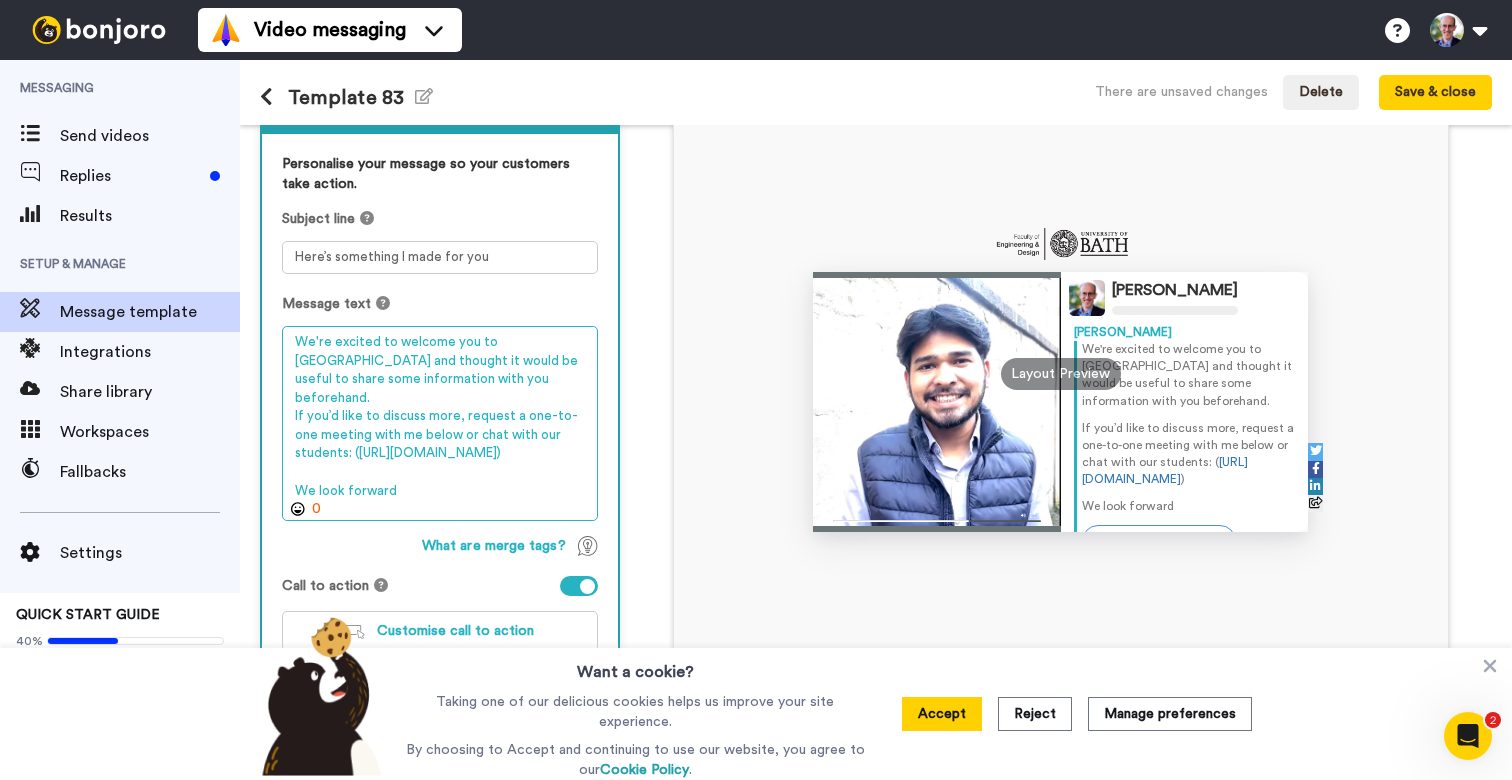scroll, scrollTop: 161, scrollLeft: 0, axis: vertical 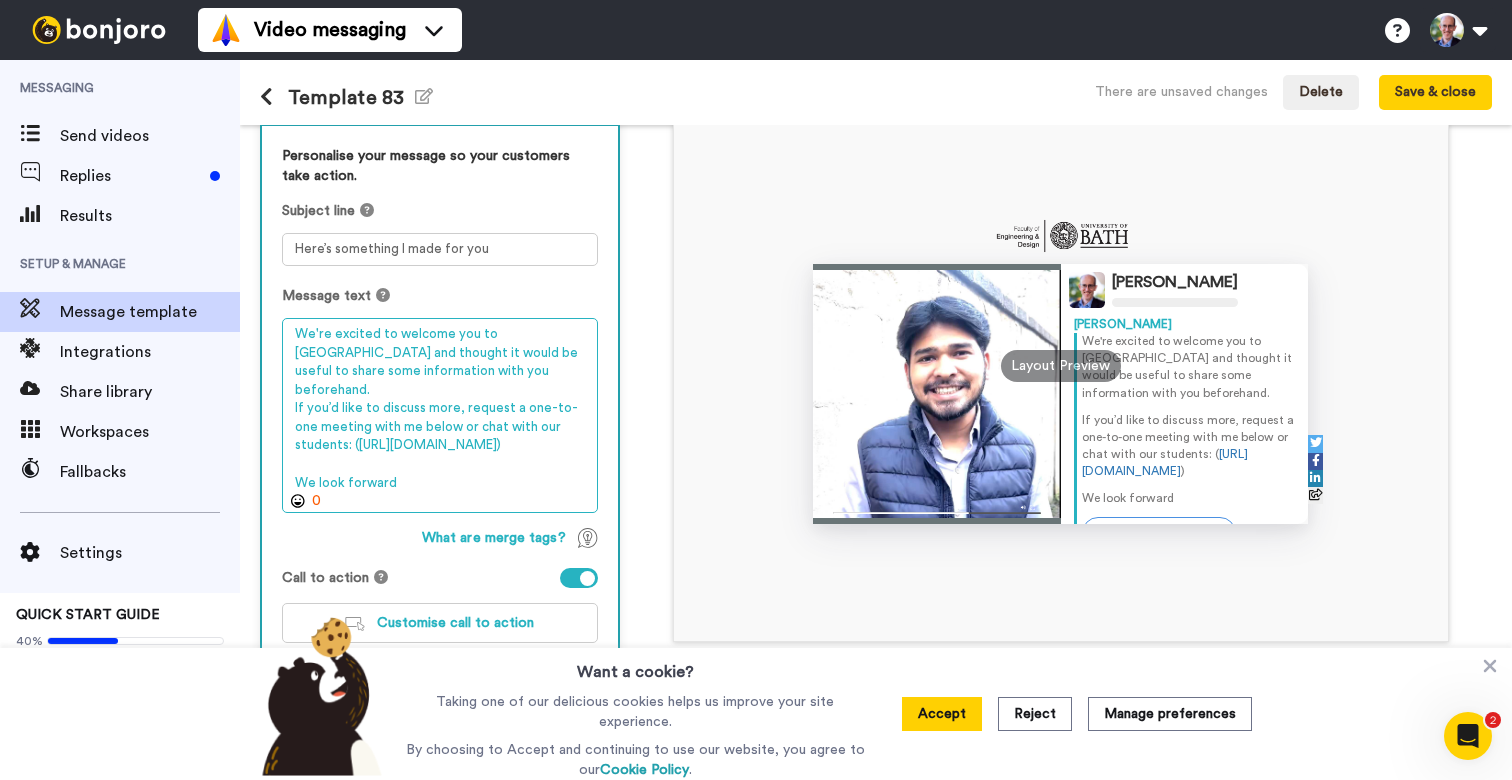 click on "We're excited to welcome you to Bath and thought it would be useful to share some information with you beforehand.
If you’d like to discuss more, request a one-to-one meeting with me below or chat with our students: (https://www.bath.ac.uk/applicant-support/chat-with-our-students/)
We look forward" at bounding box center (440, 415) 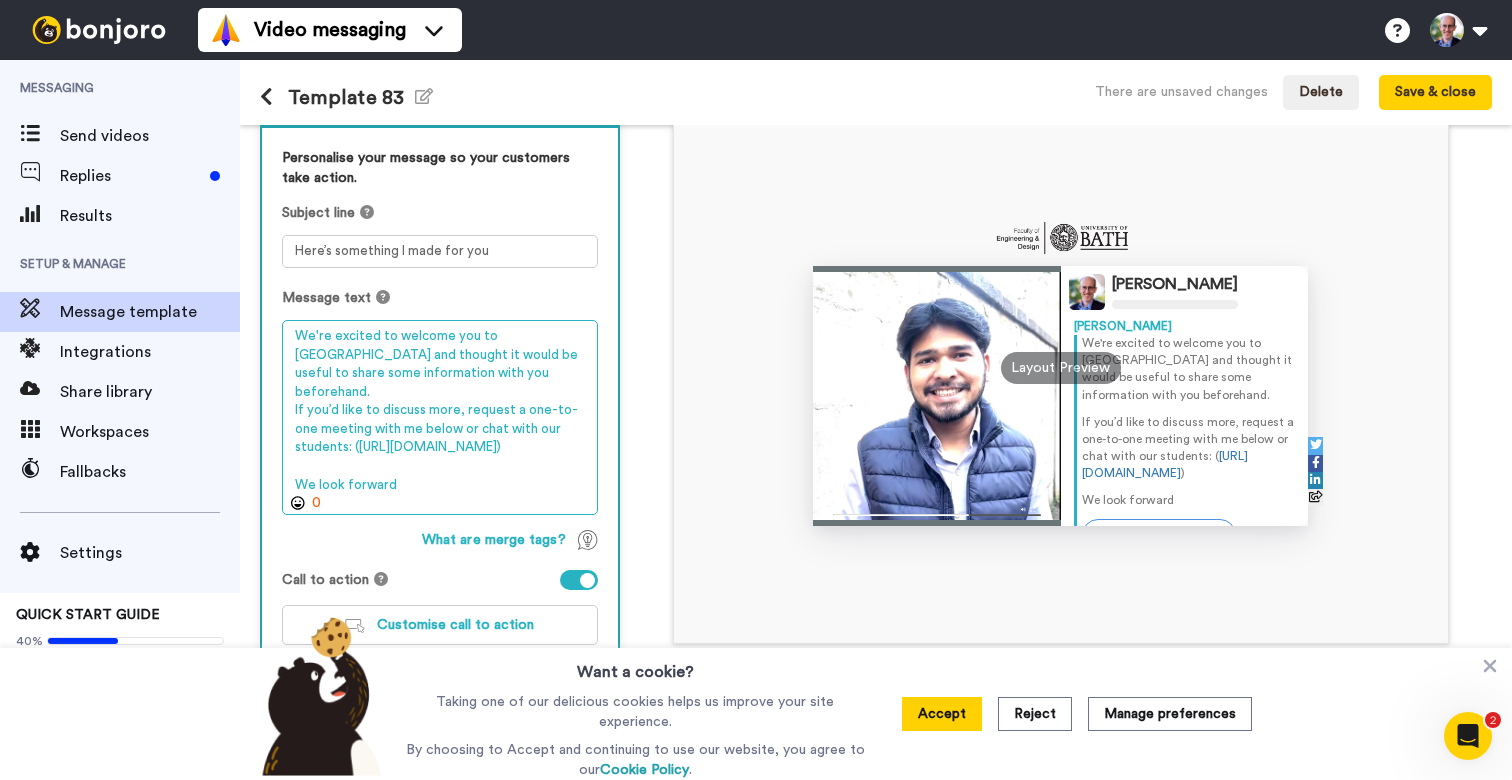 drag, startPoint x: 316, startPoint y: 411, endPoint x: 470, endPoint y: 409, distance: 154.01299 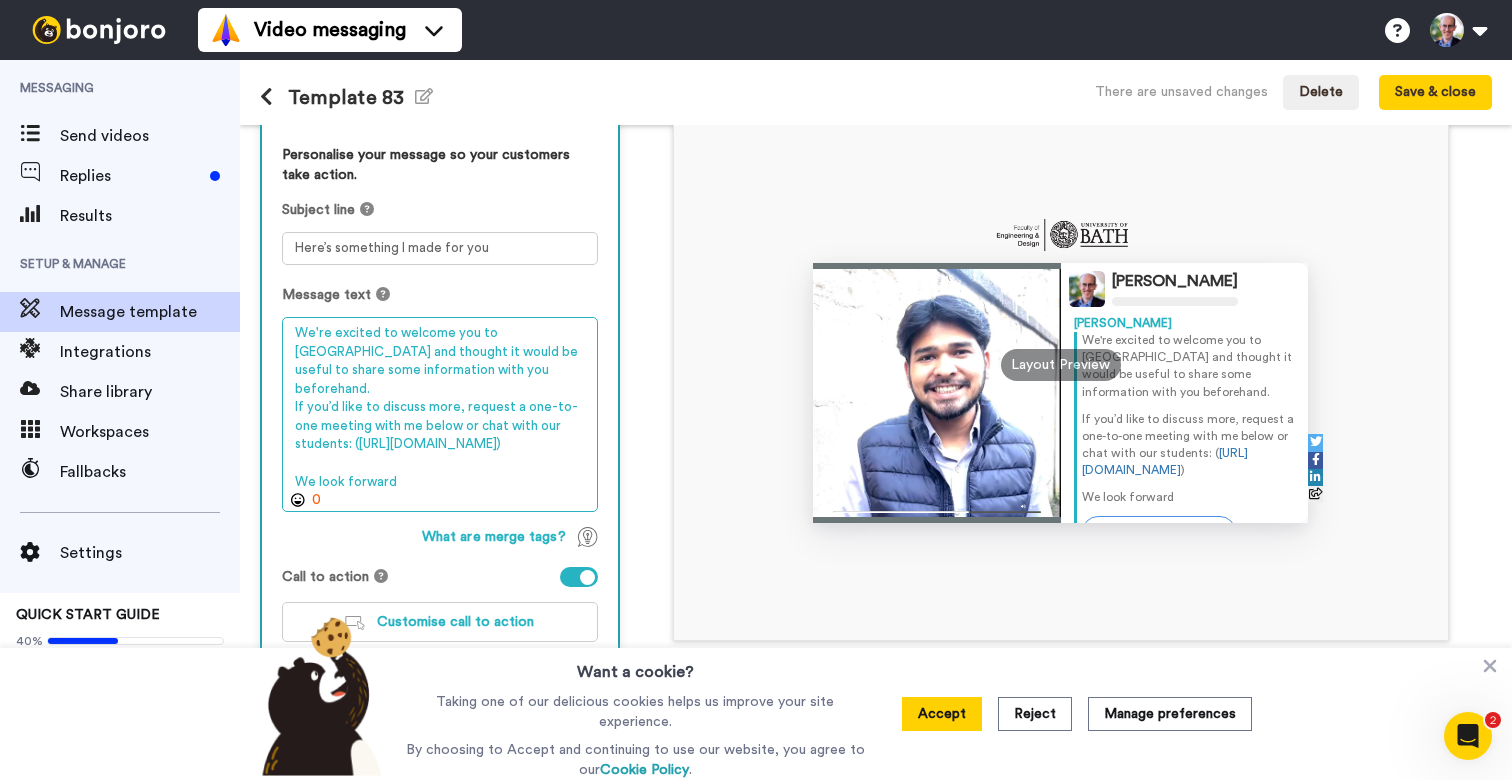 scroll, scrollTop: 167, scrollLeft: 0, axis: vertical 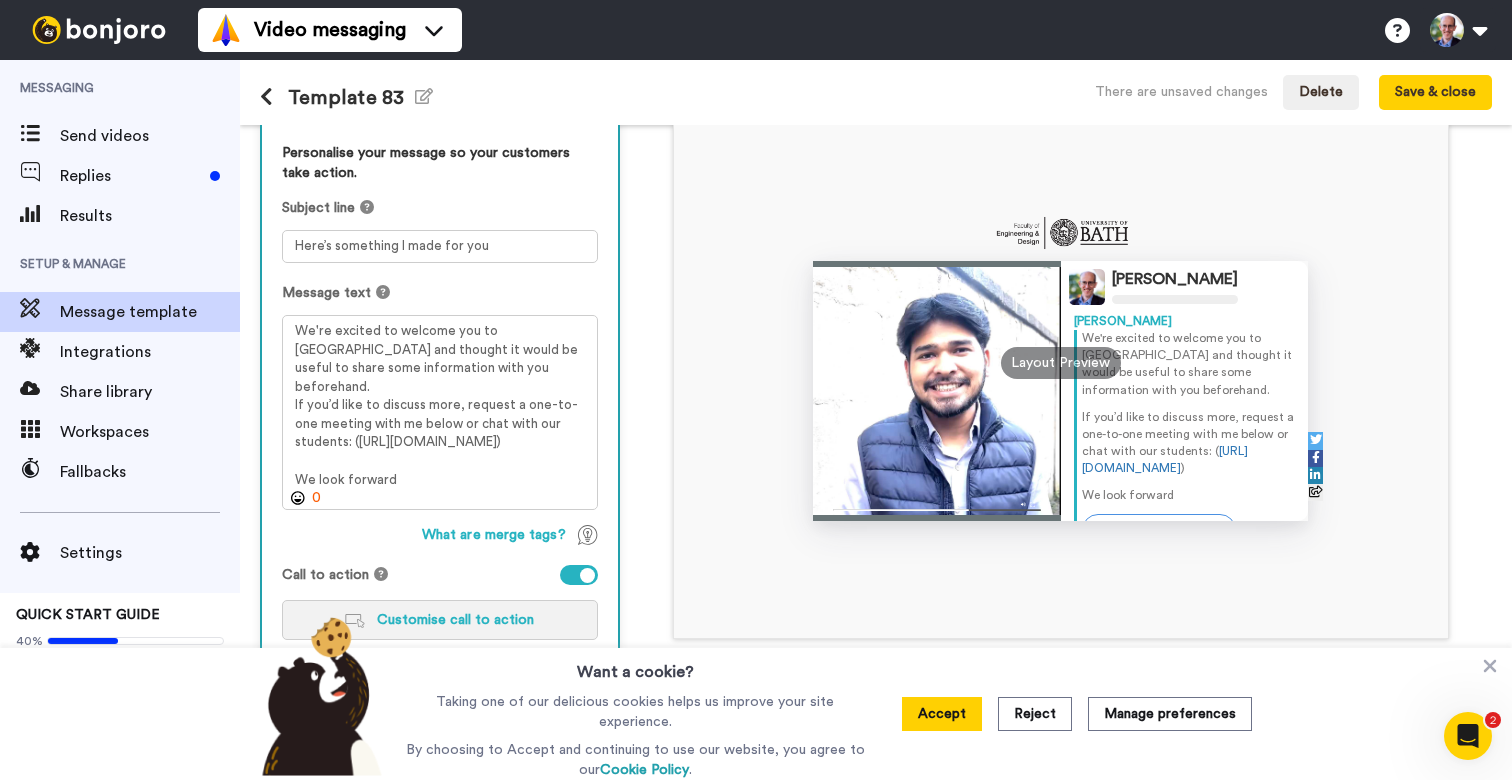 click on "Customise call to action" at bounding box center [455, 620] 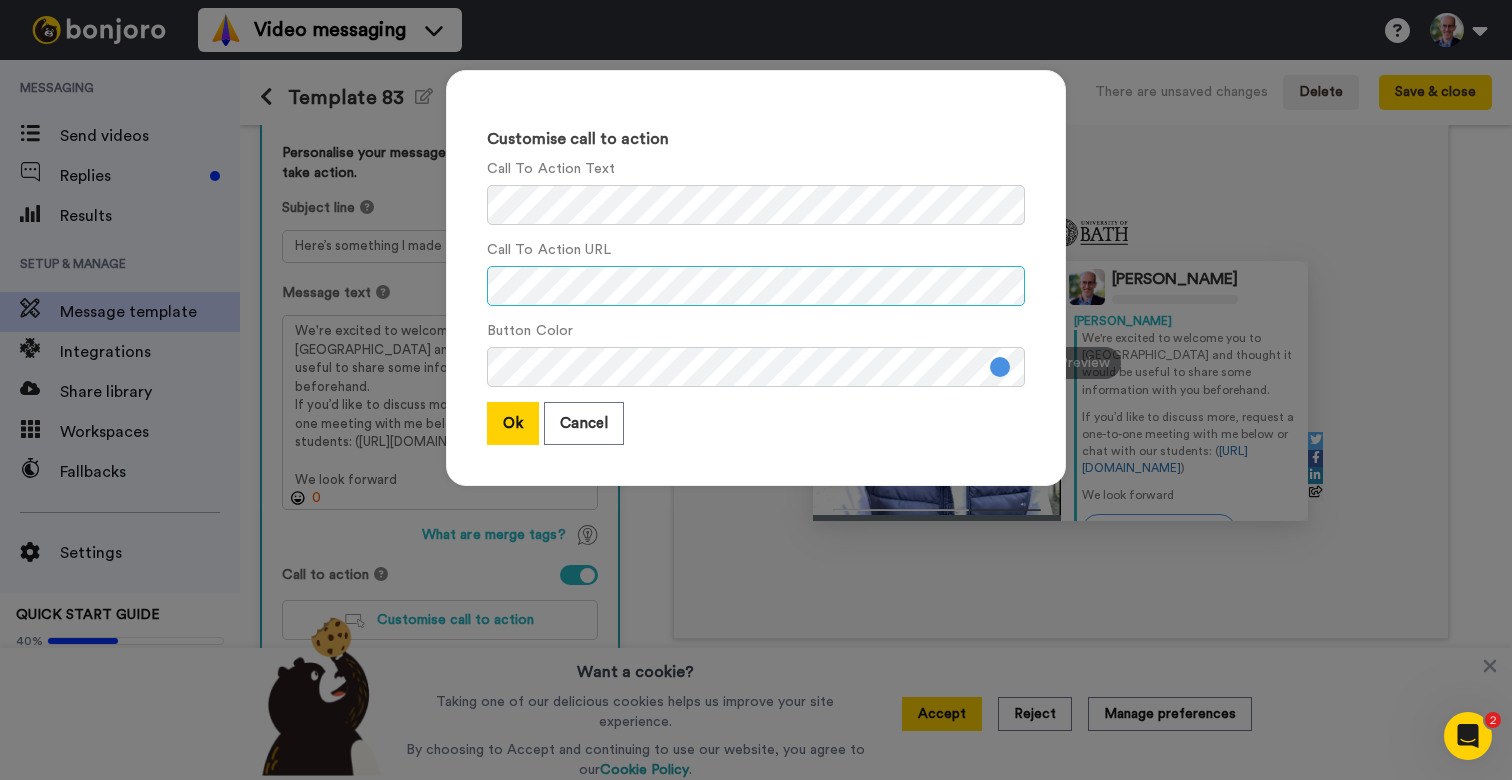 scroll, scrollTop: 0, scrollLeft: 64, axis: horizontal 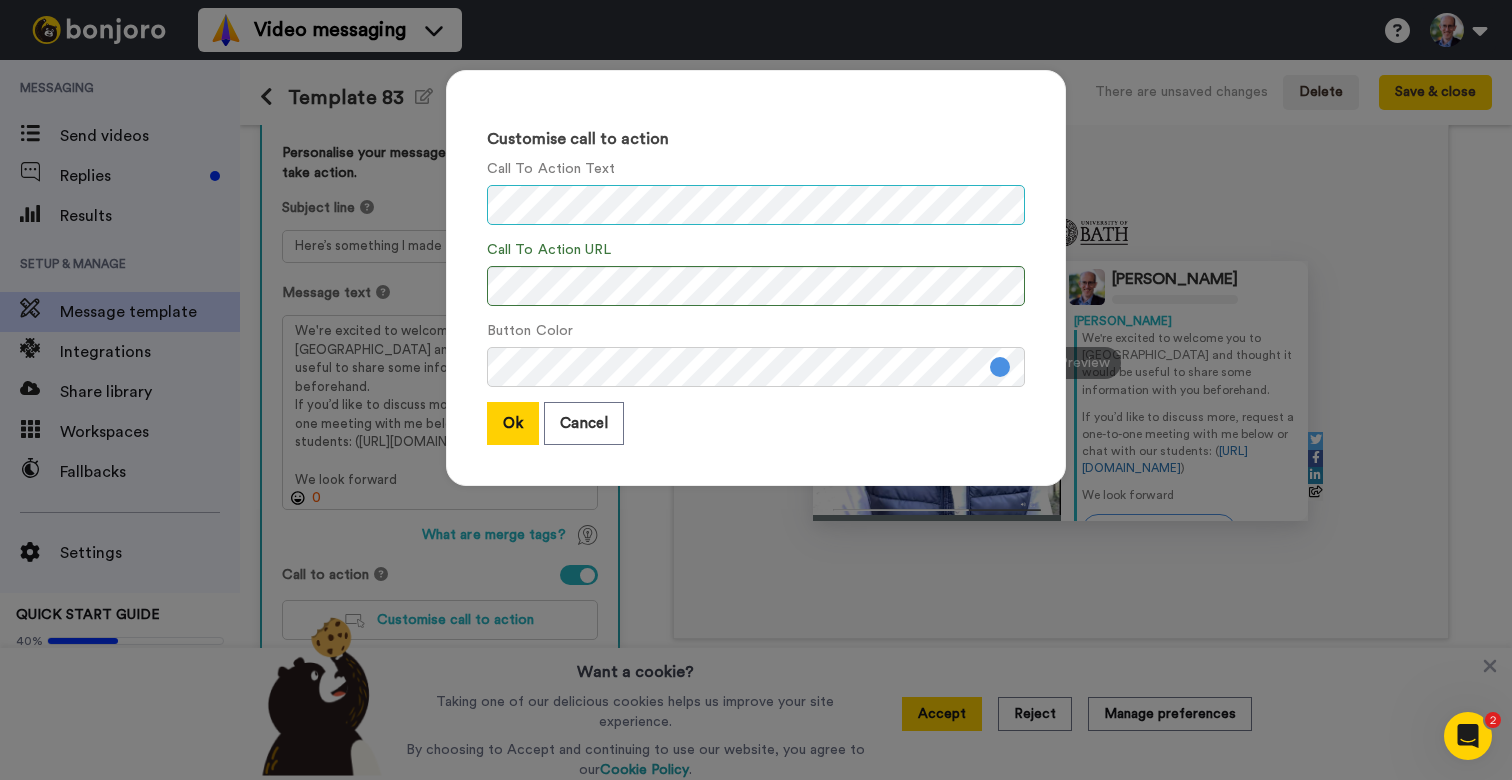 click on "Customise call to action Call To Action Text Call To Action URL Button Color Ok Cancel" at bounding box center [756, 278] 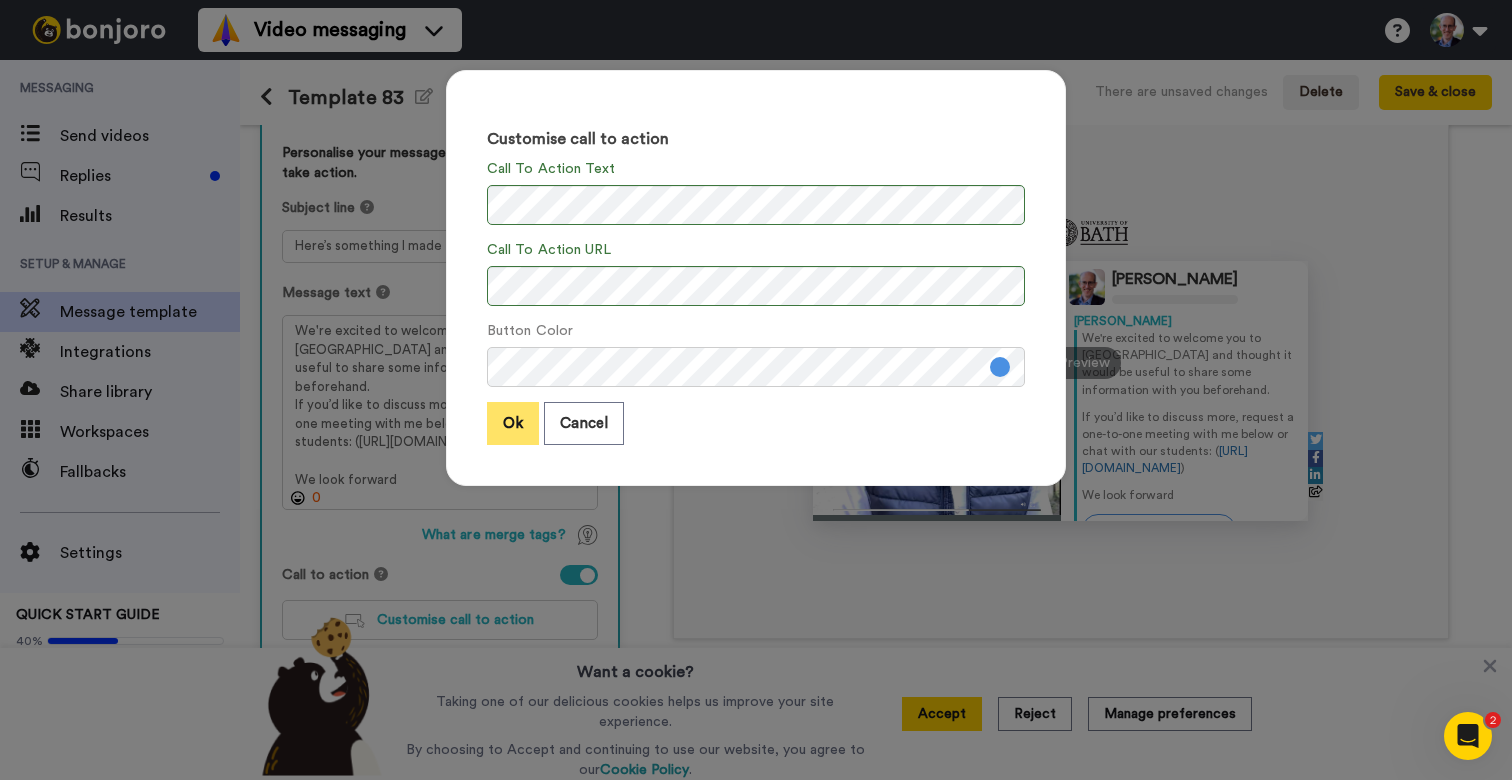 click on "Ok" at bounding box center [513, 423] 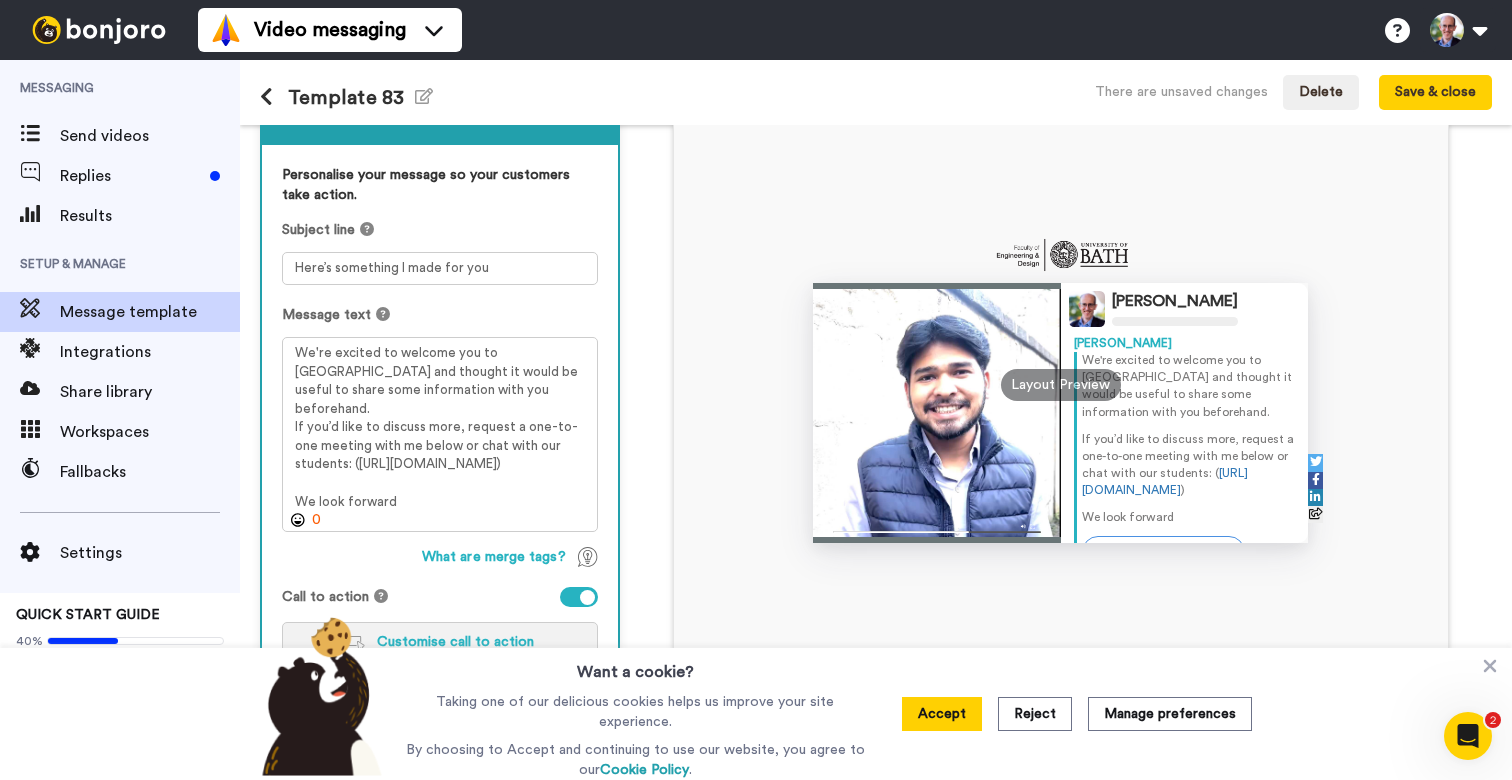 scroll, scrollTop: 167, scrollLeft: 0, axis: vertical 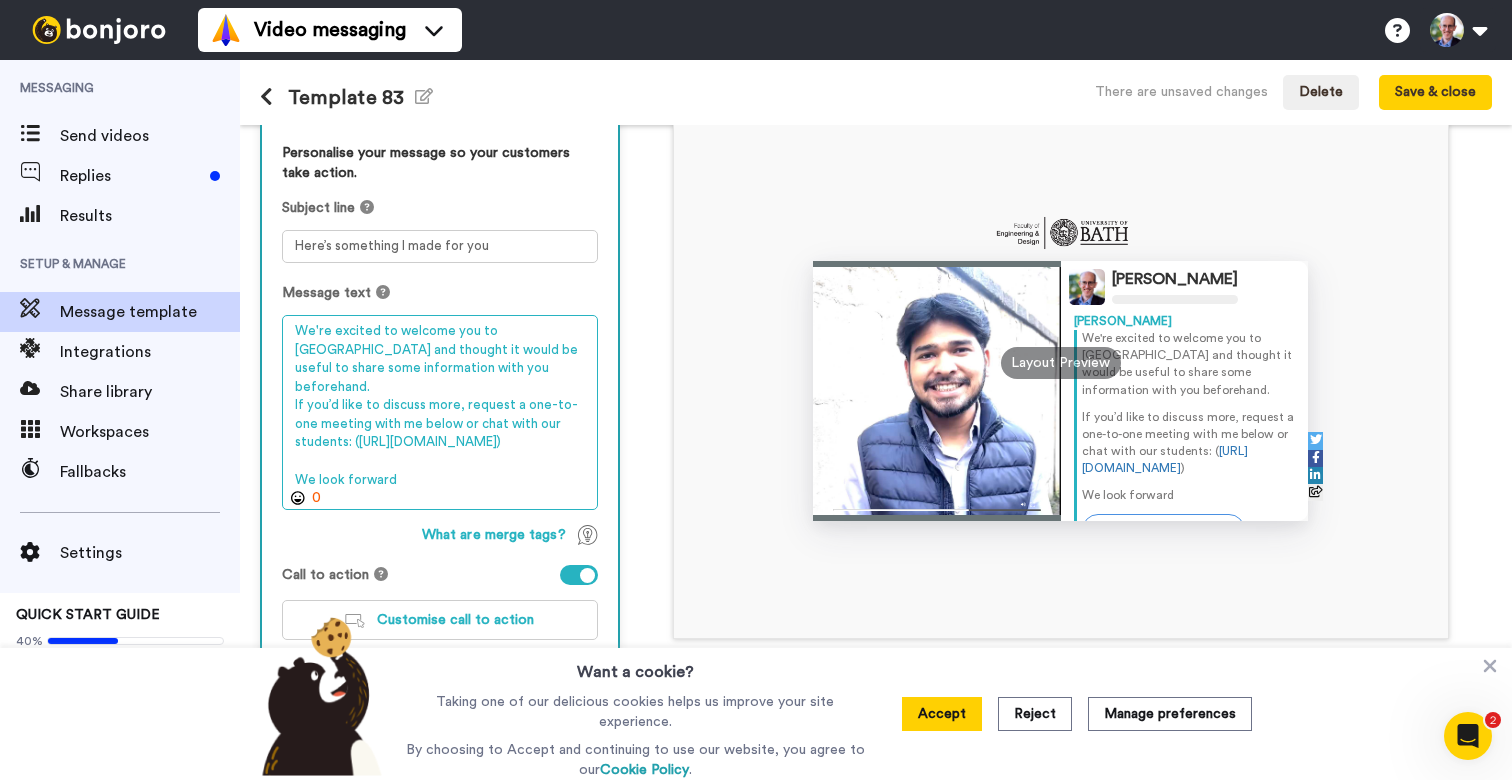 drag, startPoint x: 486, startPoint y: 444, endPoint x: 357, endPoint y: 434, distance: 129.38702 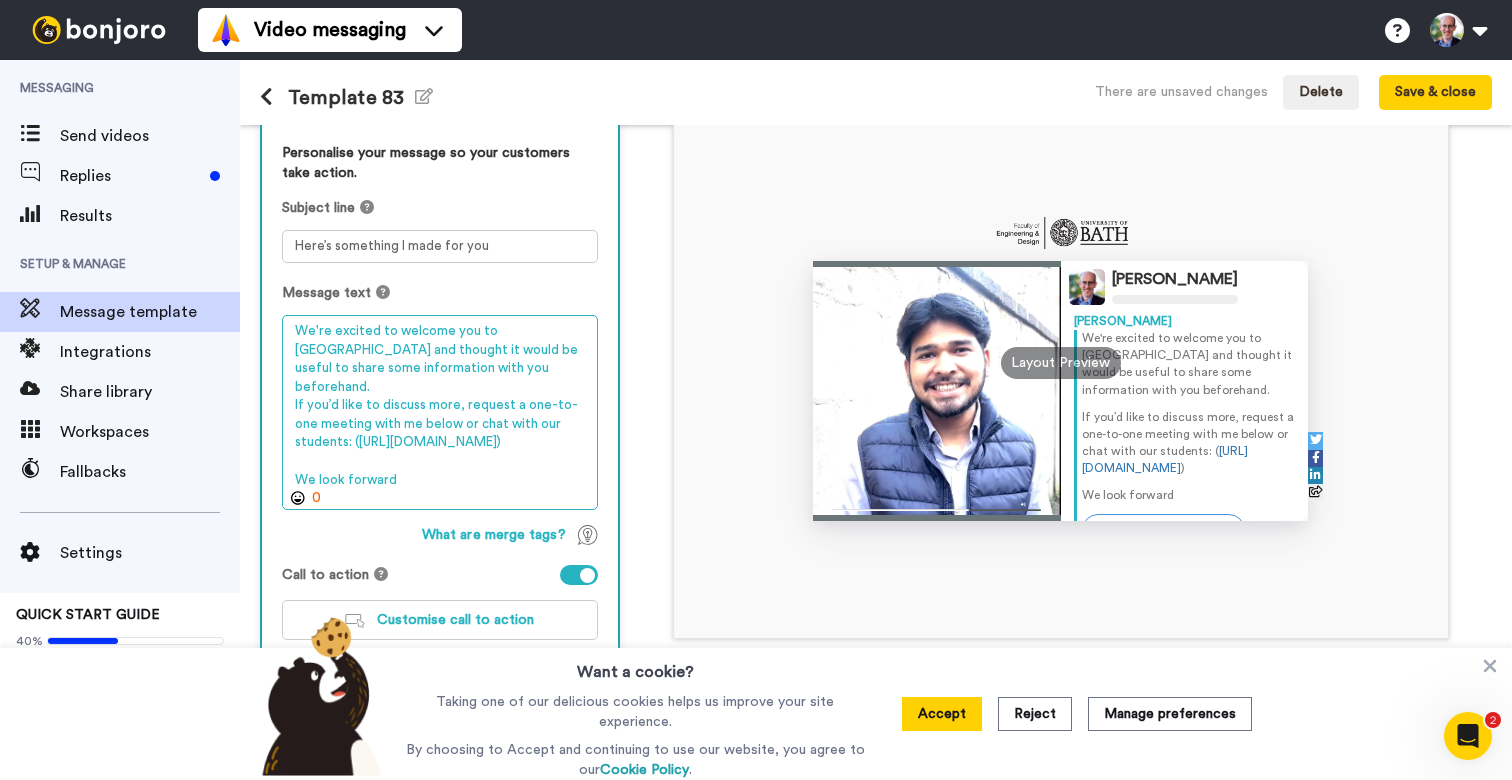 click on "We're excited to welcome you to Bath and thought it would be useful to share some information with you beforehand.
If you’d like to discuss more, request a one-to-one meeting with me below or chat with our students: (https://www.bath.ac.uk/applicant-support/chat-with-our-students/)
We look forward" at bounding box center (440, 412) 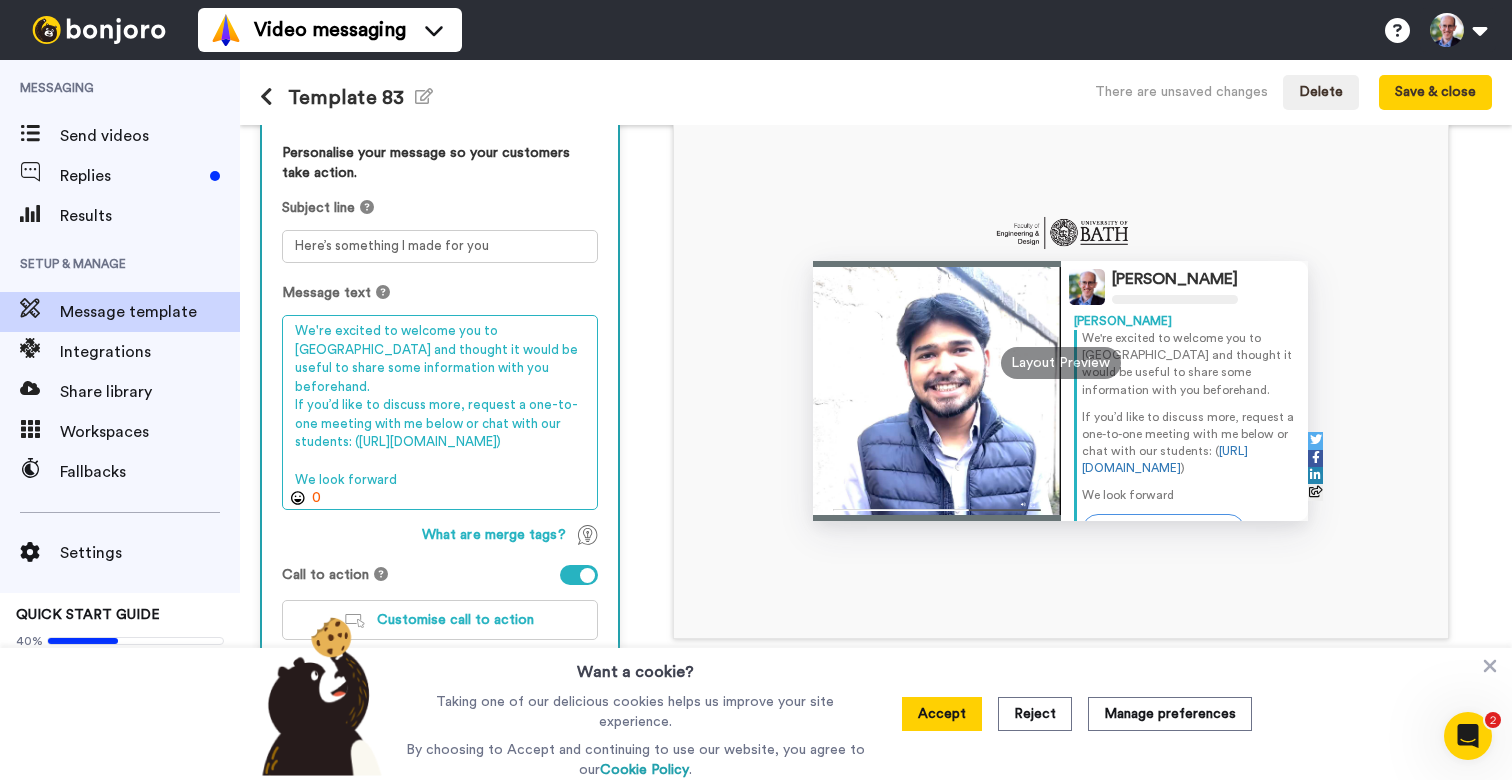 drag, startPoint x: 486, startPoint y: 442, endPoint x: 356, endPoint y: 422, distance: 131.52946 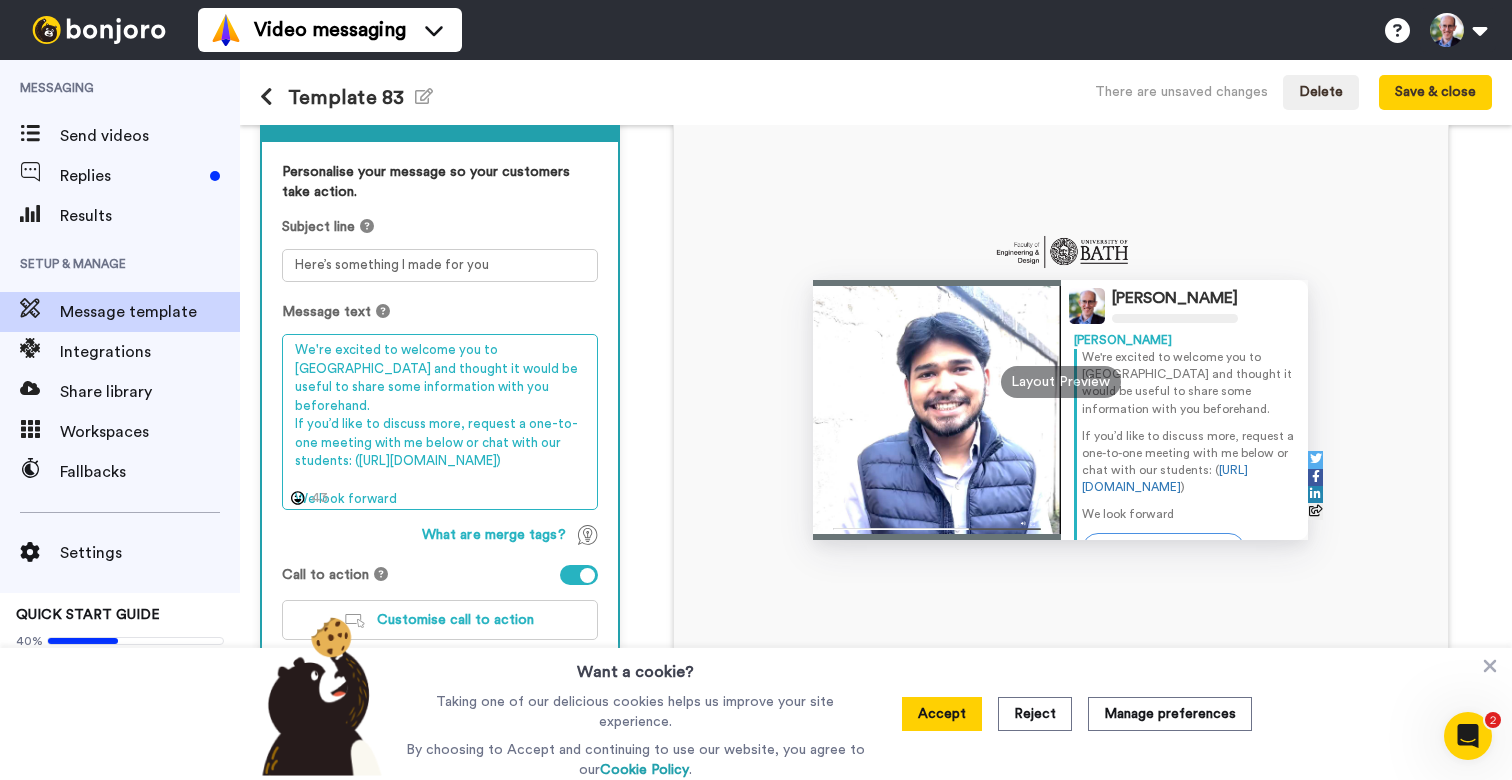 scroll, scrollTop: 148, scrollLeft: 0, axis: vertical 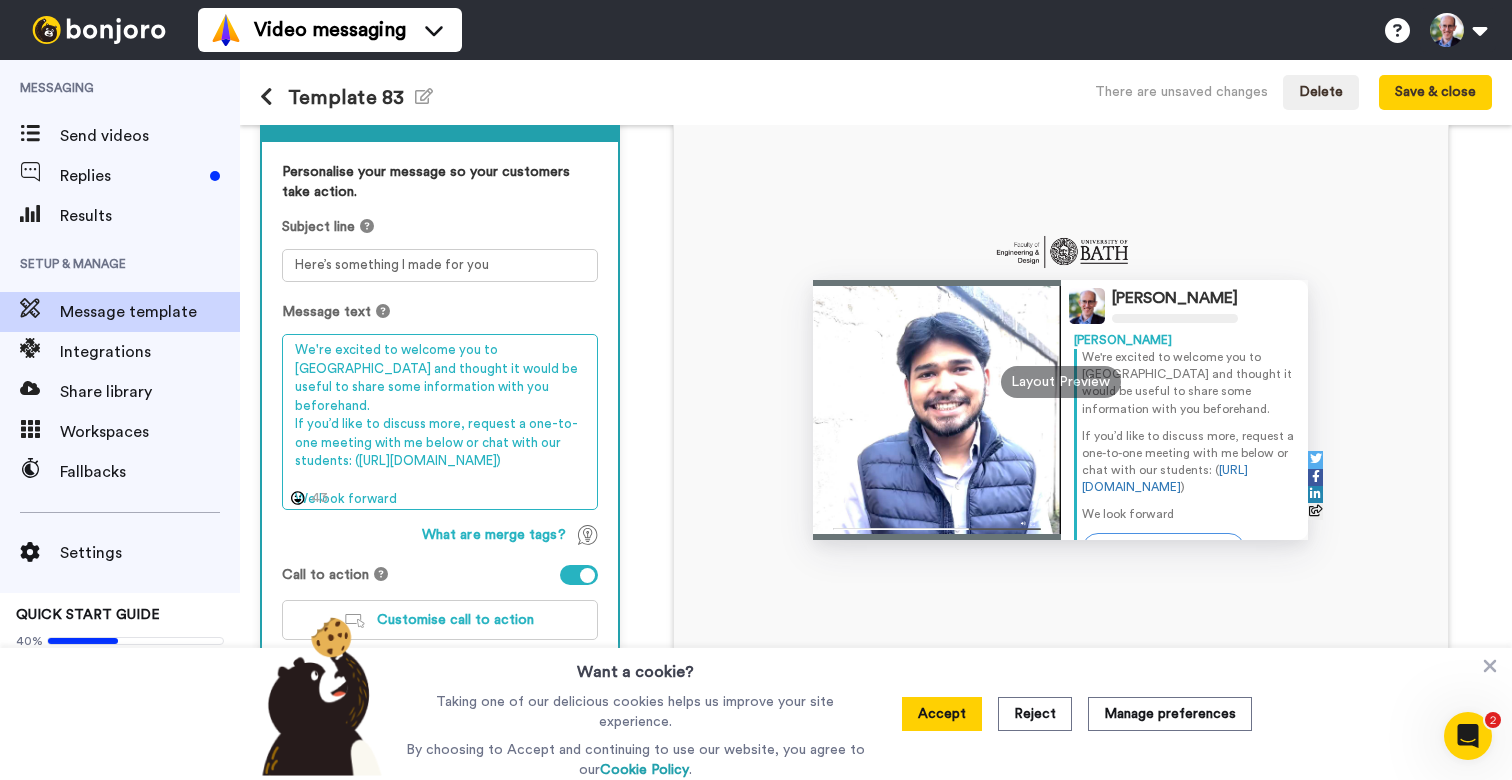 click on "We're excited to welcome you to Bath and thought it would be useful to share some information with you beforehand.
If you’d like to discuss more, request a one-to-one meeting with me below or chat with our students: (http://bit.ly/3GwfTMU)
We look forward" at bounding box center (440, 422) 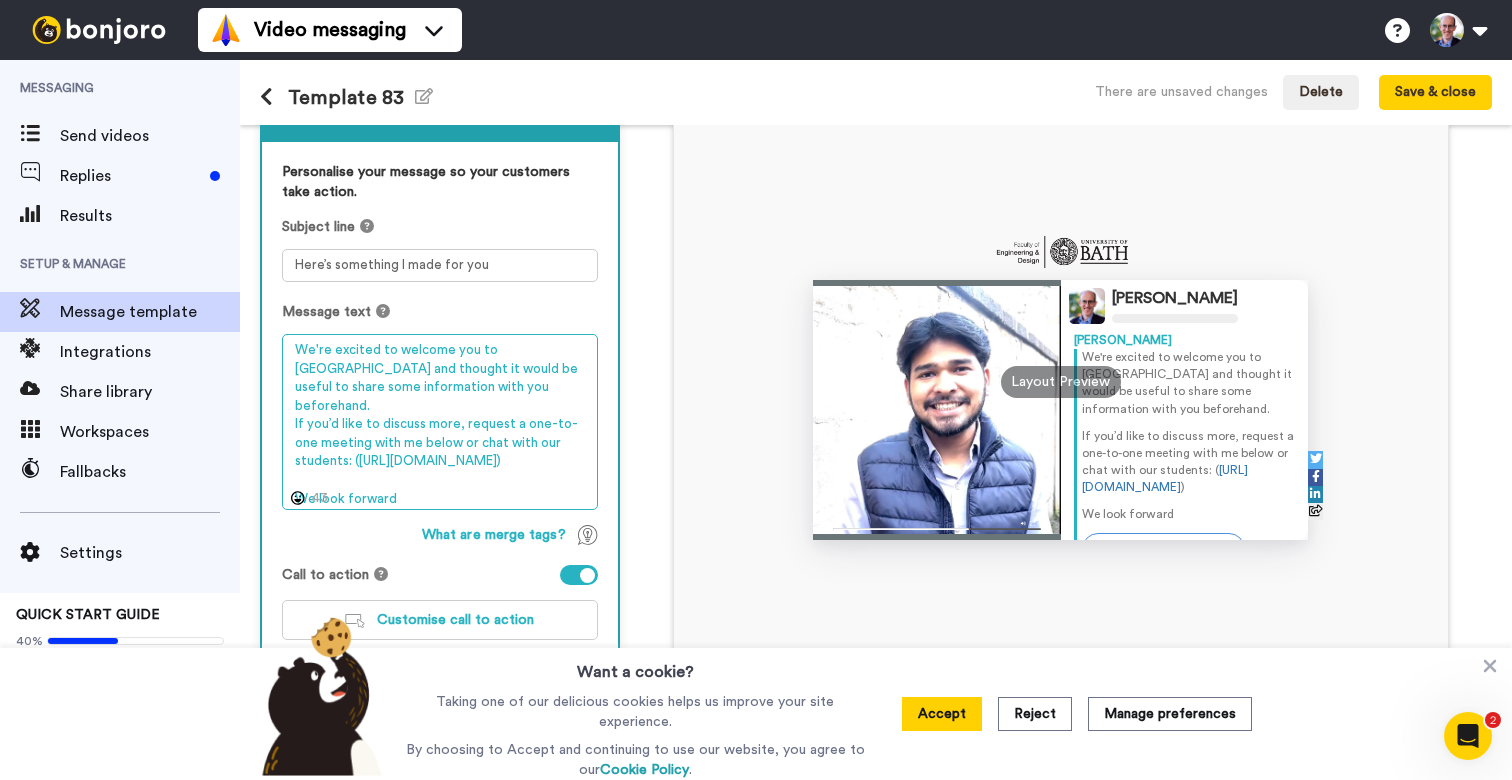 drag, startPoint x: 371, startPoint y: 483, endPoint x: 281, endPoint y: 483, distance: 90 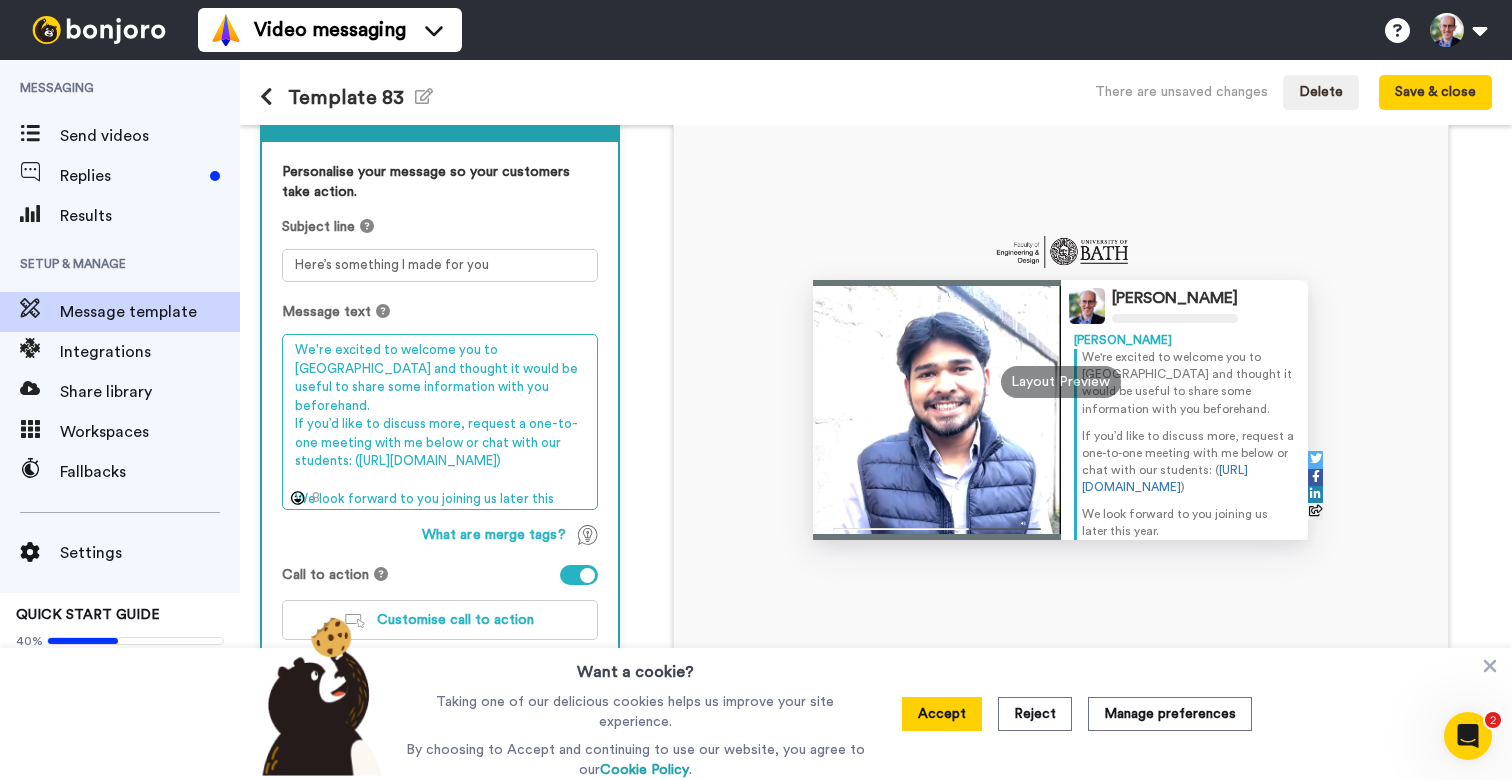 type on "We're excited to welcome you to Bath and thought it would be useful to share some information with you beforehand.
If you’d like to discuss more, request a one-to-one meeting with me below or chat with our students: (http://bit.ly/3GwfTMU)
We look forward to you joining us later this year." 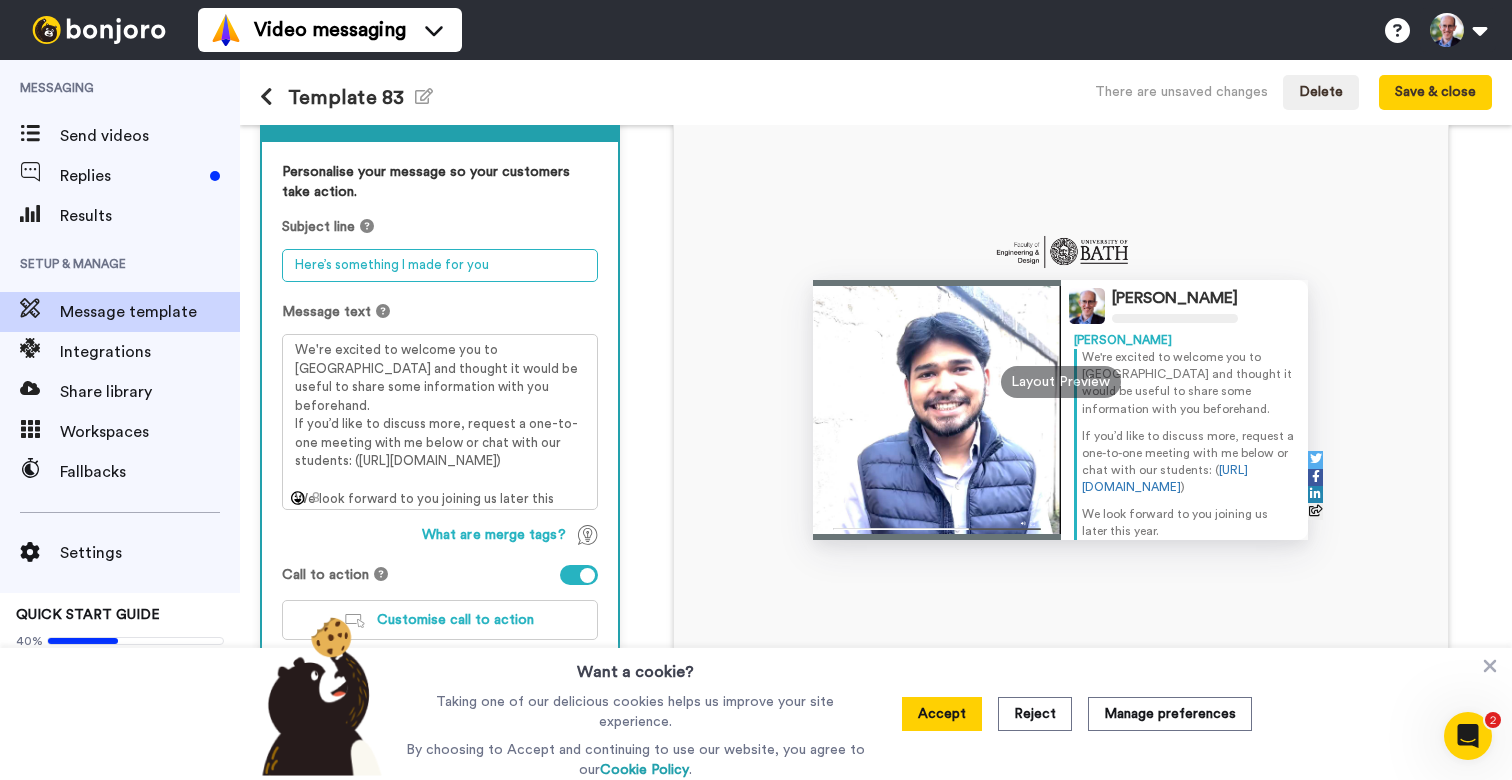 click on "Here’s something I made for you" at bounding box center [440, 265] 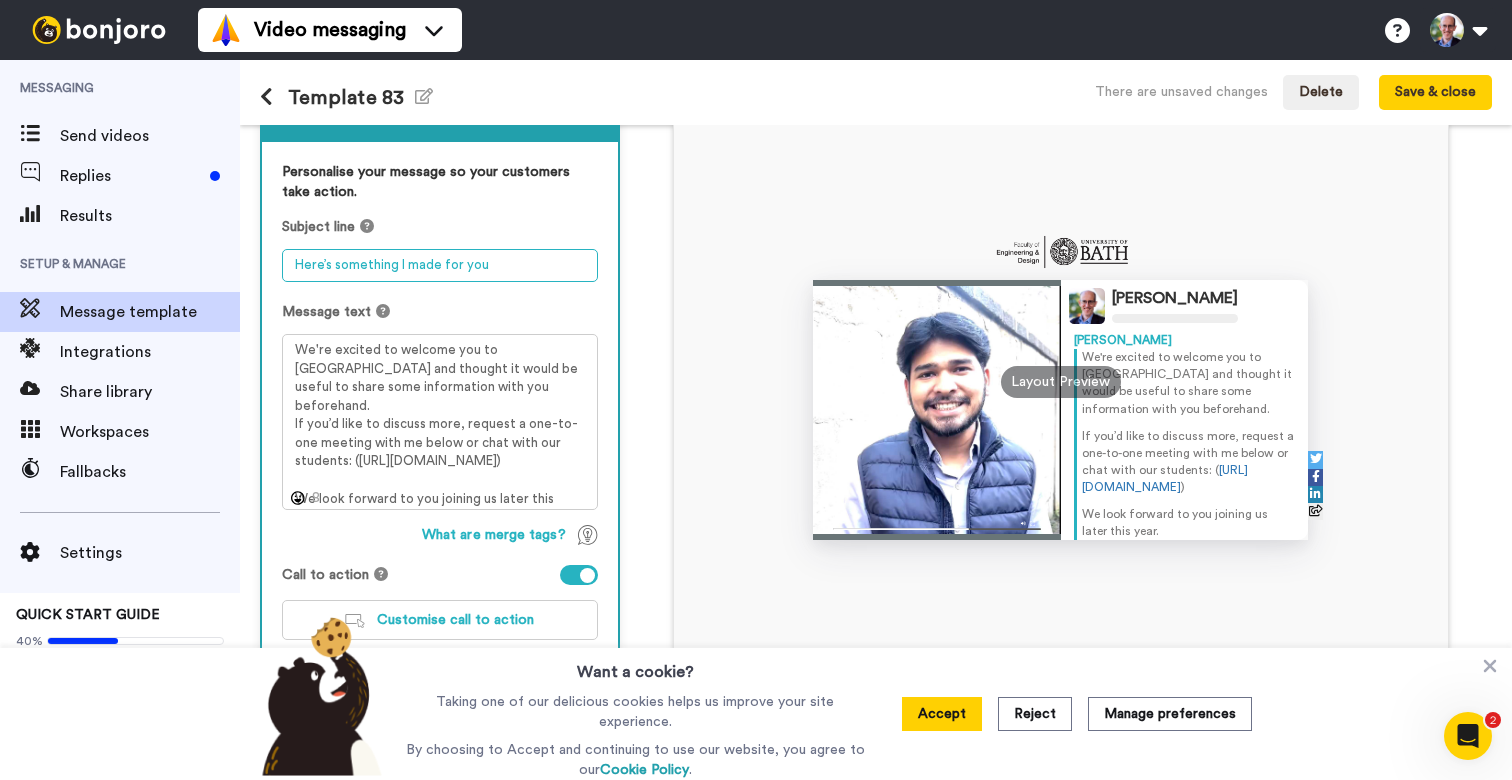 drag, startPoint x: 499, startPoint y: 265, endPoint x: 129, endPoint y: 238, distance: 370.98383 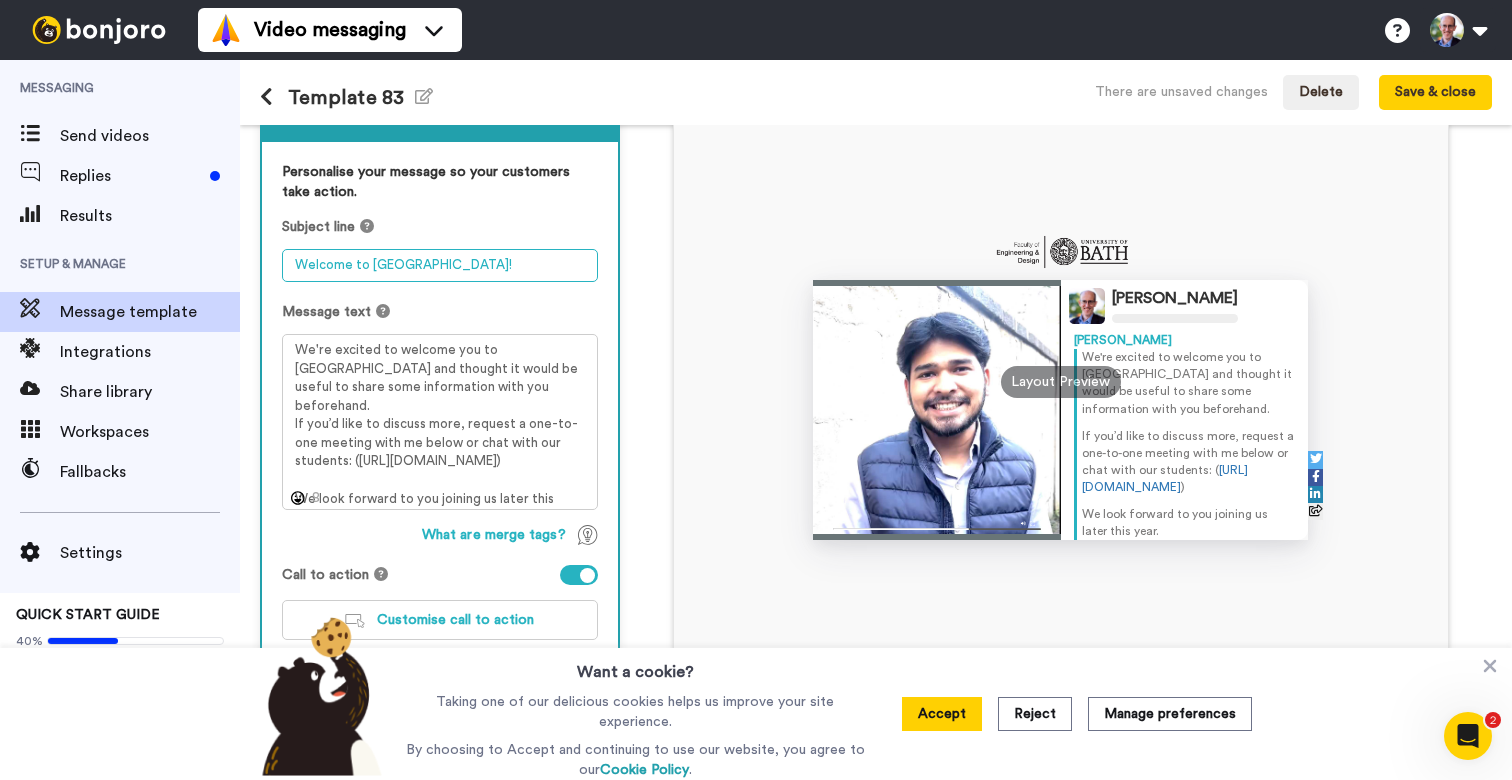 type on "Welcome to Bath!" 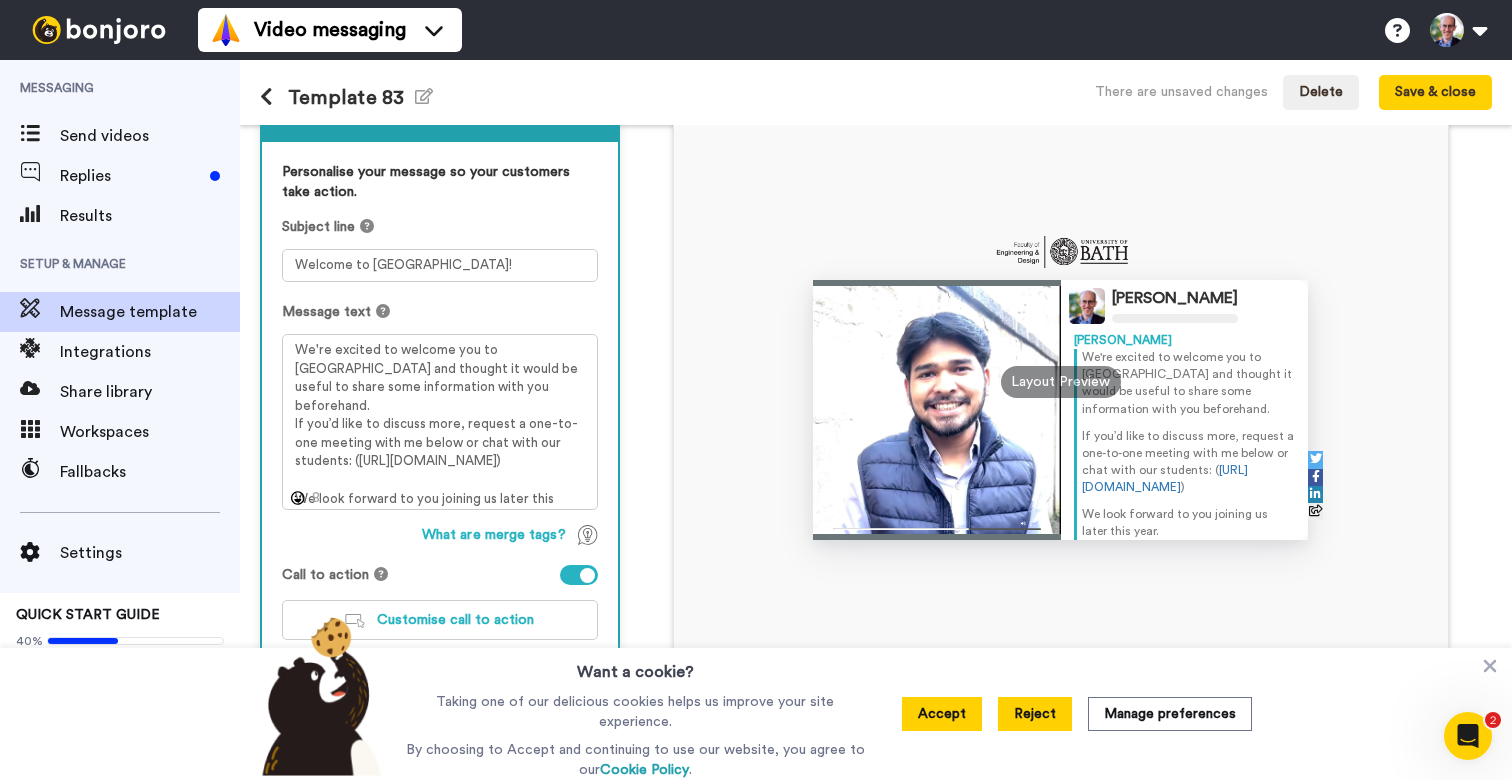 click on "Reject" at bounding box center [1035, 714] 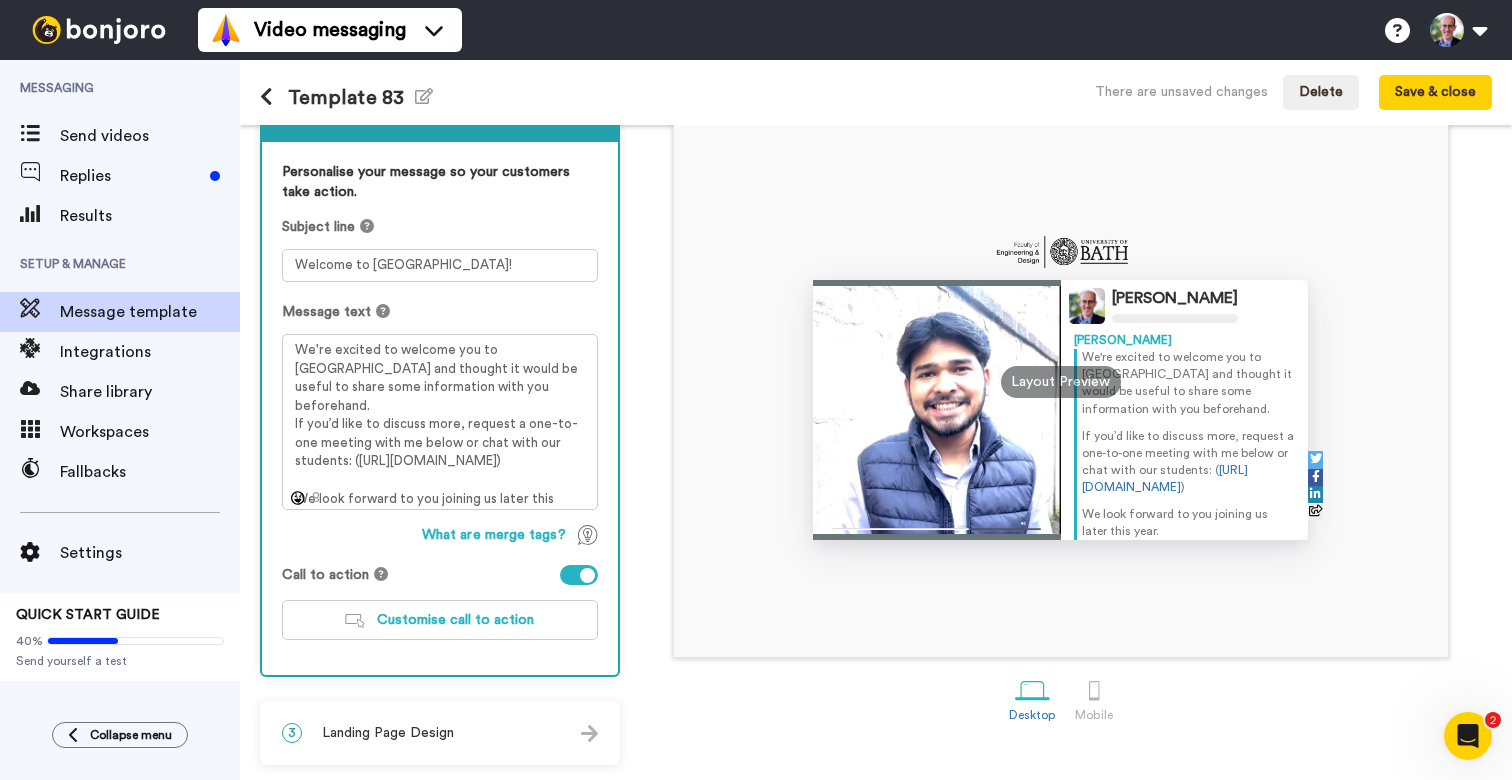click on "3 Landing Page Design" at bounding box center [440, 733] 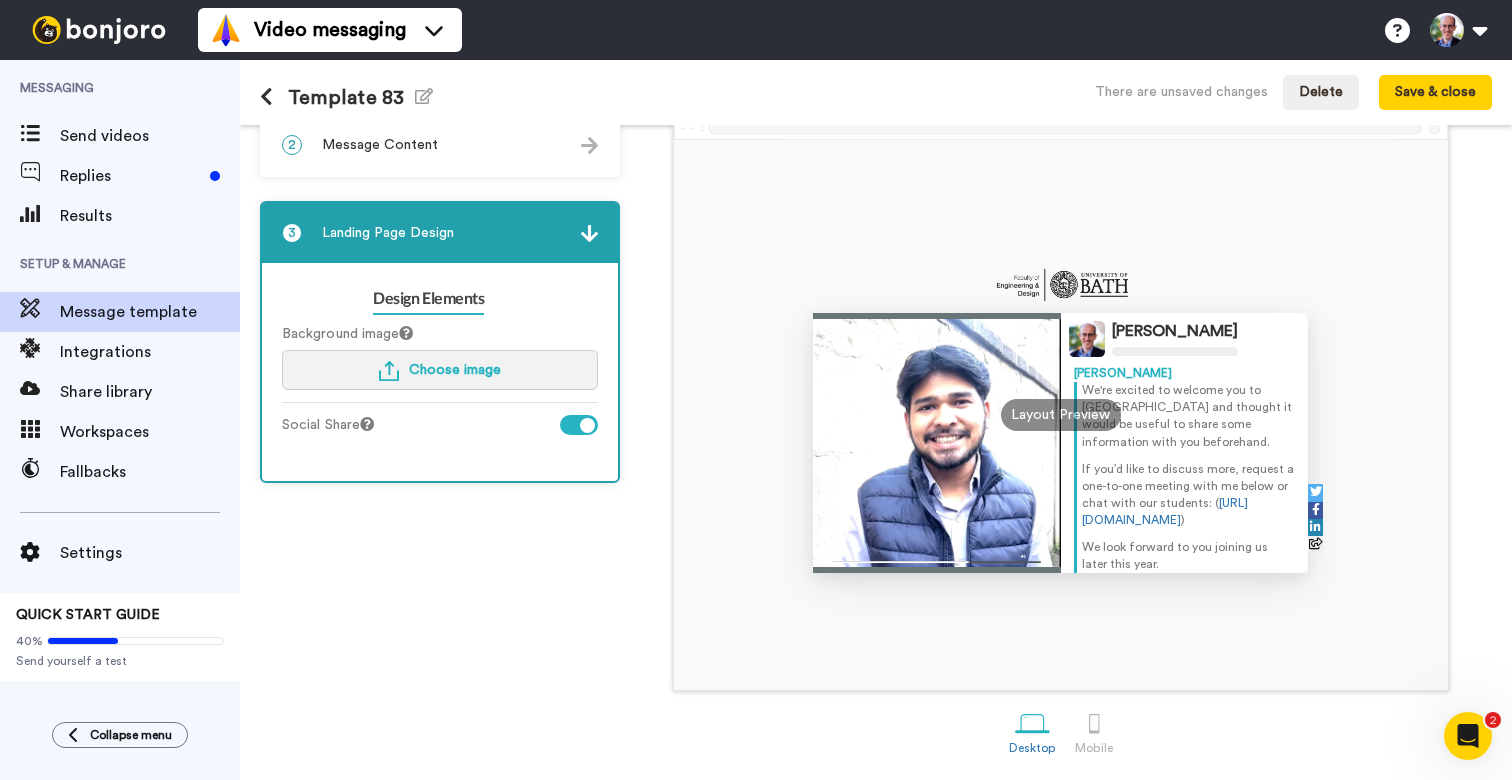 click on "Choose image" at bounding box center (440, 370) 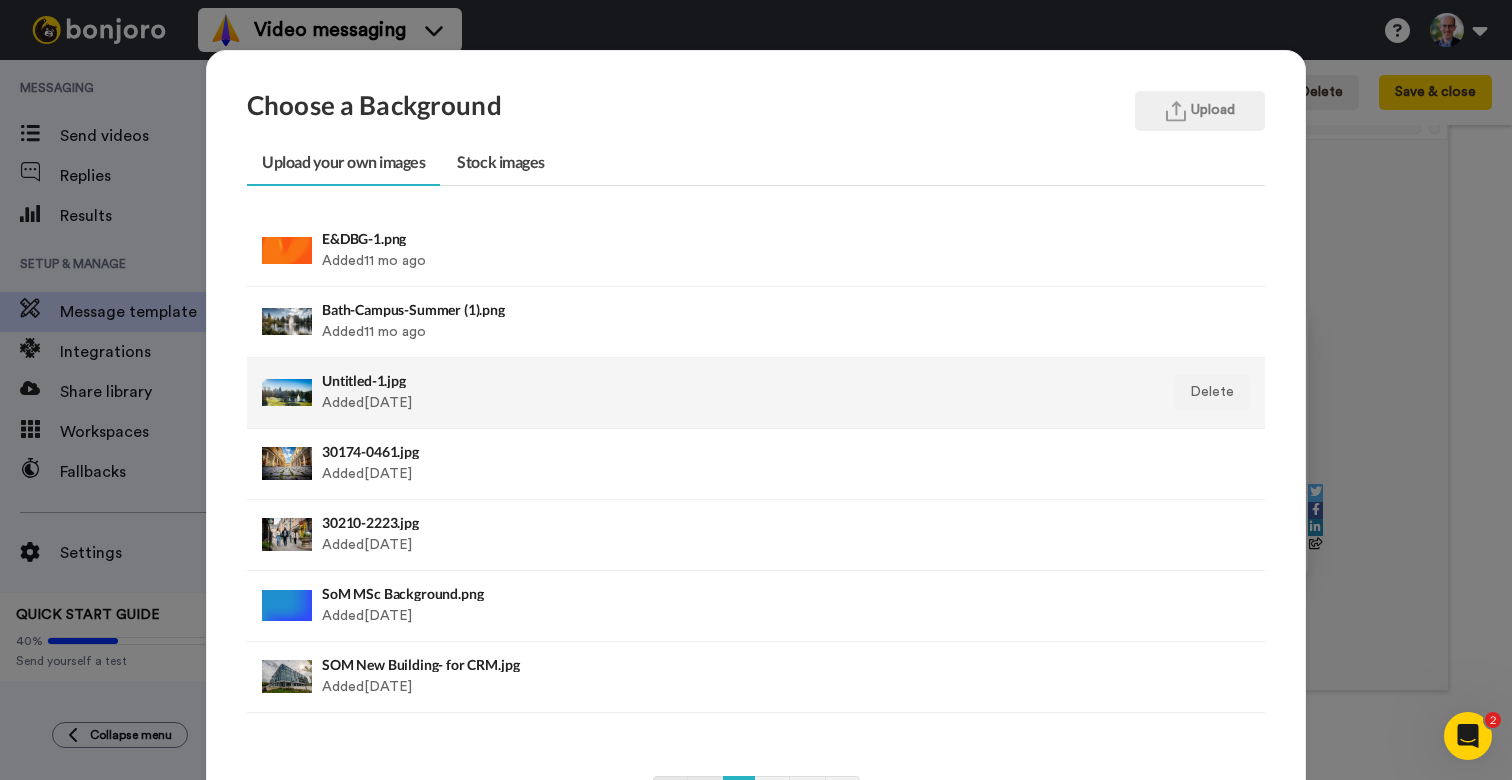 click on "Untitled-1.jpg" at bounding box center [658, 380] 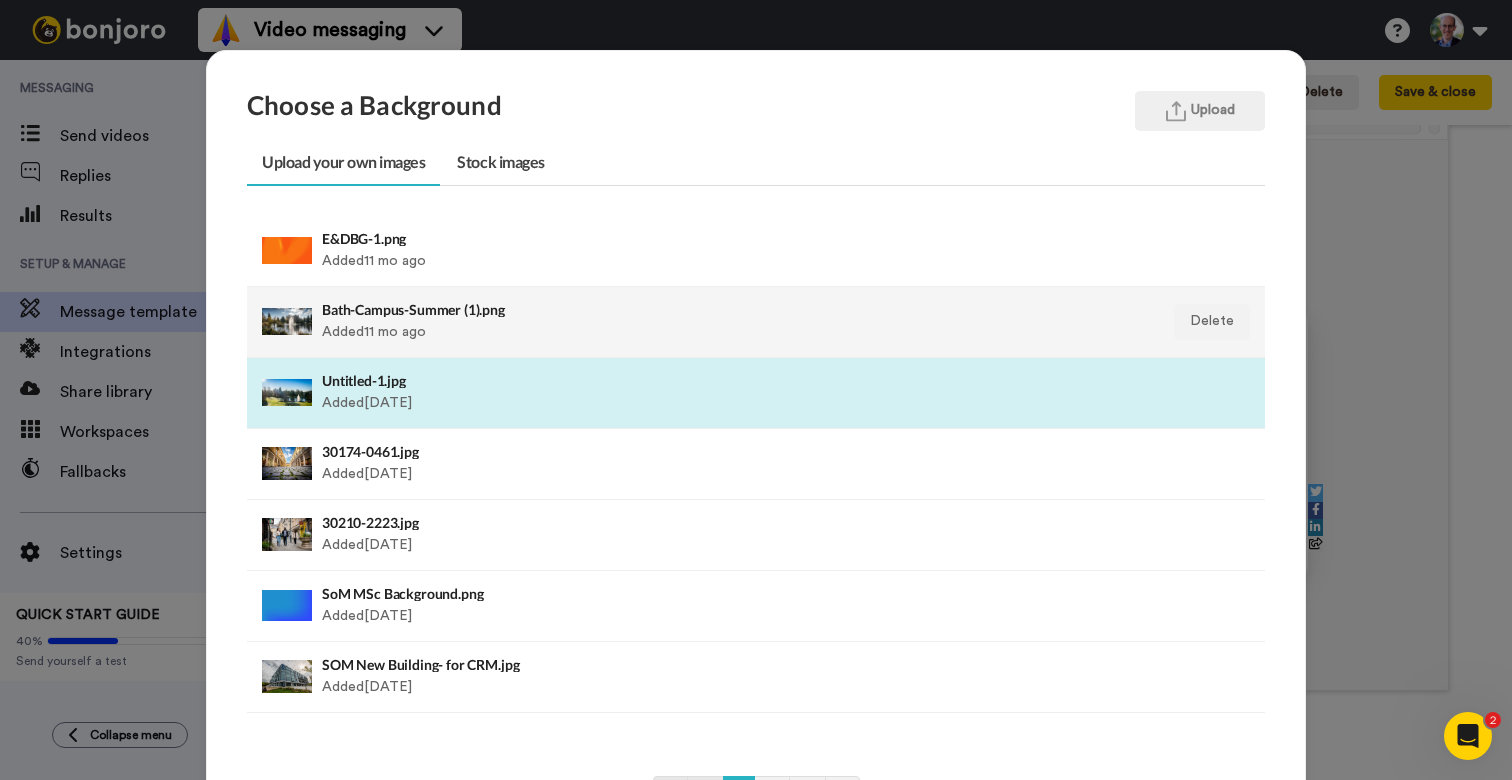 click on "Bath-Campus-Summer (1).png Added  11 mo ago" at bounding box center (658, 322) 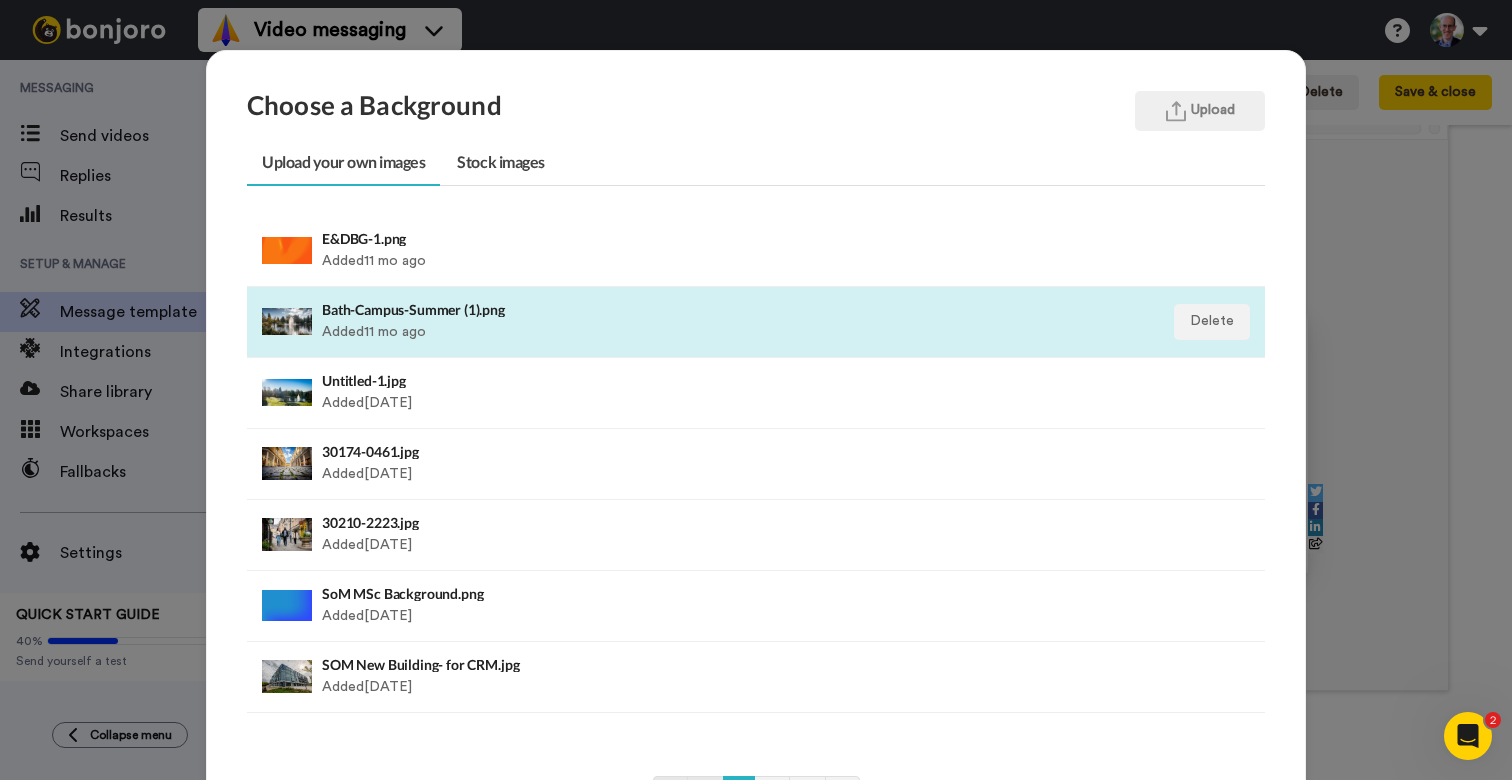 click on "Bath-Campus-Summer (1).png" at bounding box center (658, 309) 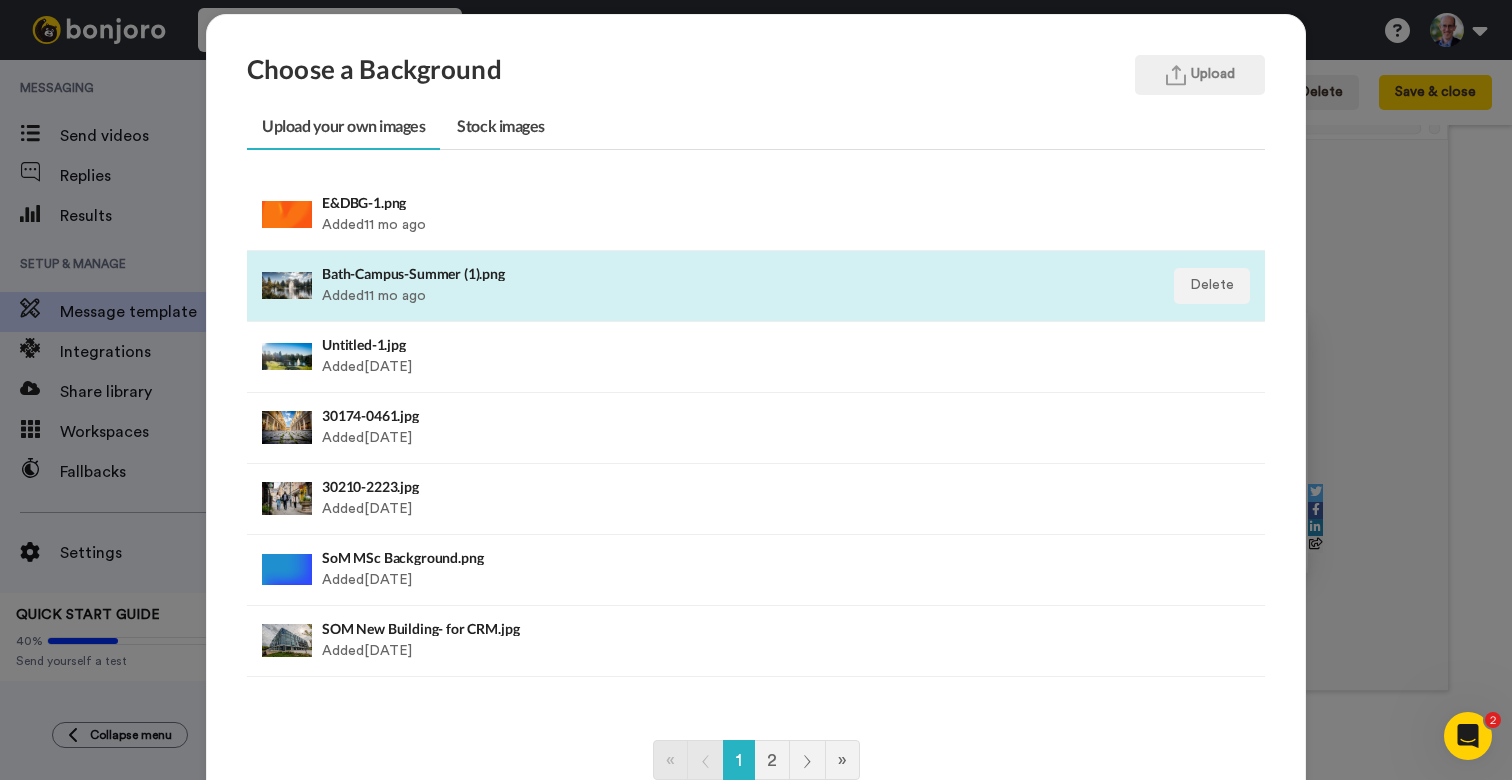 drag, startPoint x: 294, startPoint y: 291, endPoint x: 314, endPoint y: 296, distance: 20.615528 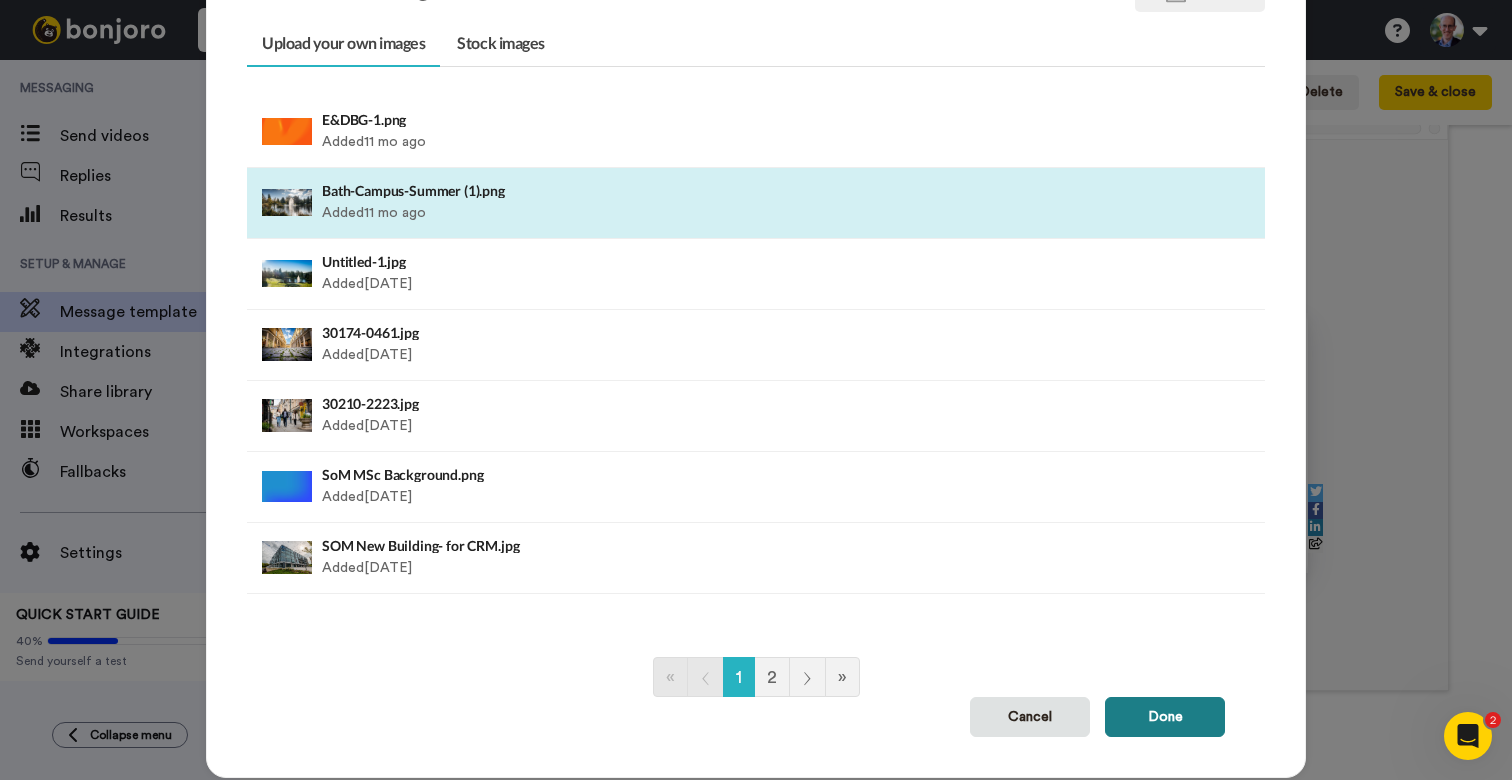 scroll, scrollTop: 122, scrollLeft: 0, axis: vertical 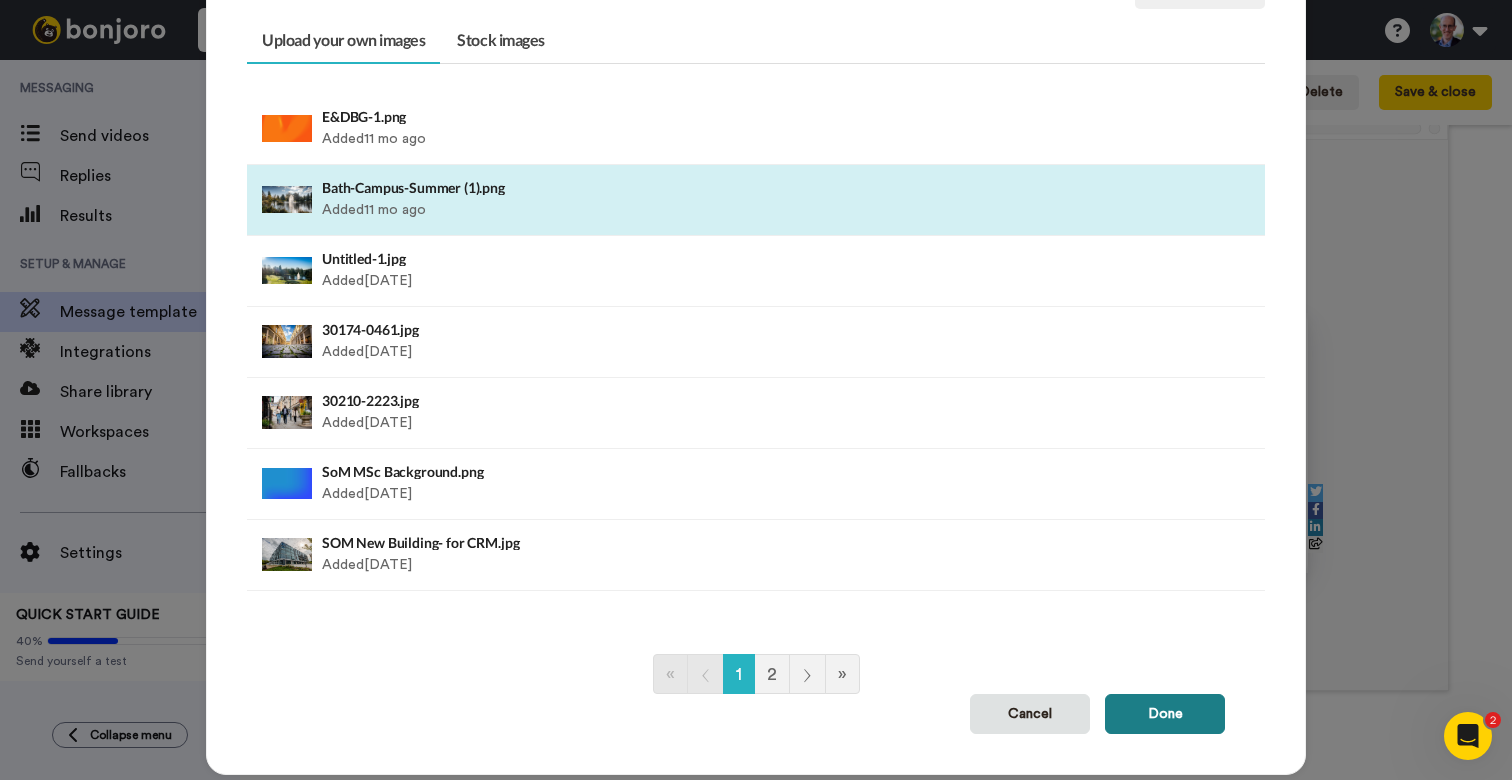 click on "Done" at bounding box center (1165, 714) 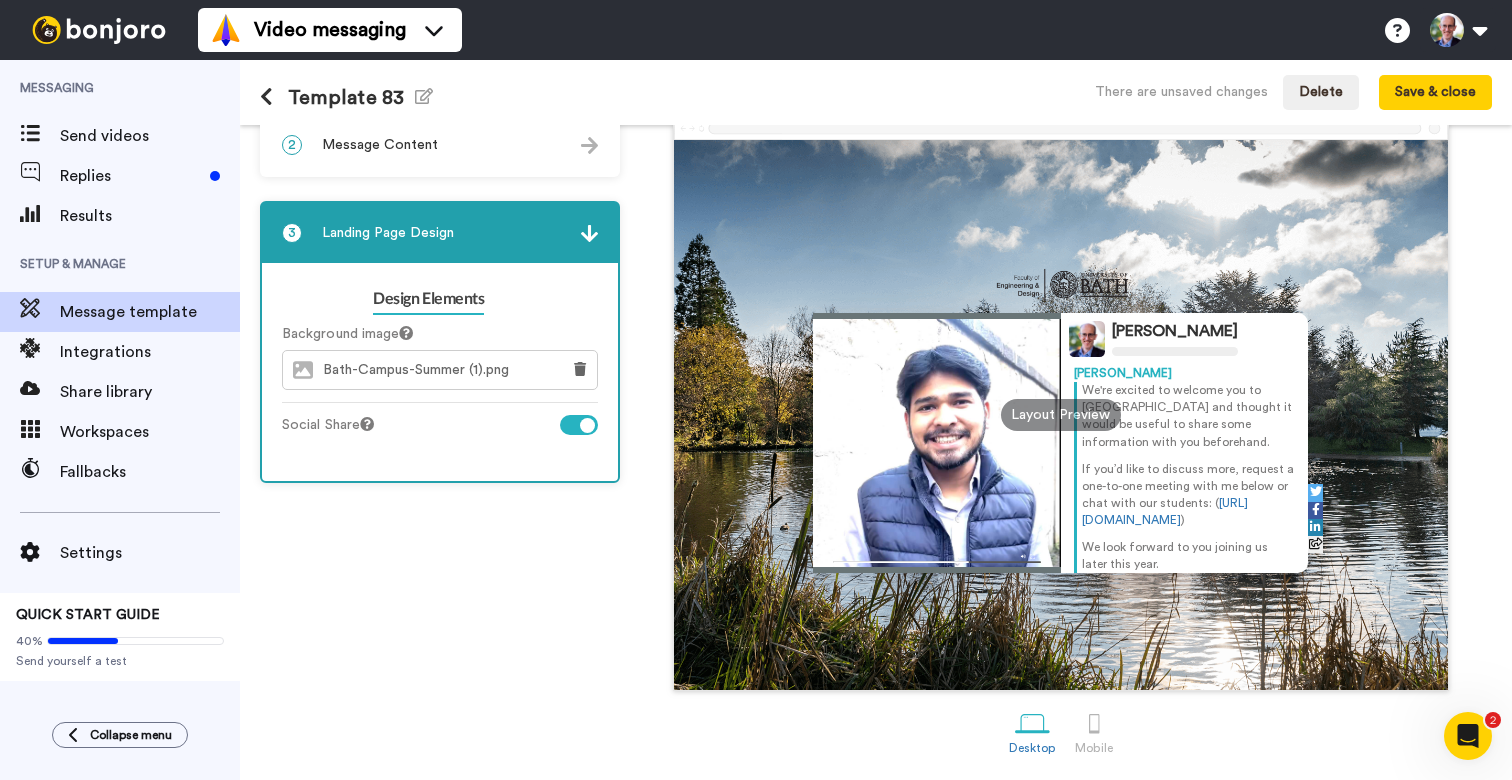 scroll, scrollTop: 0, scrollLeft: 0, axis: both 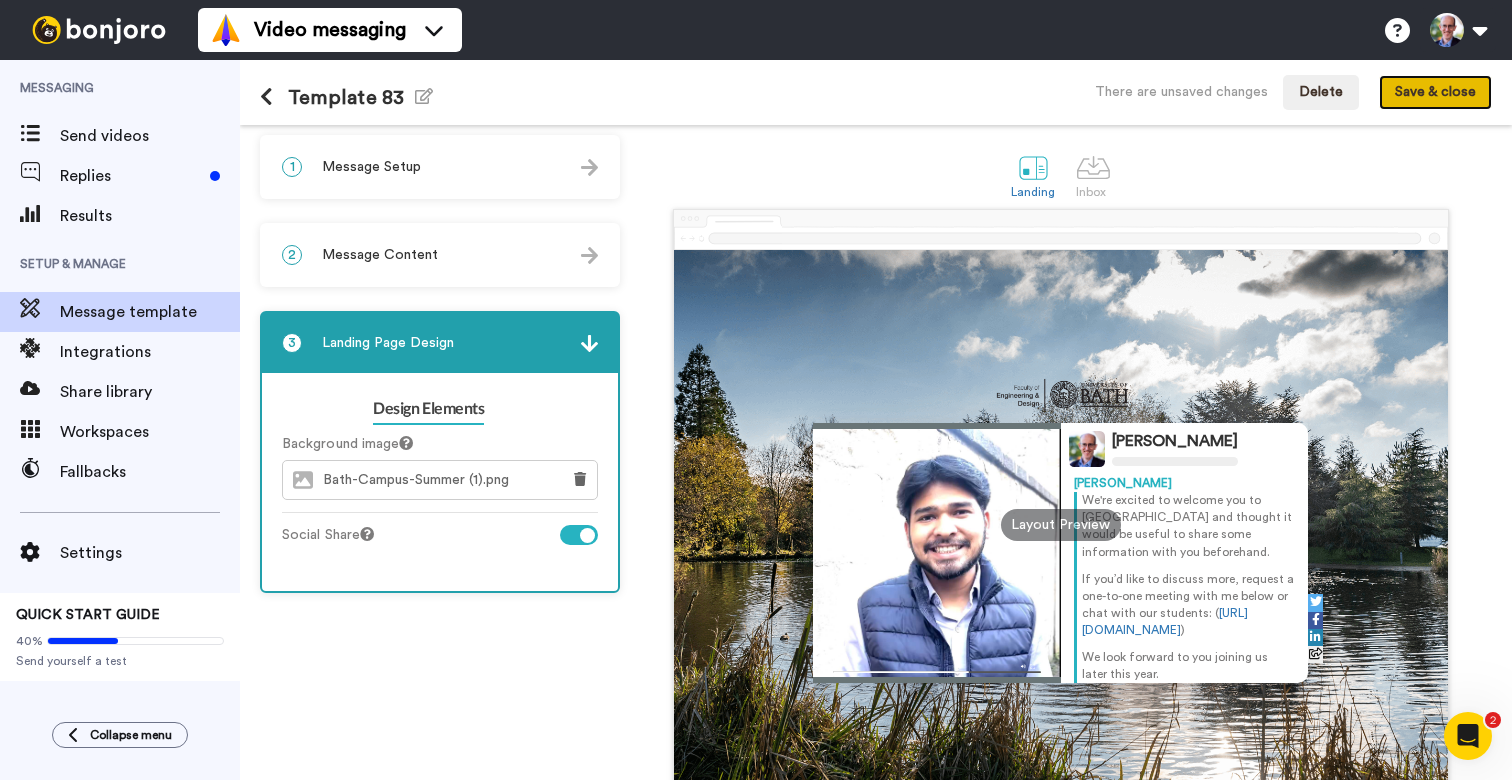 click on "Save & close" at bounding box center [1435, 93] 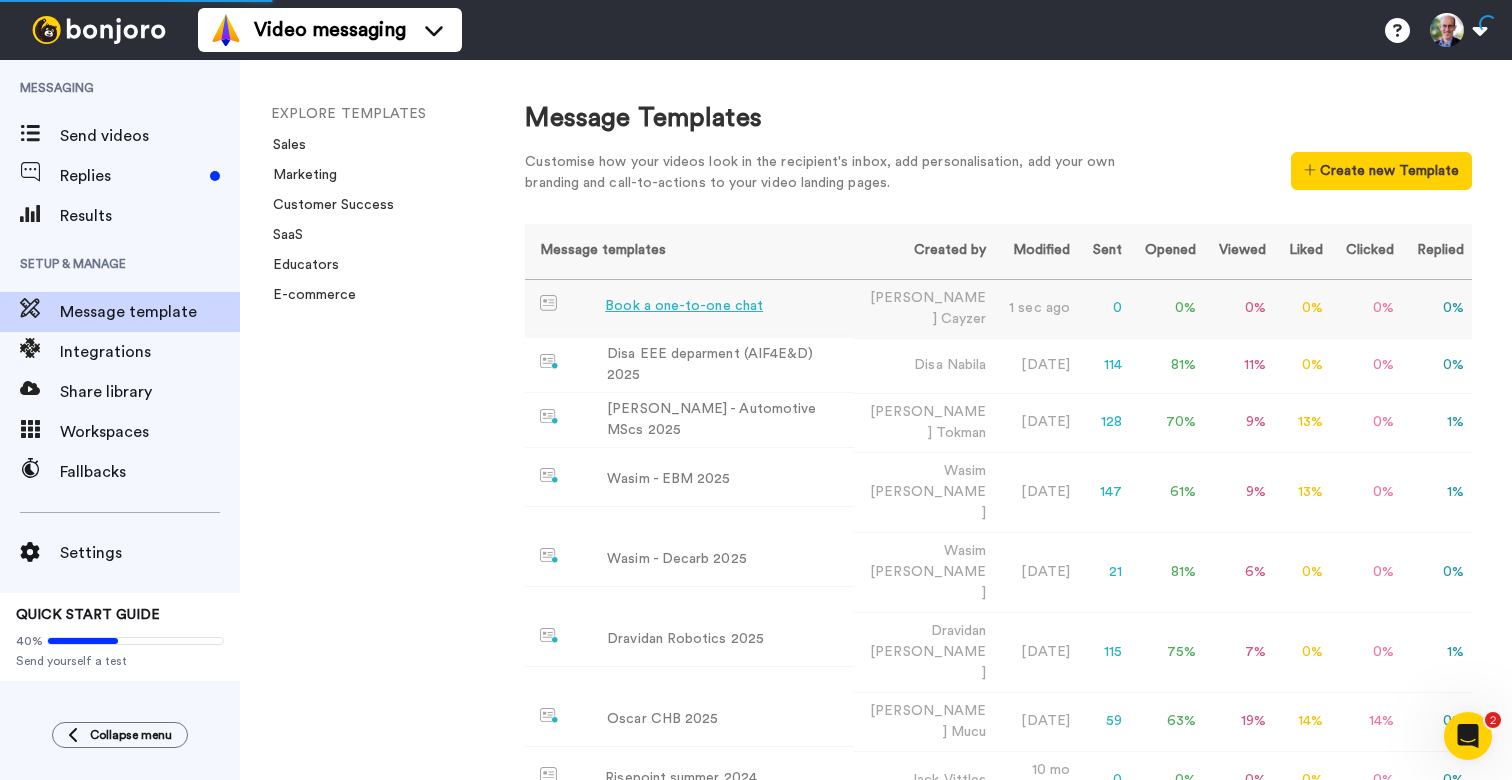 click on "Book a one-to-one chat" at bounding box center [684, 306] 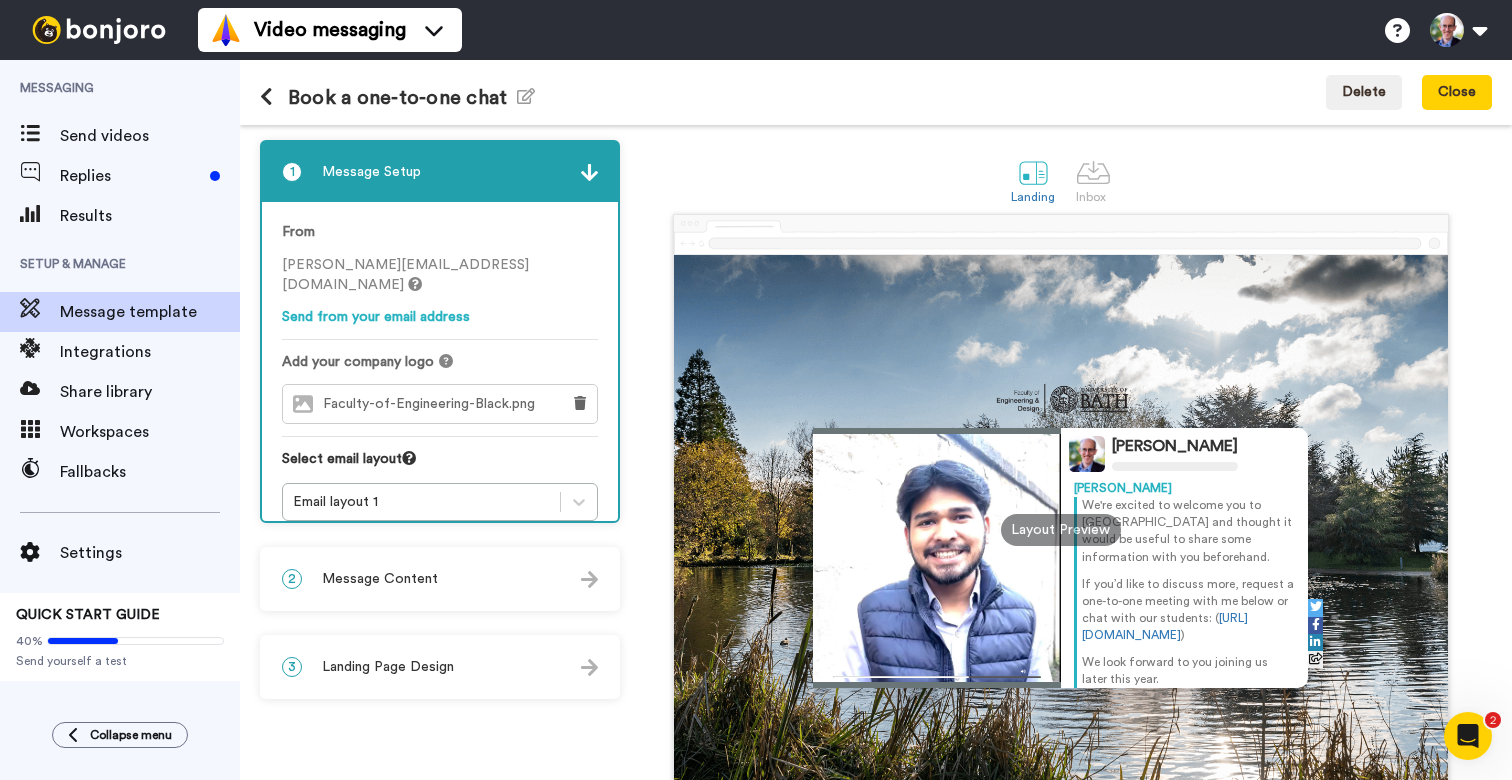scroll, scrollTop: 0, scrollLeft: 0, axis: both 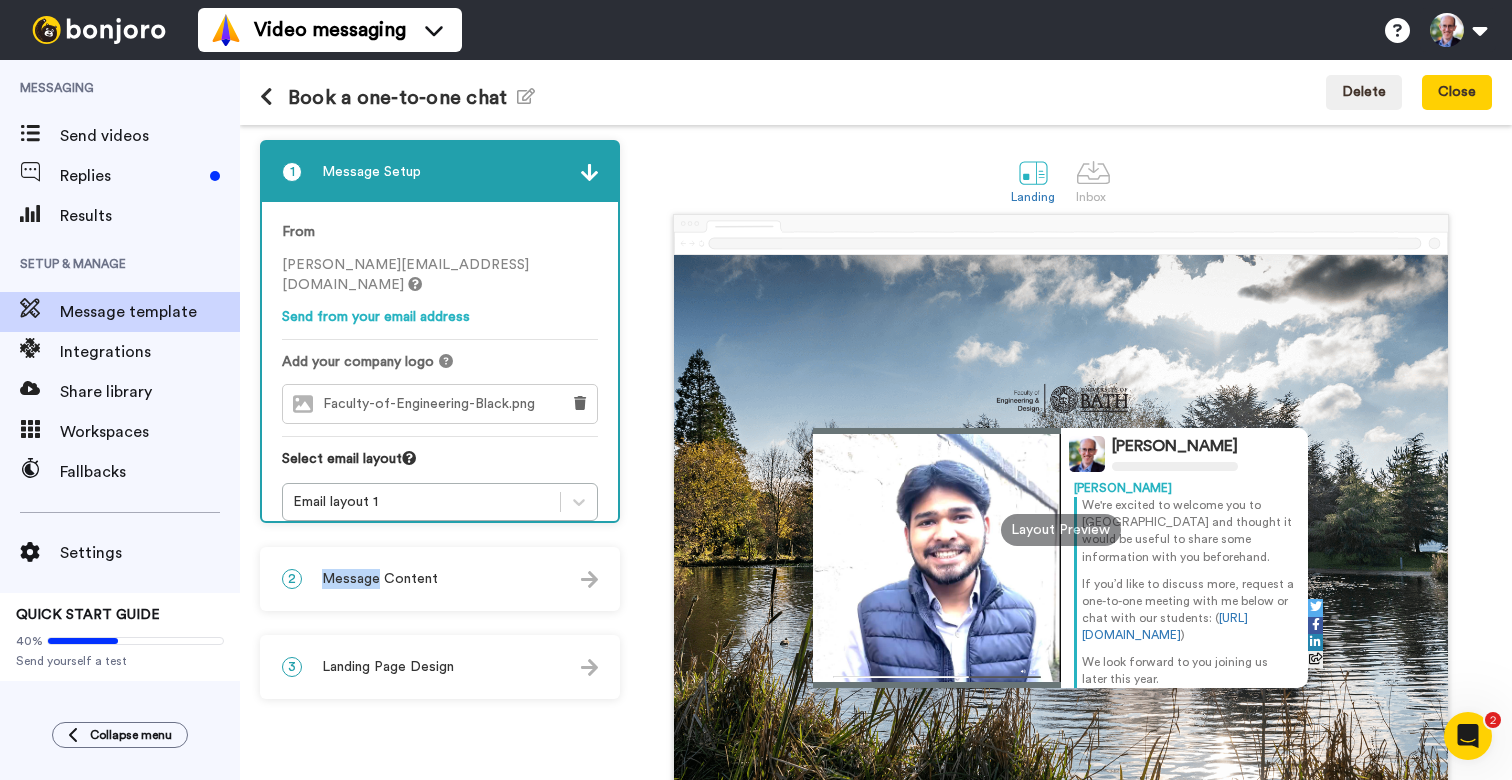 click on "2 Message Content Personalise your message so your customers take action. Subject line Welcome to Bath! Message text We're excited to welcome you to Bath and thought it would be useful to share some information with you beforehand.
If you’d like to discuss more, request a one-to-one meeting with me below or chat with our students: (http://bit.ly/3GwfTMU)
We look forward to you joining us later this year. 8 What are merge tags? Call to action Customise call to action" at bounding box center (440, 579) 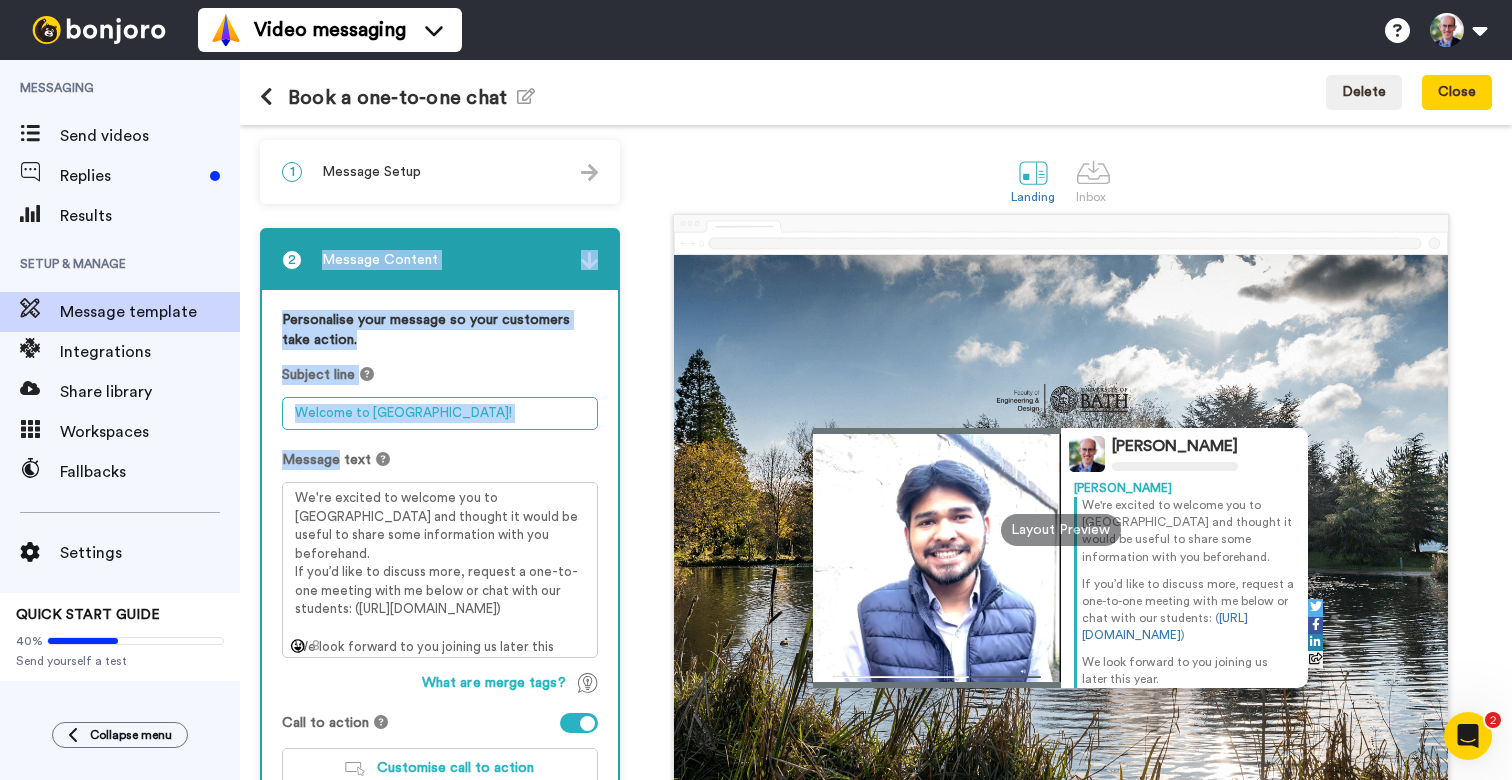 click on "Welcome to Bath!" at bounding box center [440, 413] 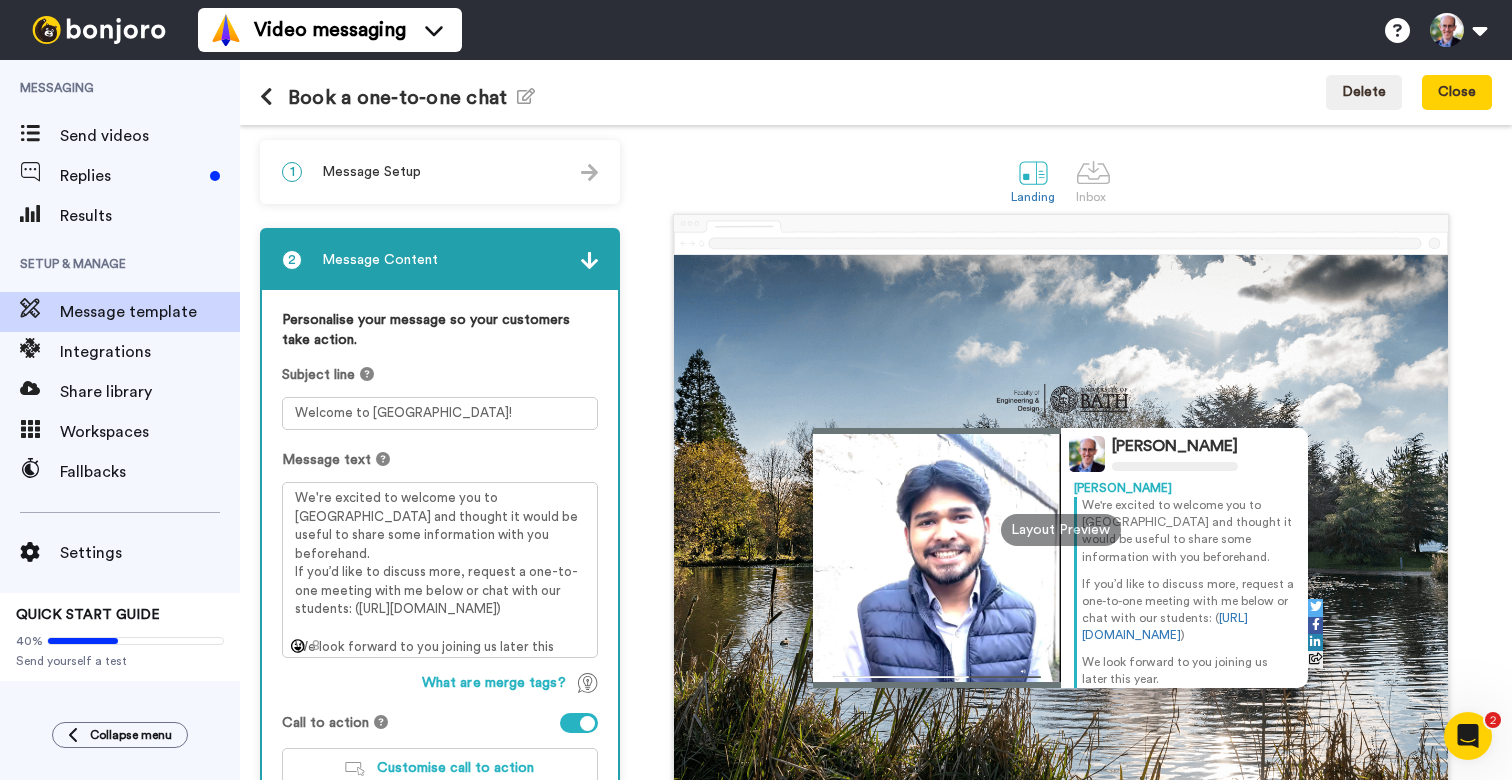 click at bounding box center (266, 97) 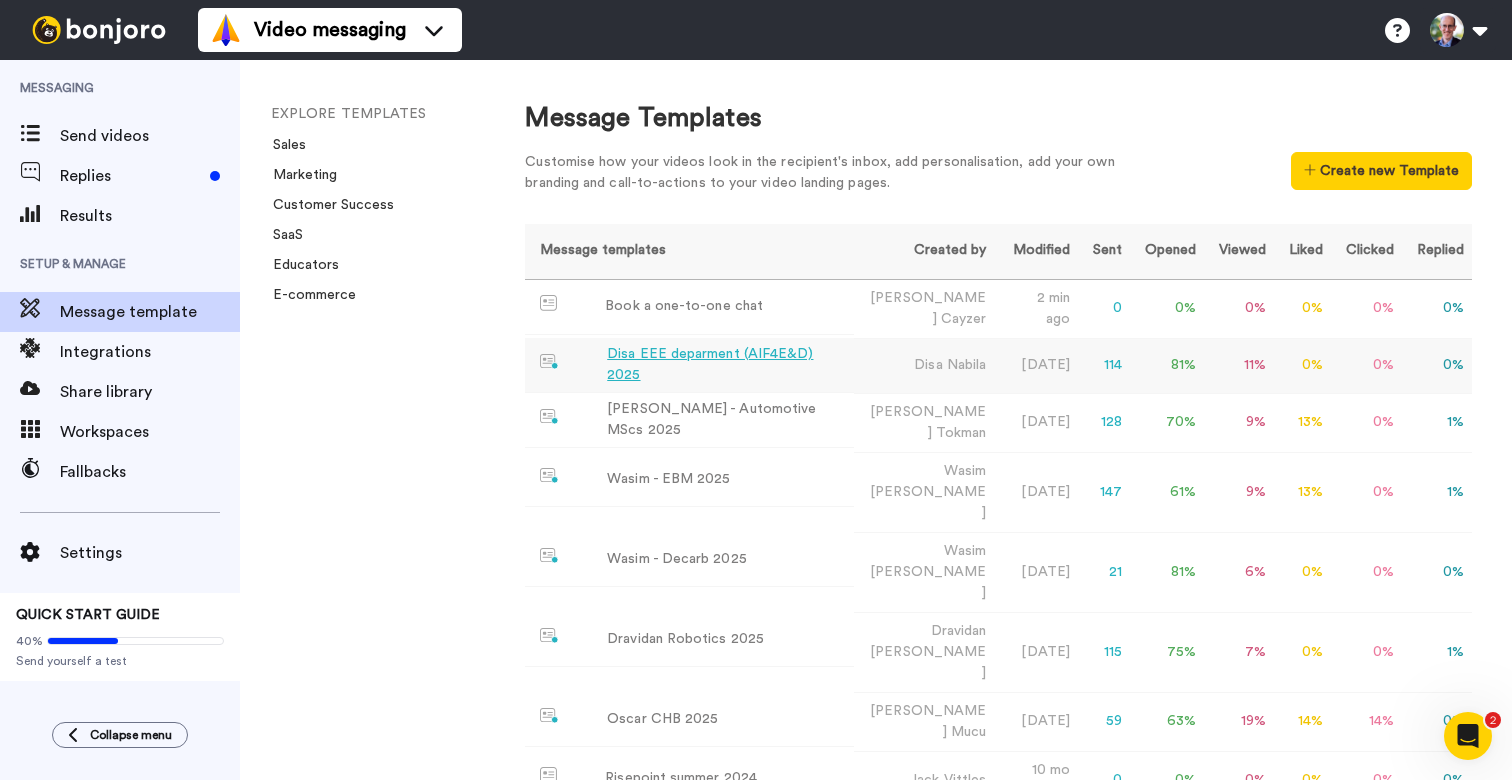 click on "Disa EEE deparment (AIF4E&D) 2025" at bounding box center (726, 365) 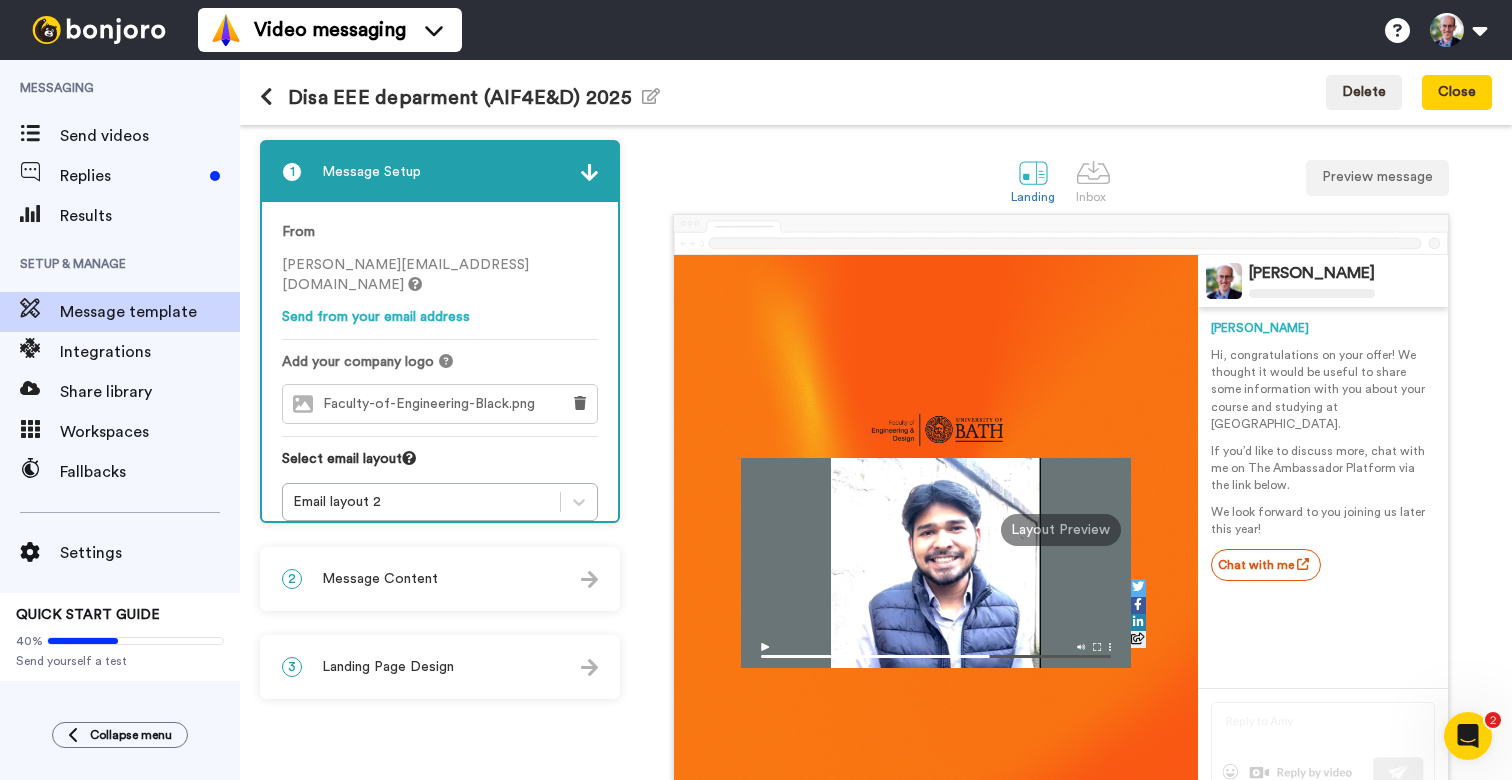 click on "2 Message Content" at bounding box center [440, 579] 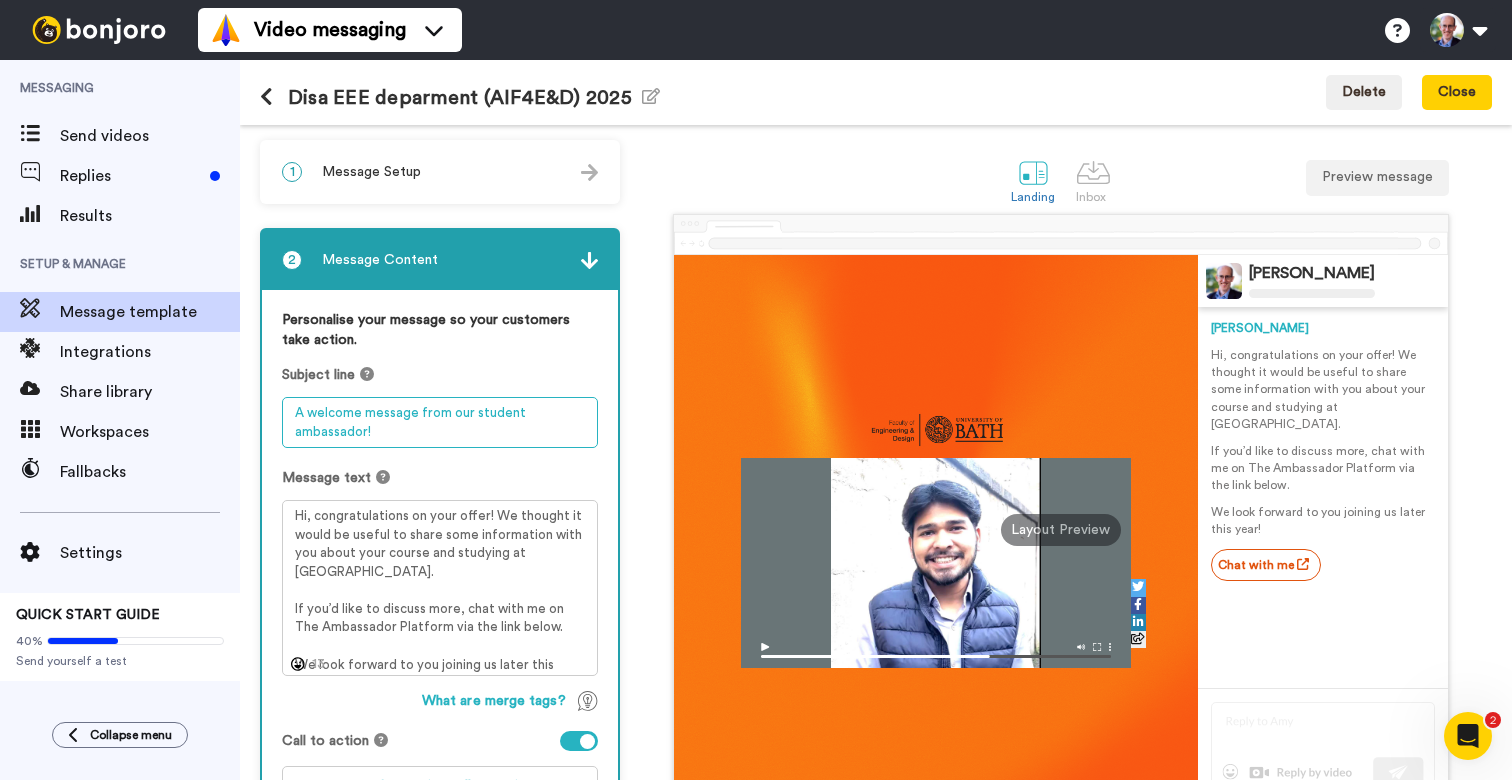 click on "Personalise your message so your customers take action. Subject line A welcome message from our student ambassador! Message text Hi, congratulations on your offer! We thought it would be useful to share some information with you about your course and studying at Bath.
If you’d like to discuss more, chat with me on The Ambassador Platform via the link below.
We look forward to you joining us later this year! 13 What are merge tags? Call to action Customise call to action" at bounding box center [440, 565] 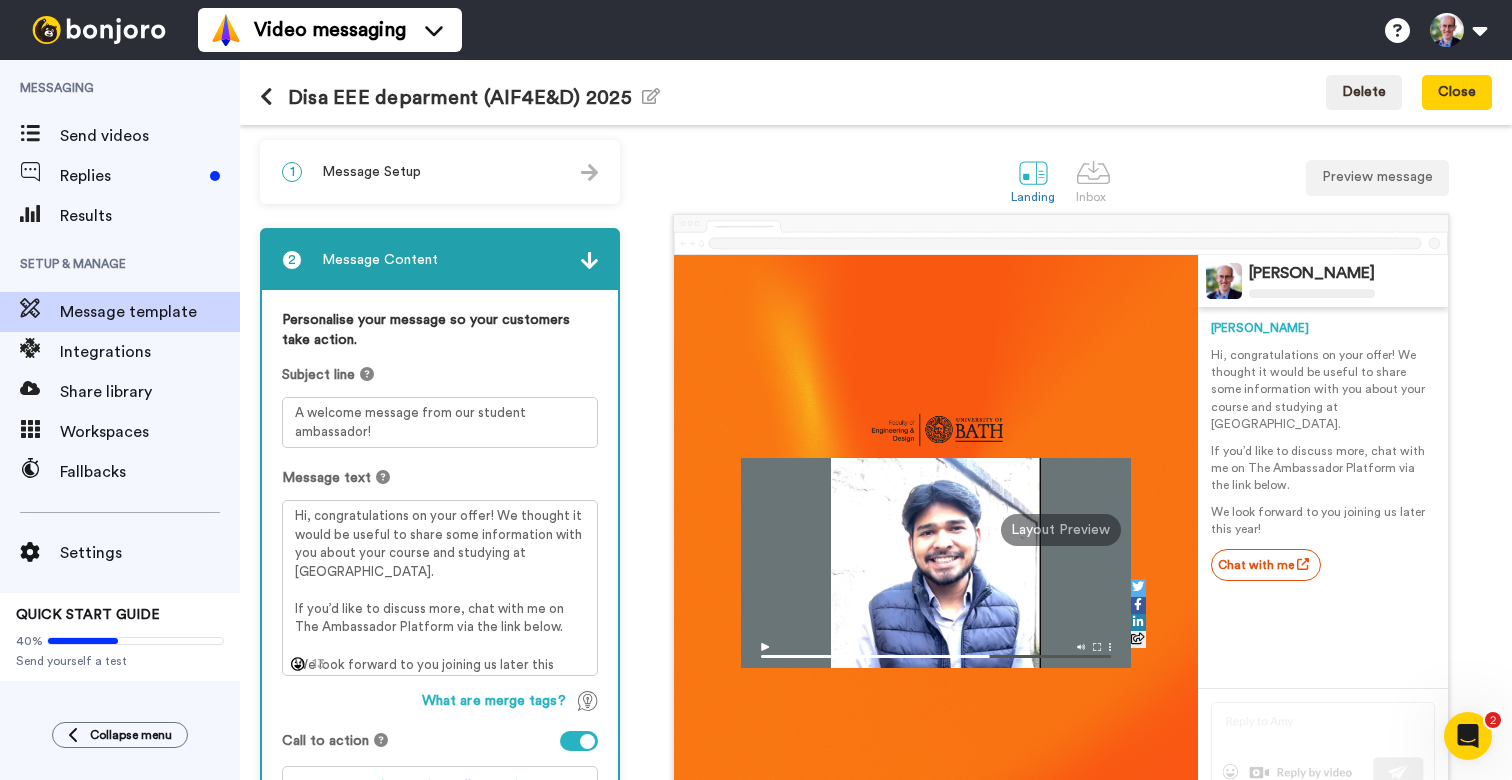 click at bounding box center [266, 97] 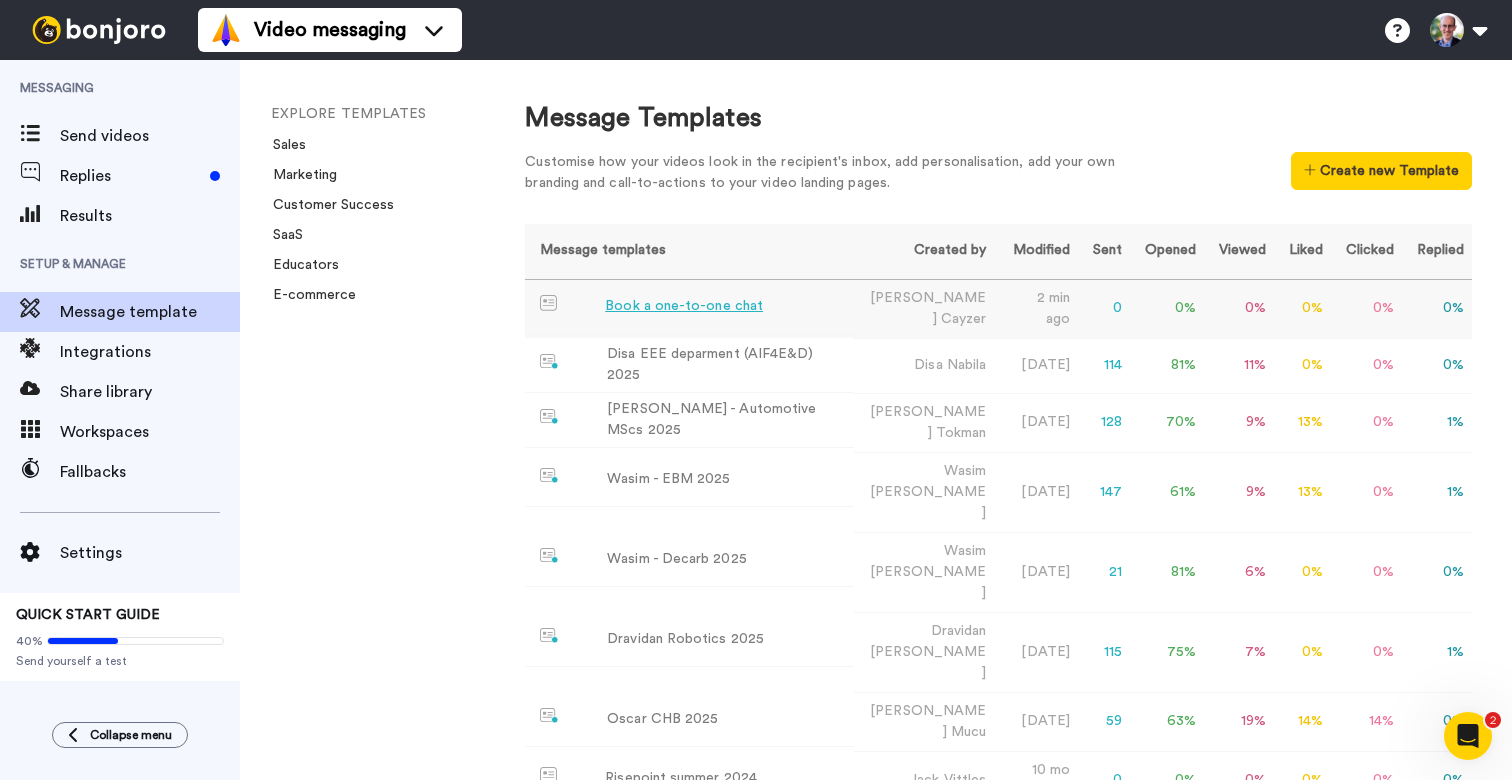 scroll, scrollTop: 1, scrollLeft: 0, axis: vertical 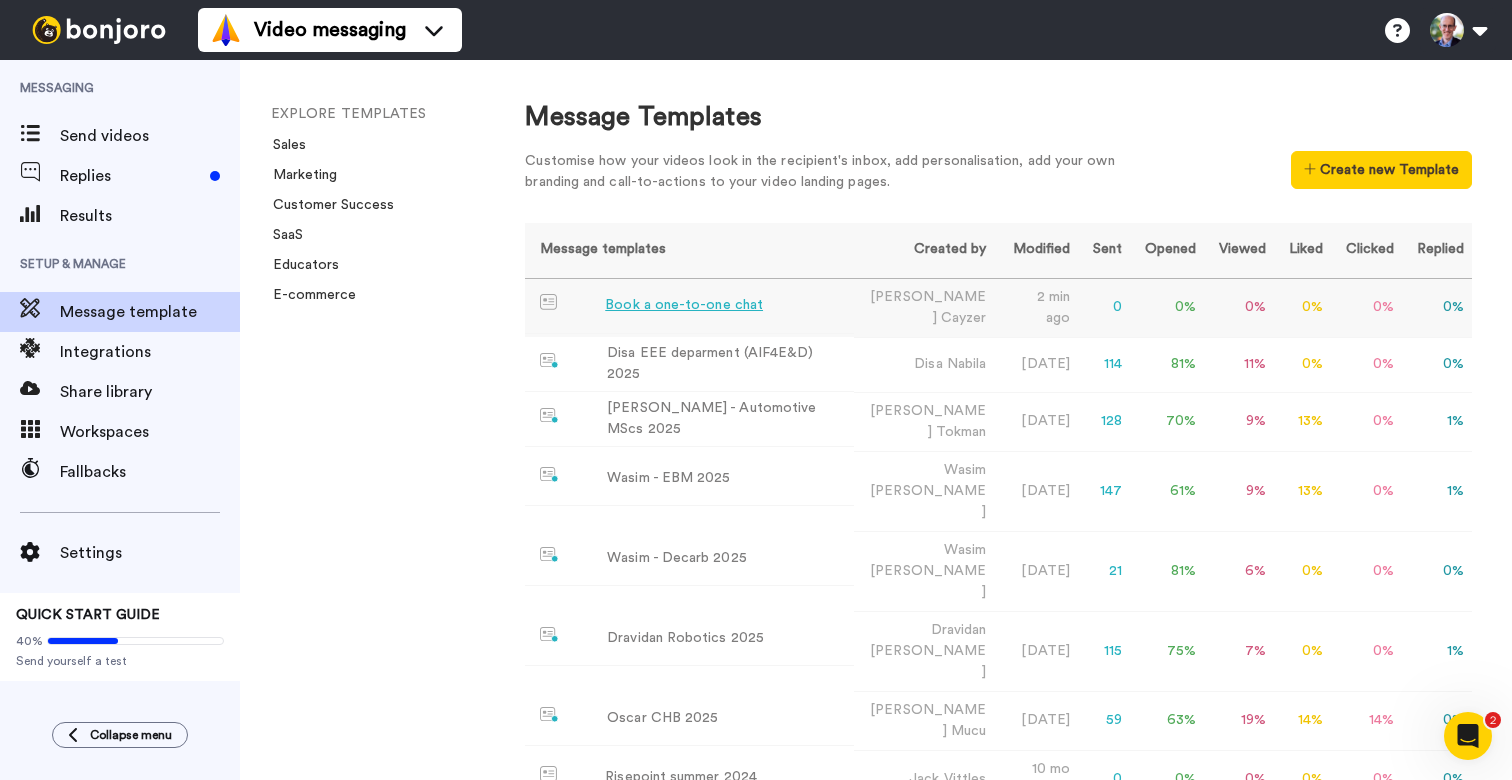 click on "Book a one-to-one chat" at bounding box center (684, 305) 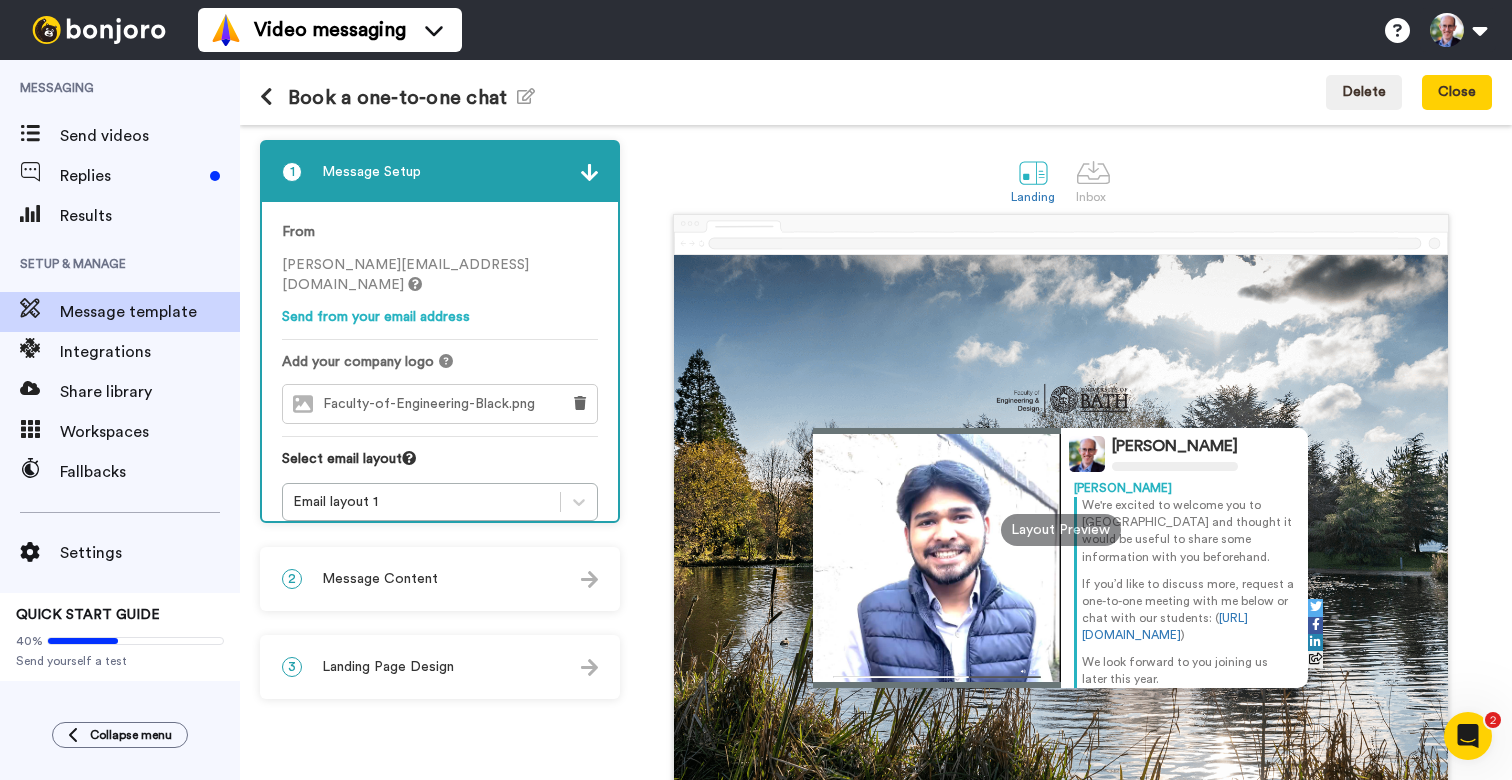drag, startPoint x: 414, startPoint y: 589, endPoint x: 423, endPoint y: 611, distance: 23.769728 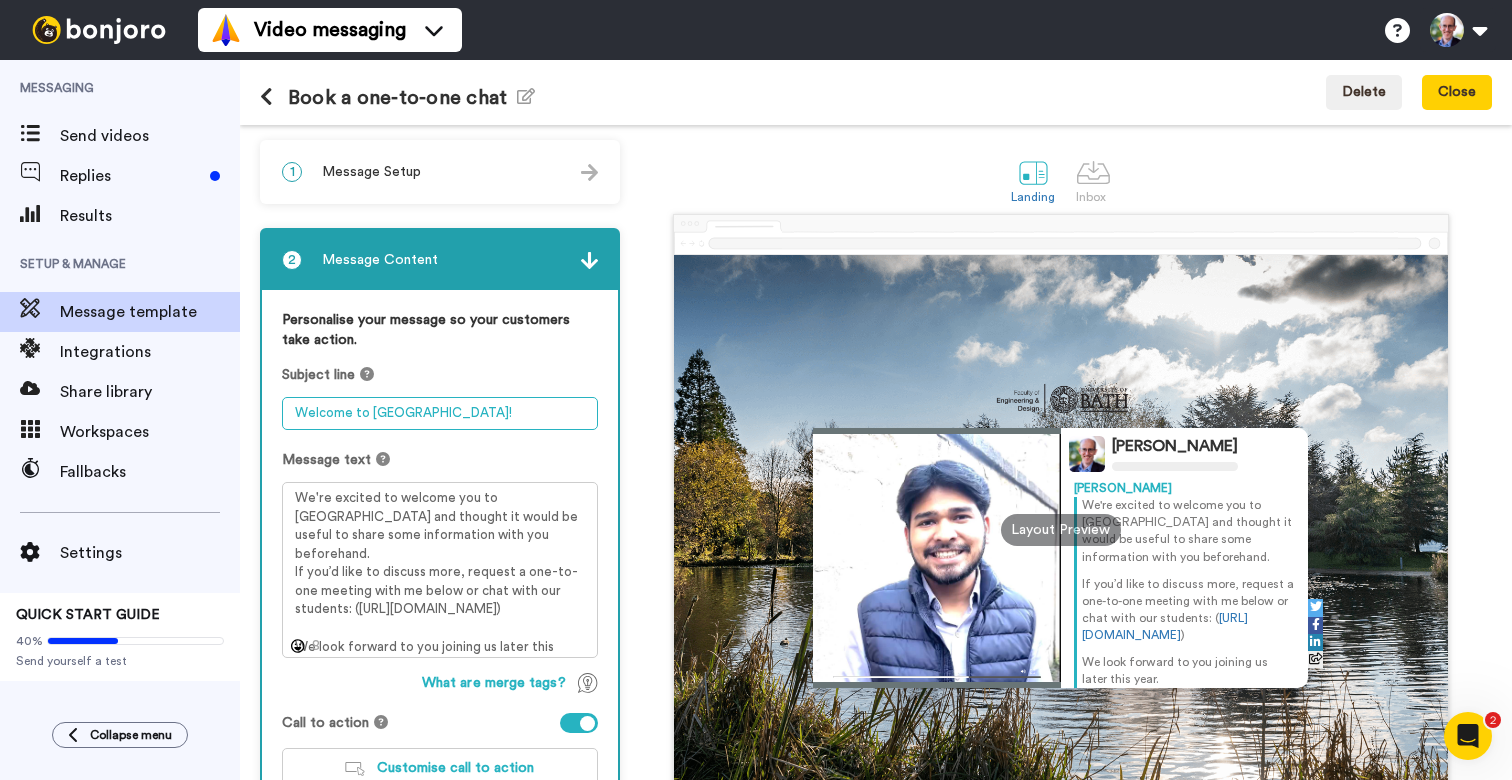 click on "Welcome to Bath!" at bounding box center (440, 413) 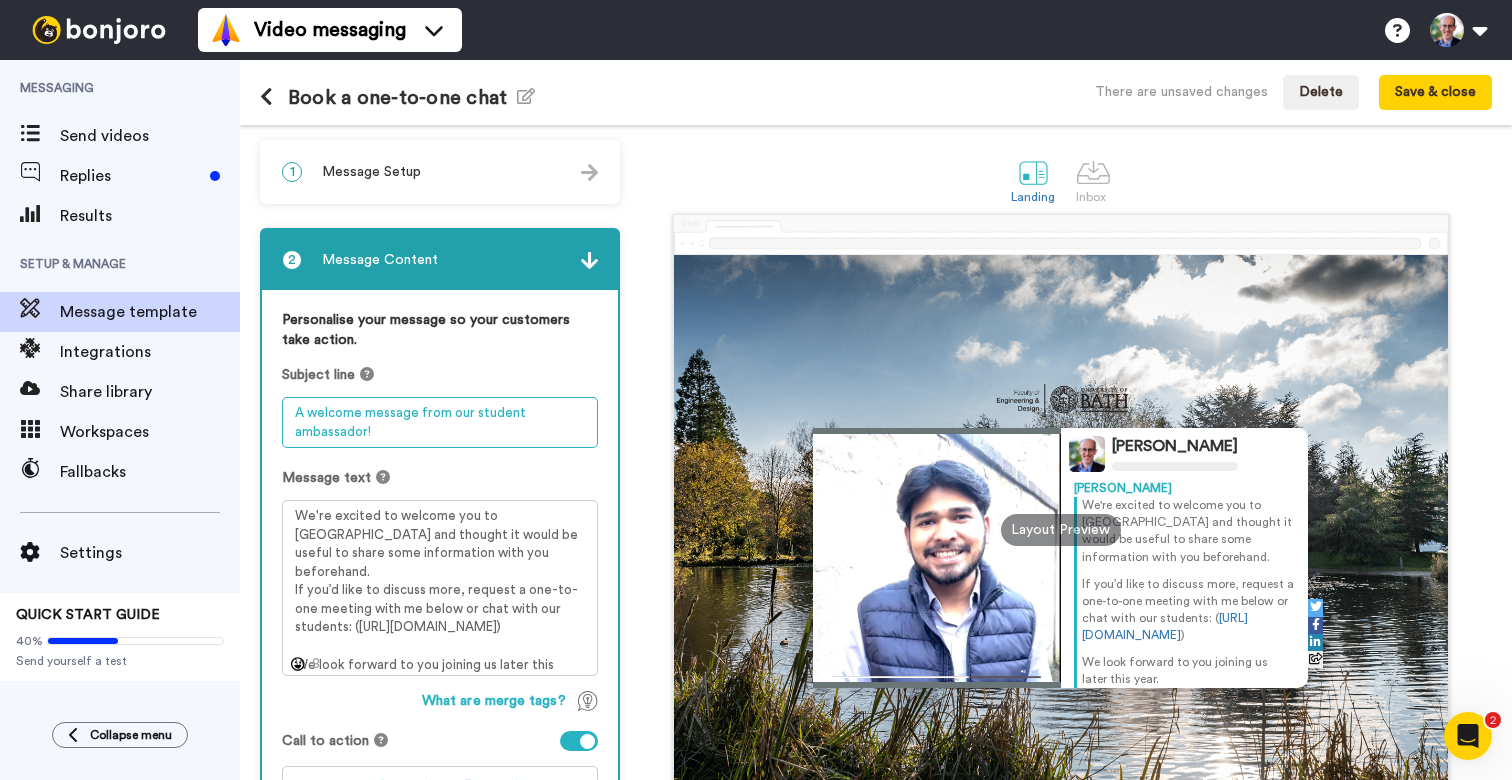 drag, startPoint x: 365, startPoint y: 432, endPoint x: 471, endPoint y: 421, distance: 106.56923 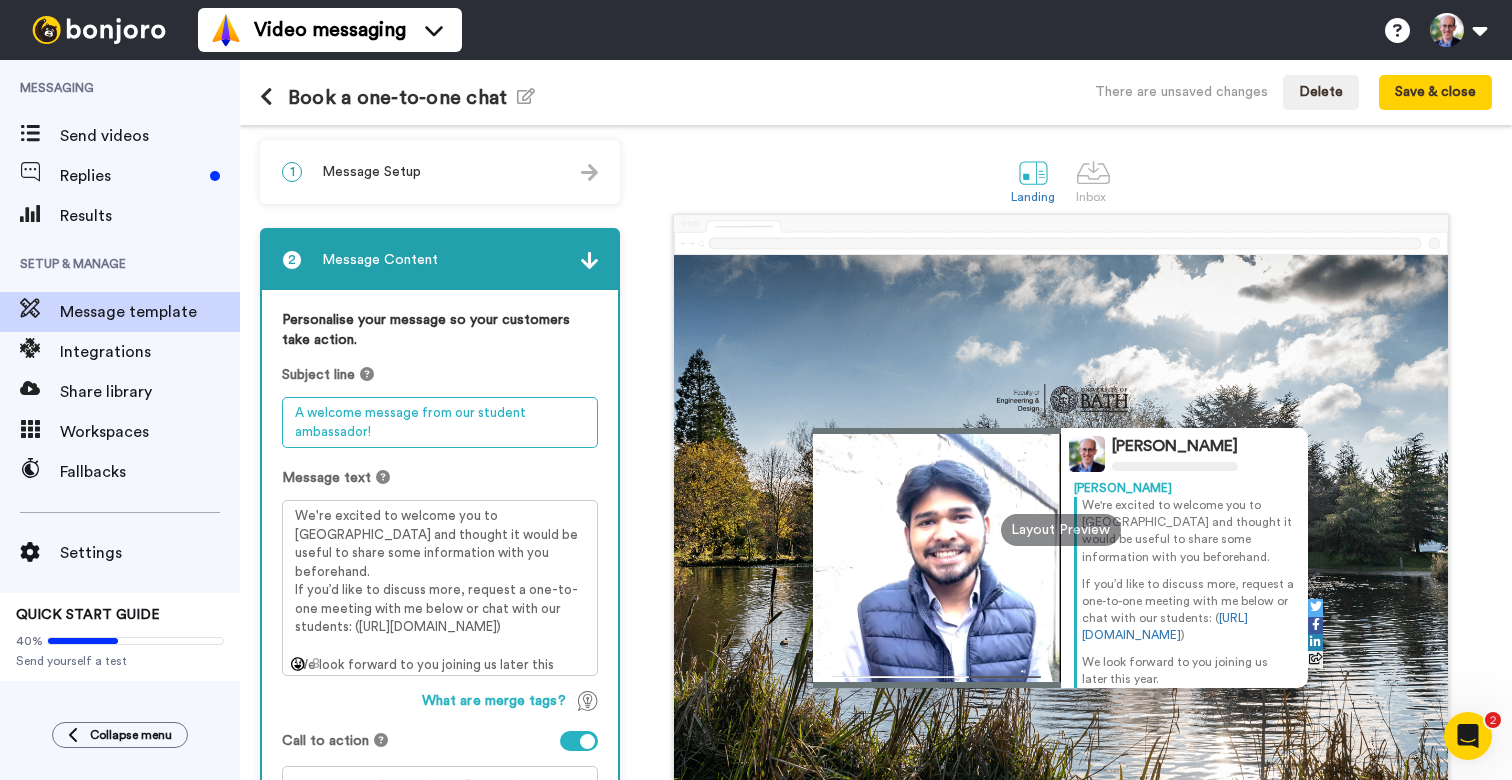 click on "A welcome message from our student ambassador!" at bounding box center [440, 422] 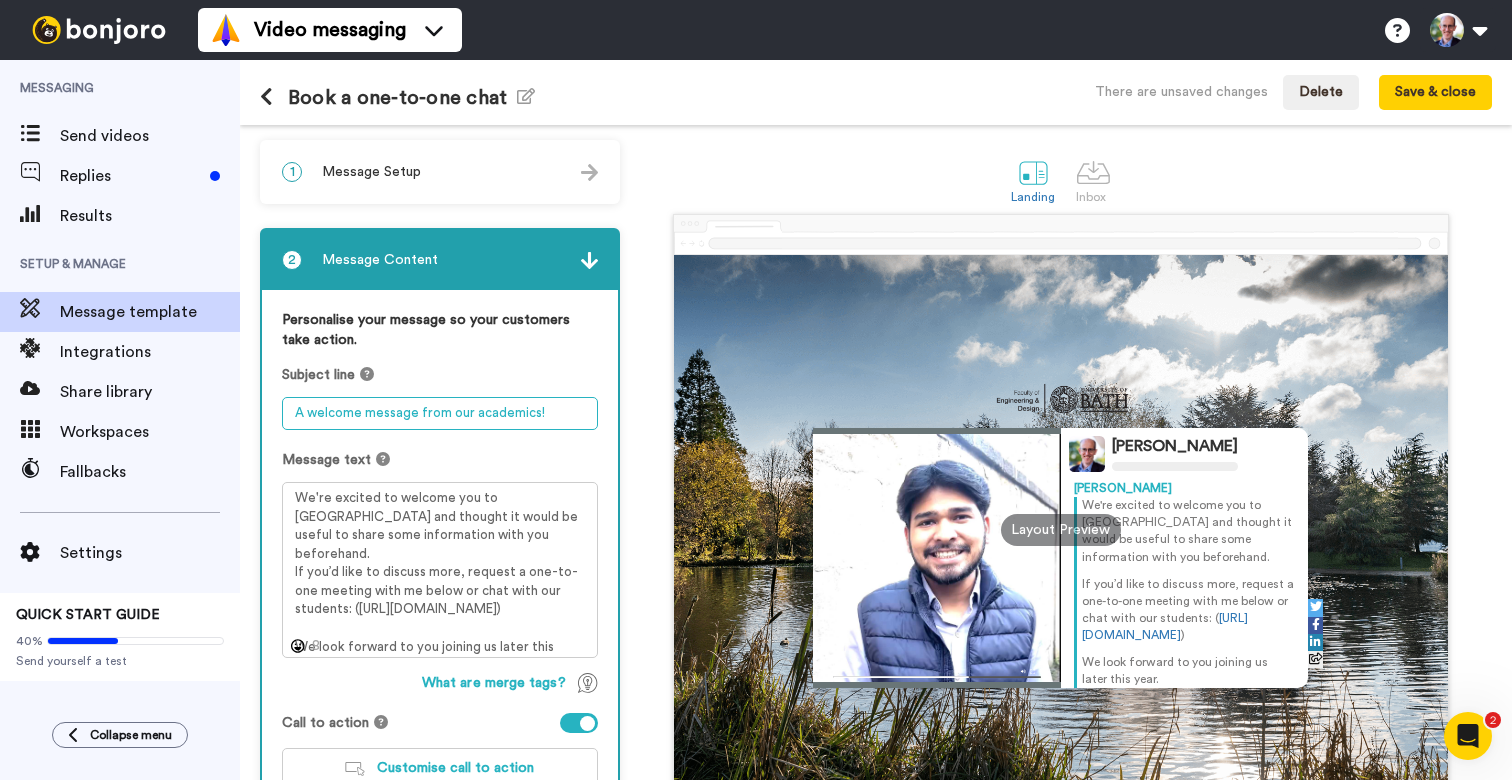 paste on "A welcome message from our student ambassador!" 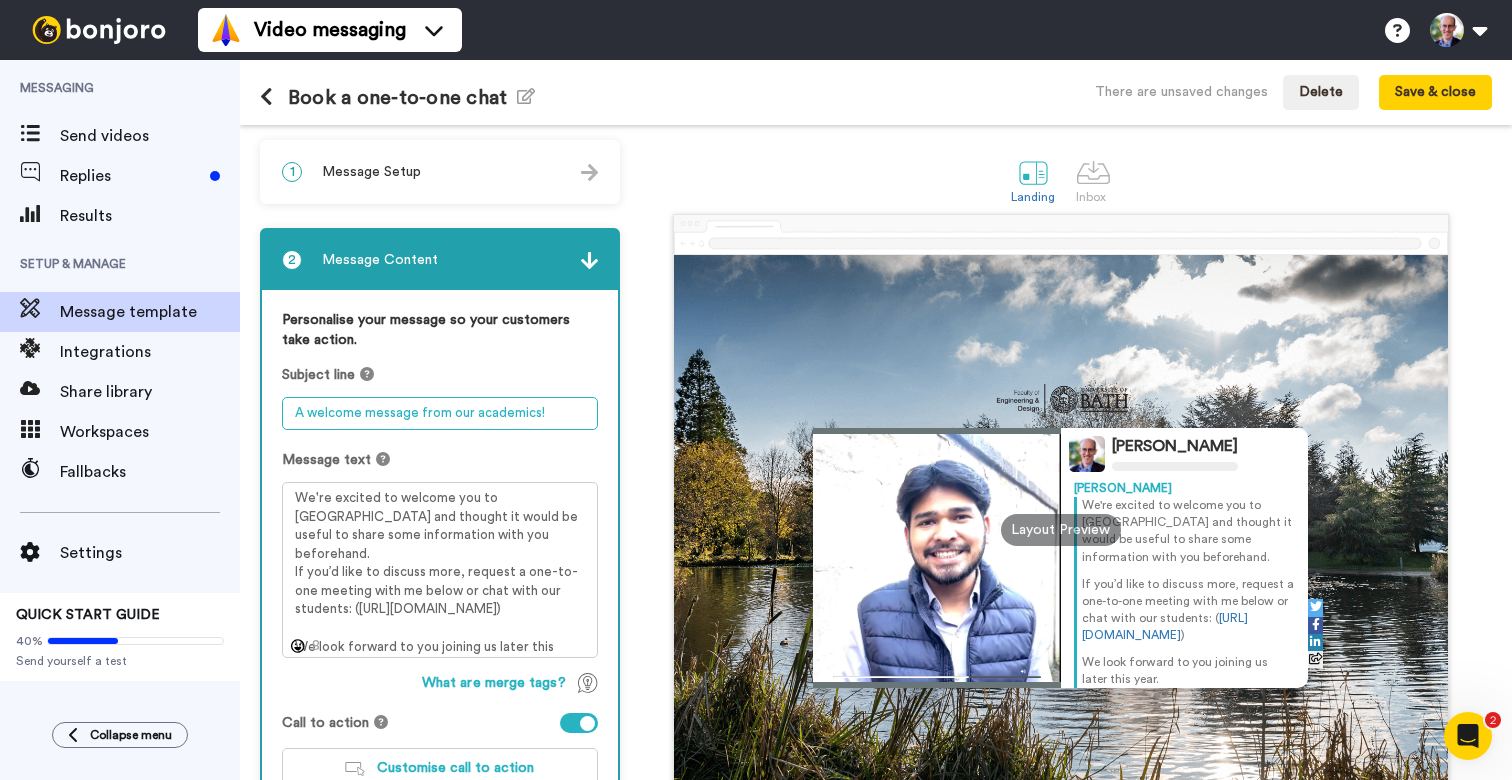 drag, startPoint x: 533, startPoint y: 412, endPoint x: 481, endPoint y: 419, distance: 52.46904 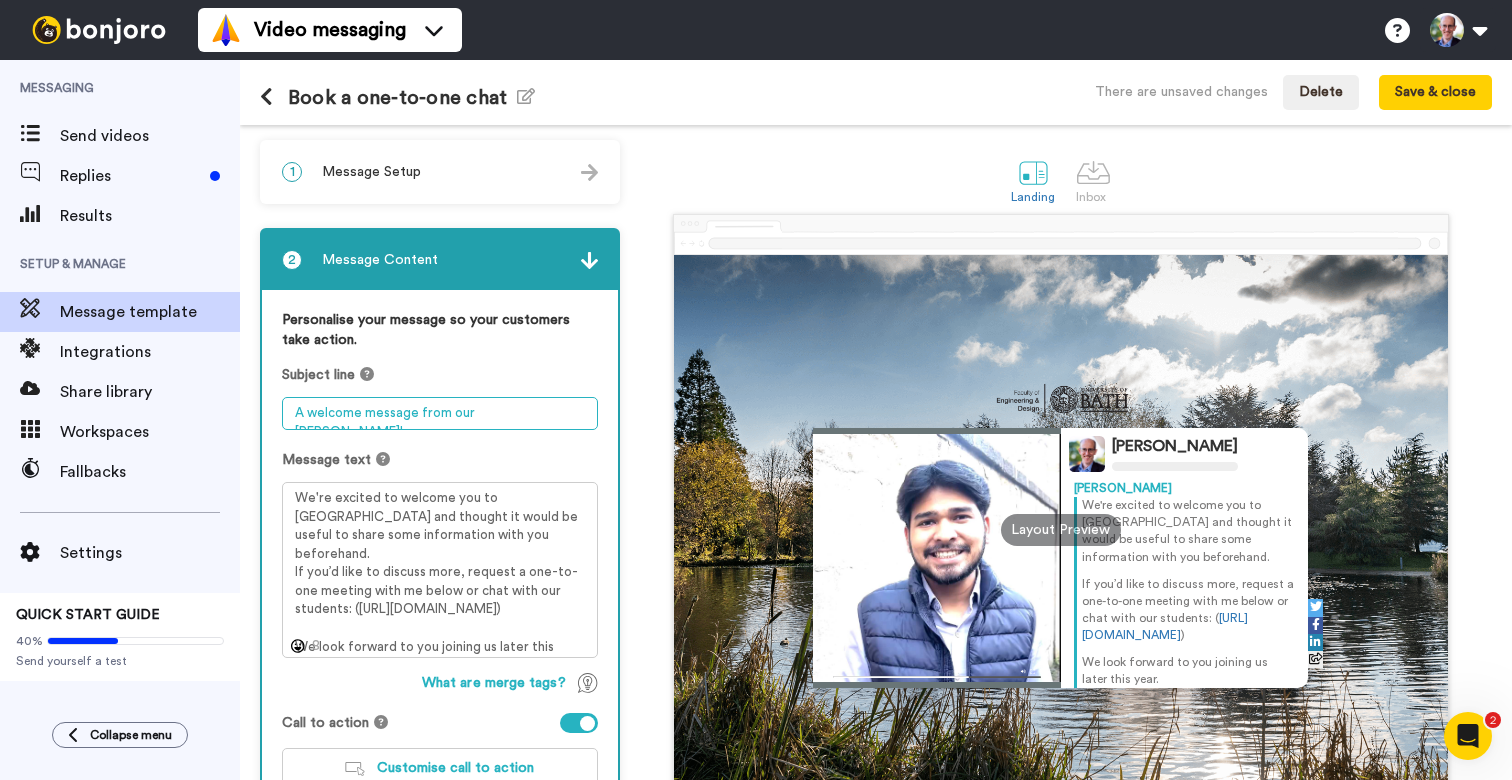 drag, startPoint x: 468, startPoint y: 409, endPoint x: 447, endPoint y: 409, distance: 21 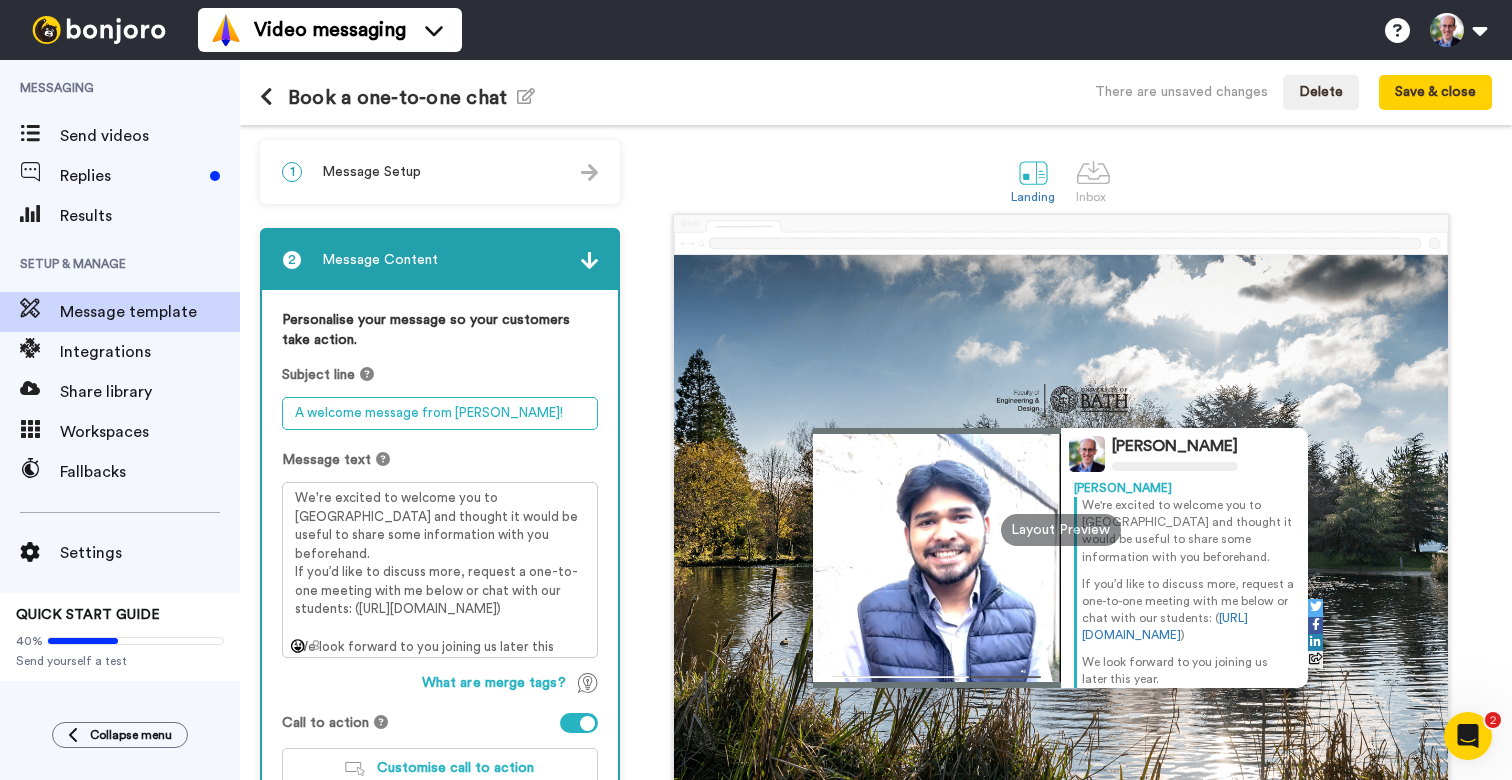 click on "A welcome message from Steve Cayzer!" at bounding box center (440, 413) 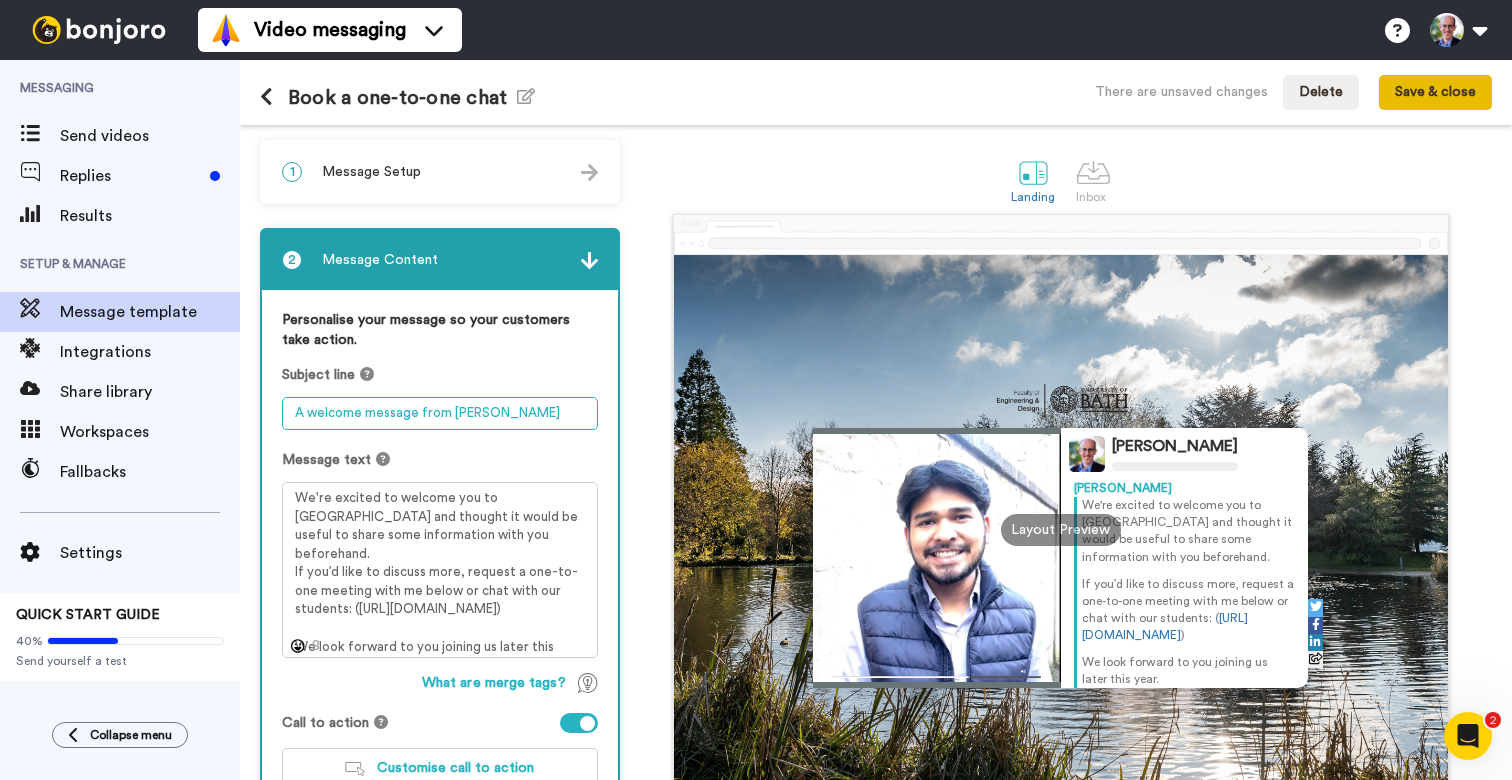 type on "A welcome message from Steve Cayzer" 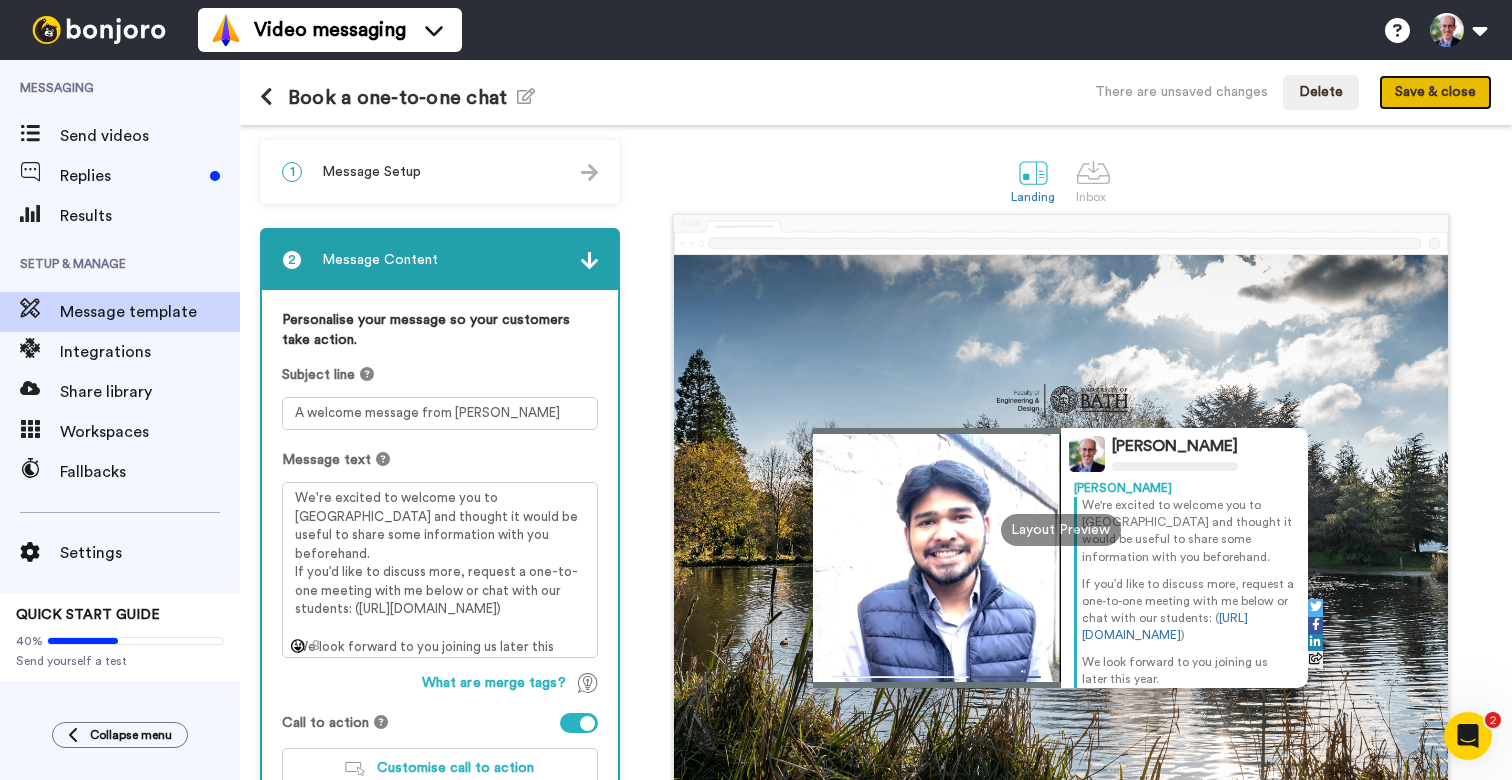 click on "Save & close" at bounding box center (1435, 93) 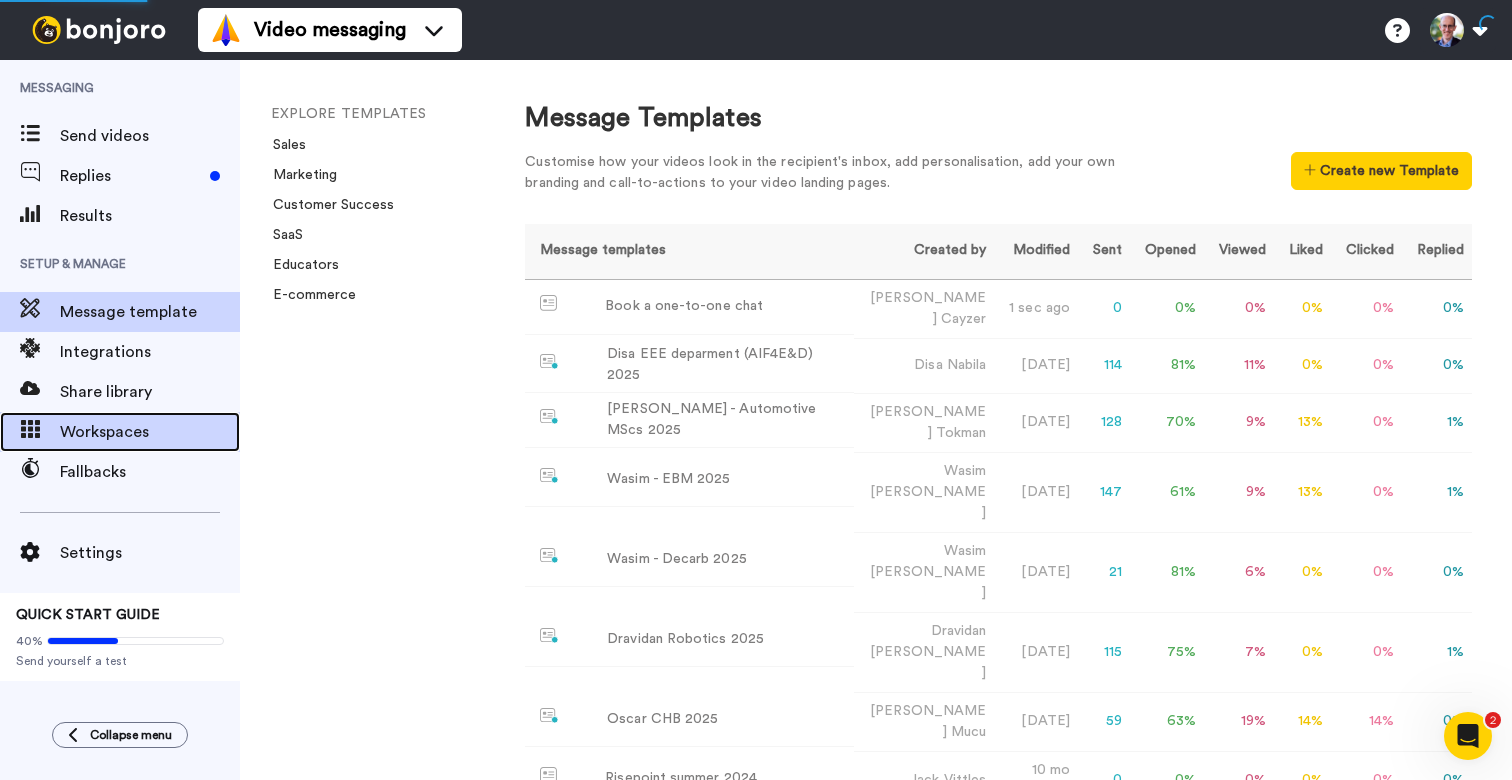 click on "Workspaces" at bounding box center [150, 432] 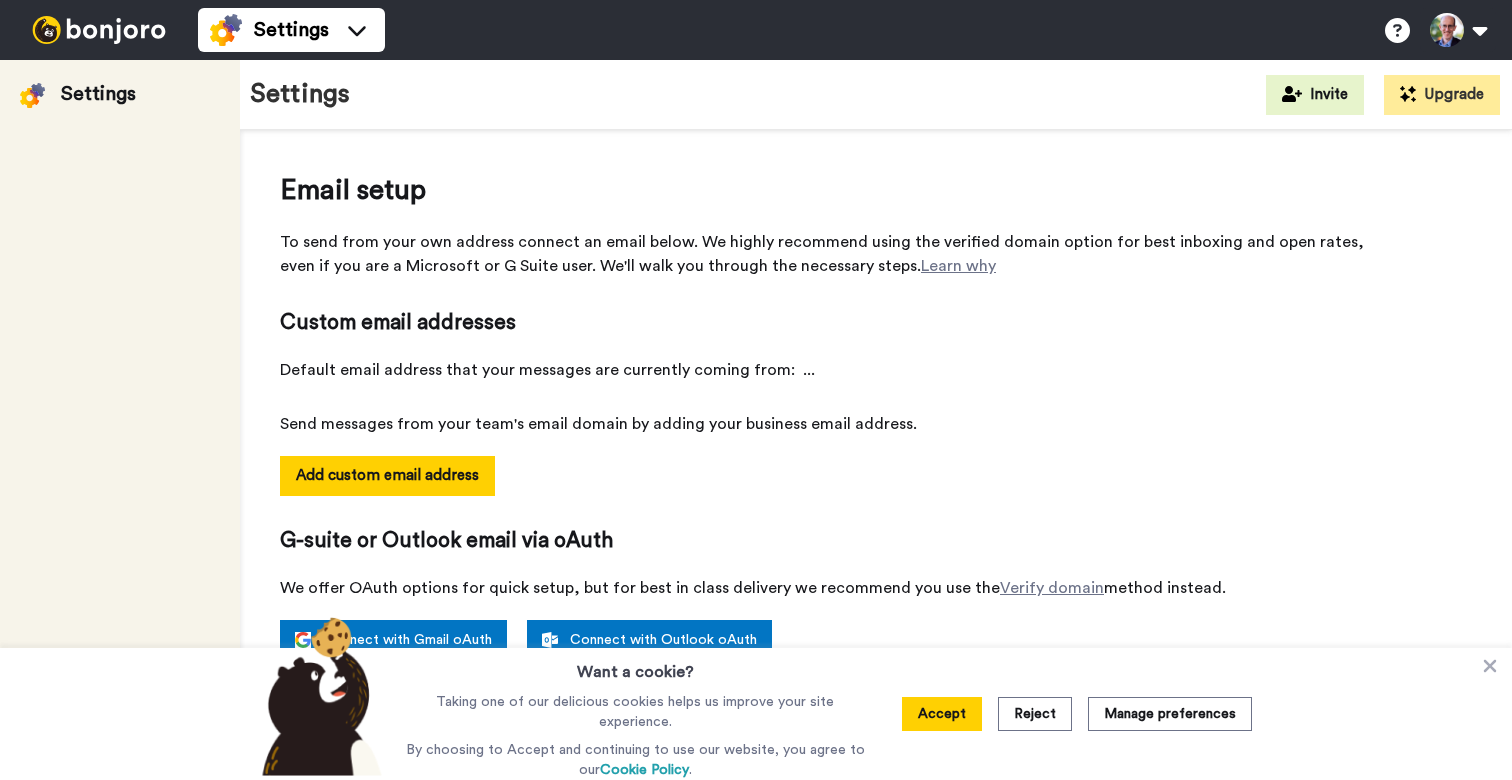 scroll, scrollTop: 0, scrollLeft: 0, axis: both 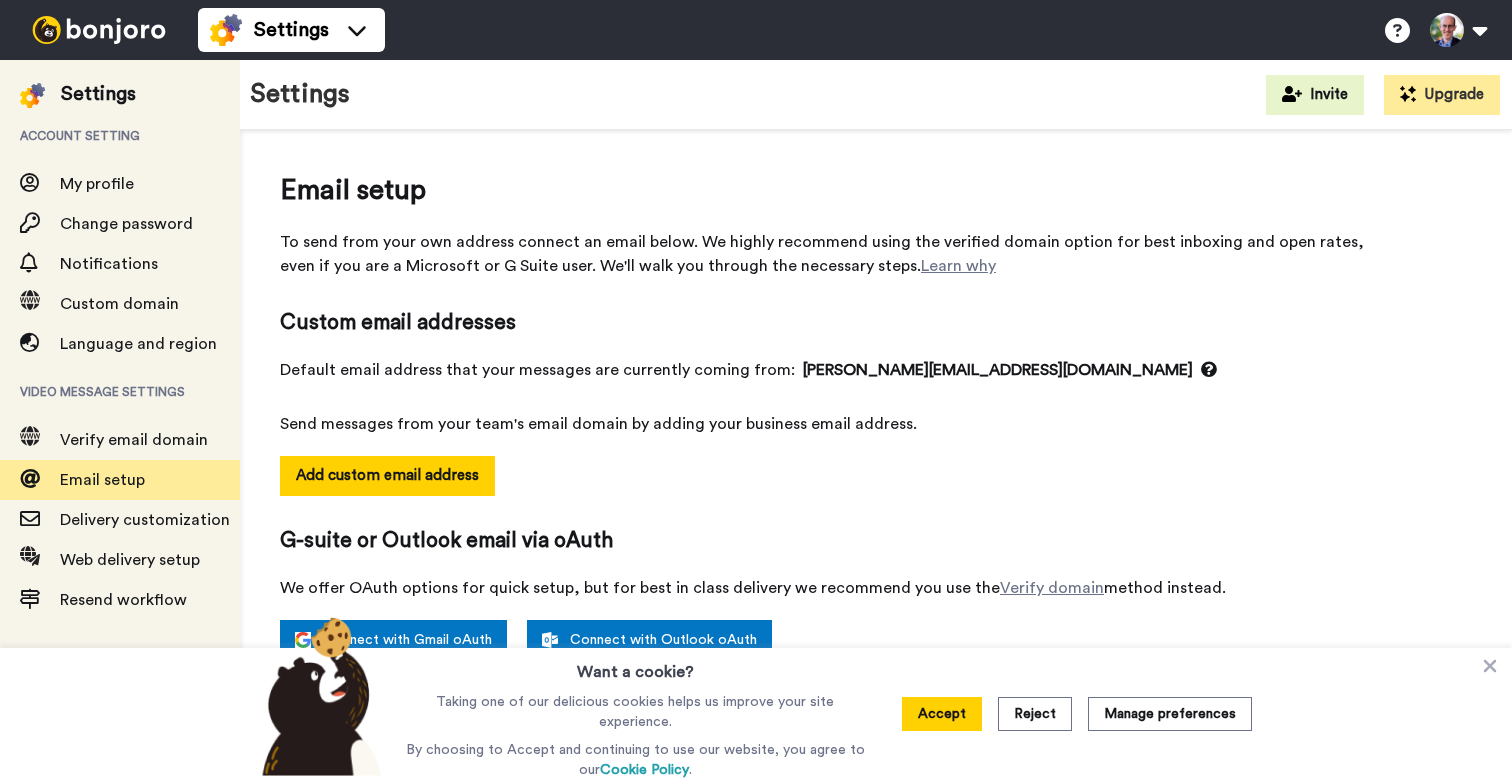 select on "152151" 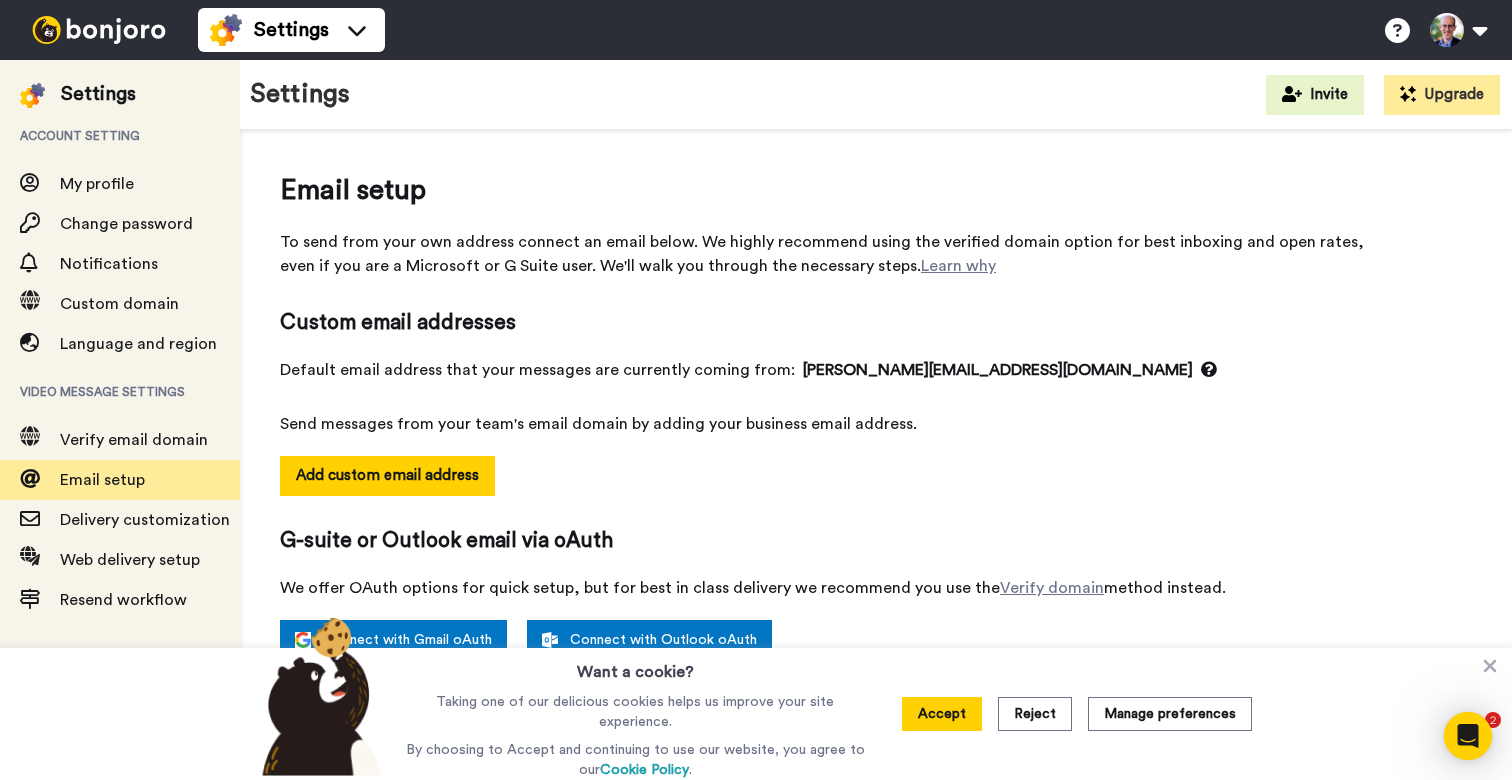 scroll, scrollTop: 0, scrollLeft: 0, axis: both 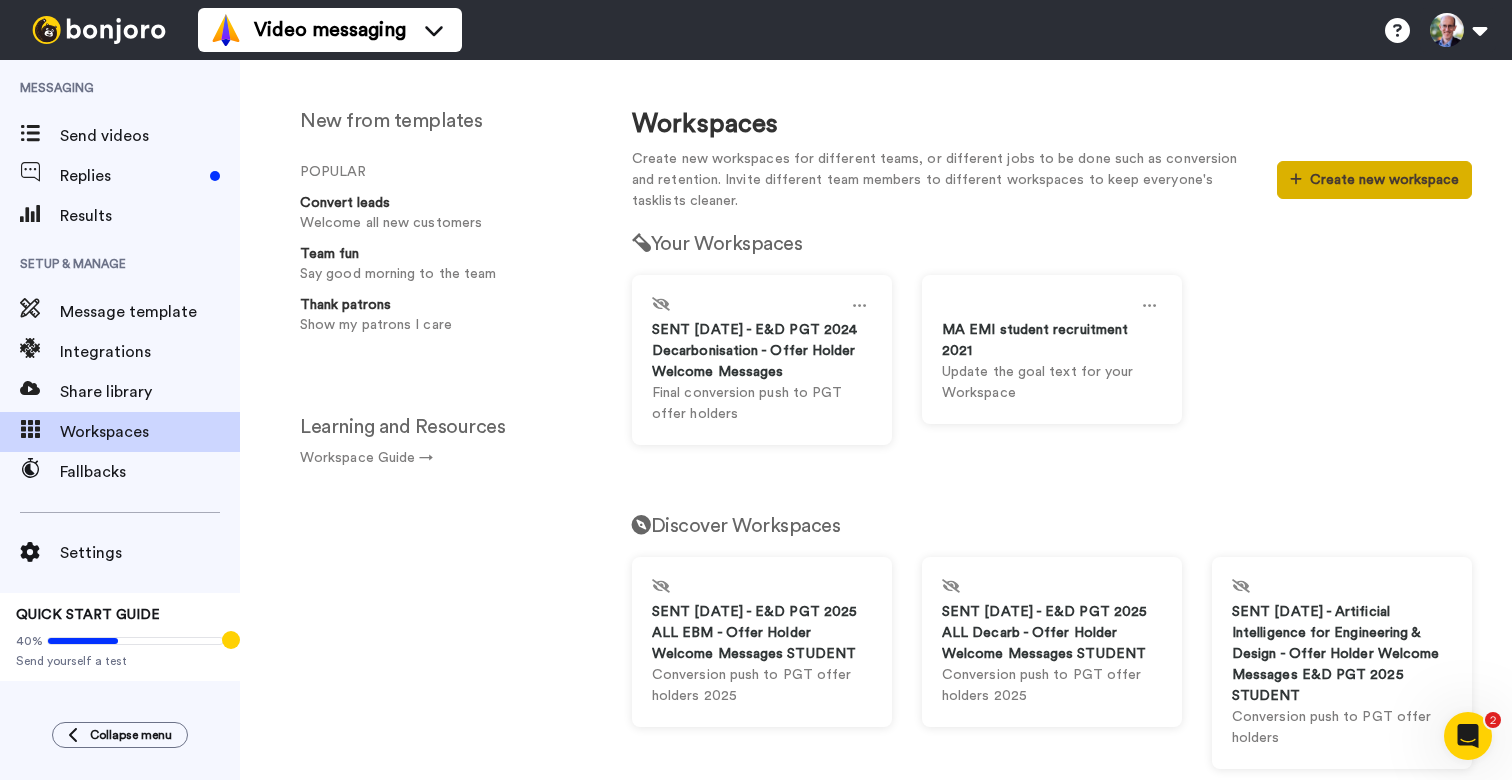 click on "Create new workspace" at bounding box center (1374, 180) 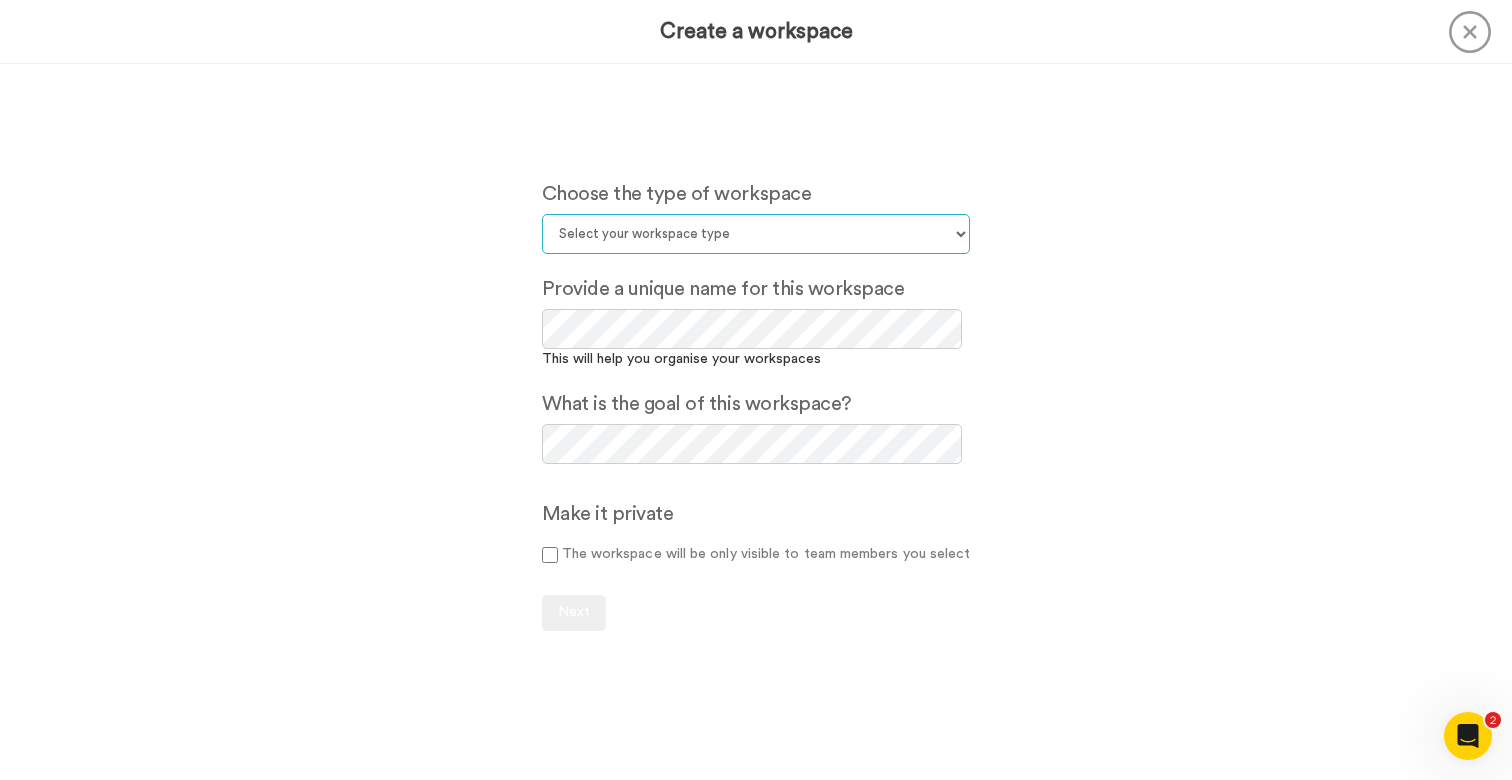 click on "Select your workspace type Default Onboarding Activation Retention Team updates Prospecting Lead Conversion Thanking Upselling Seasonal Other" at bounding box center (756, 234) 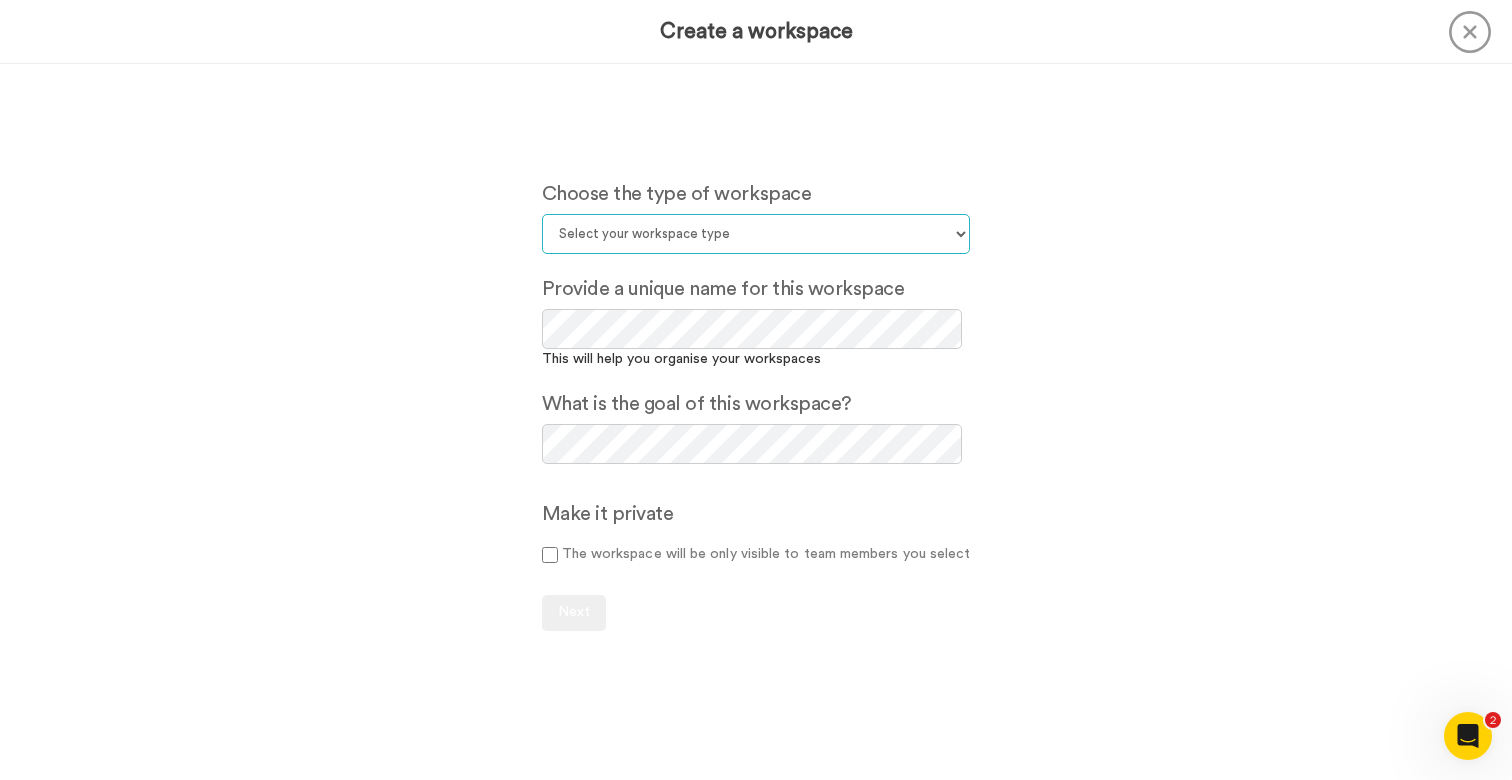 select on "Default" 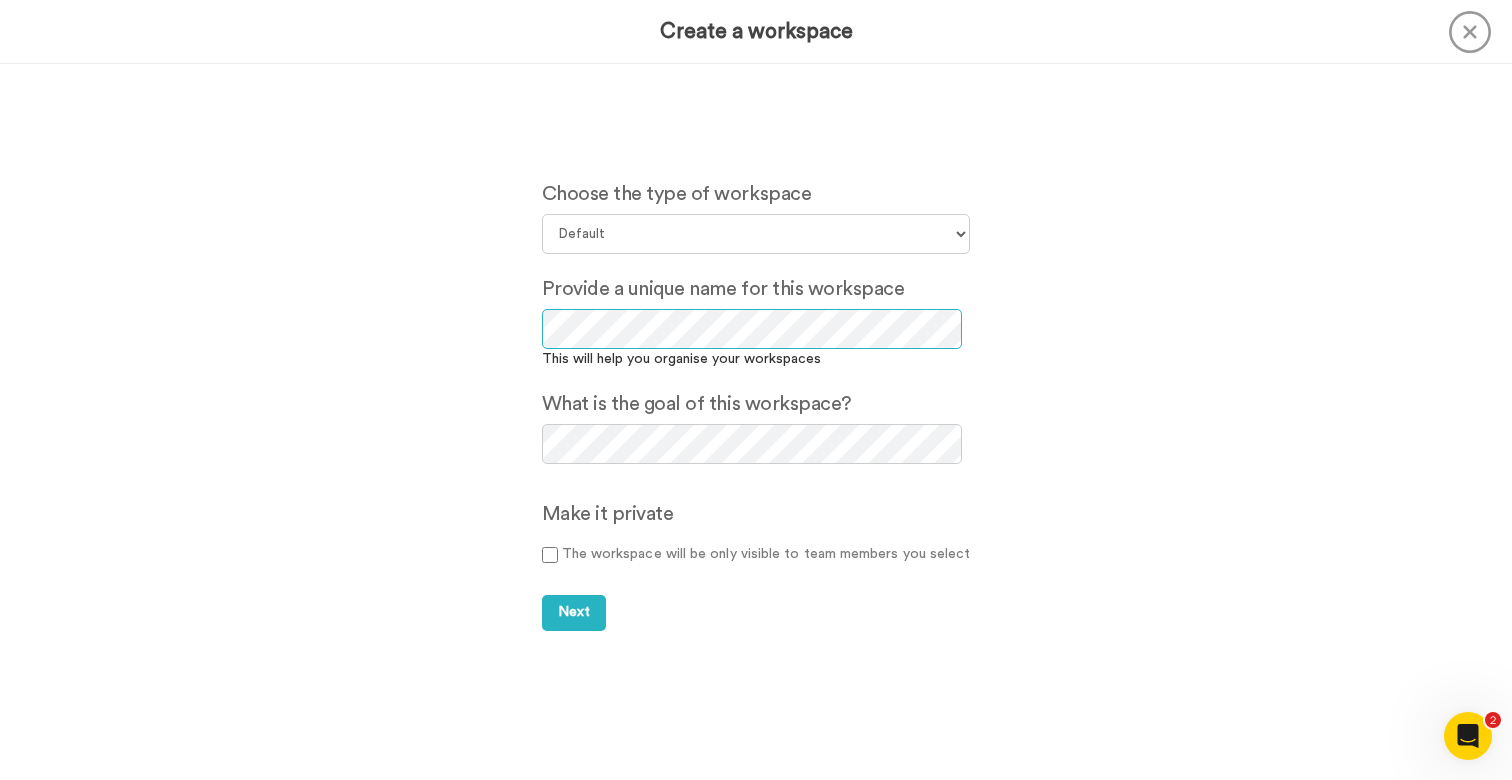 scroll, scrollTop: 0, scrollLeft: 37, axis: horizontal 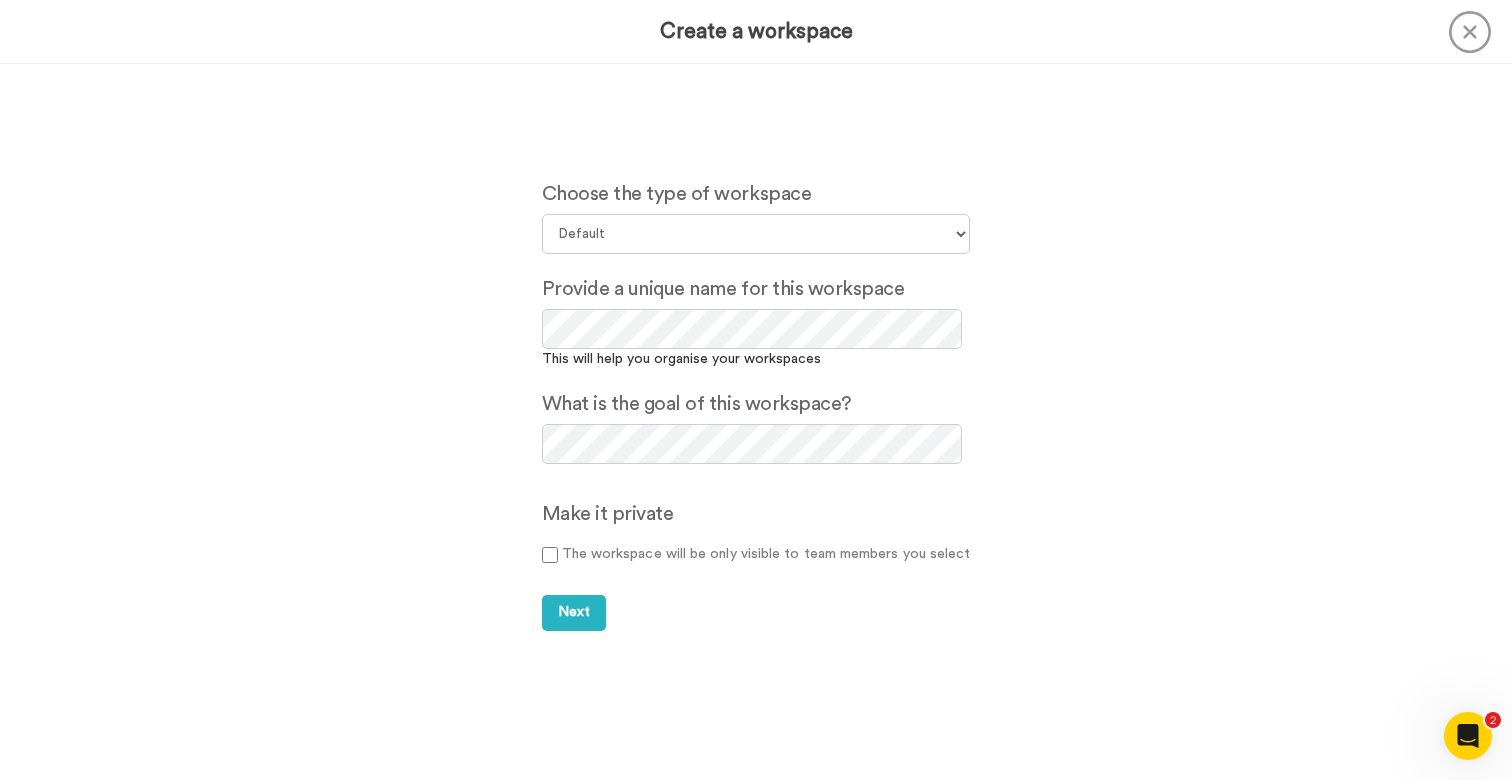 click on "Make it private The workspace will be only visible to team members you select" at bounding box center [756, 537] 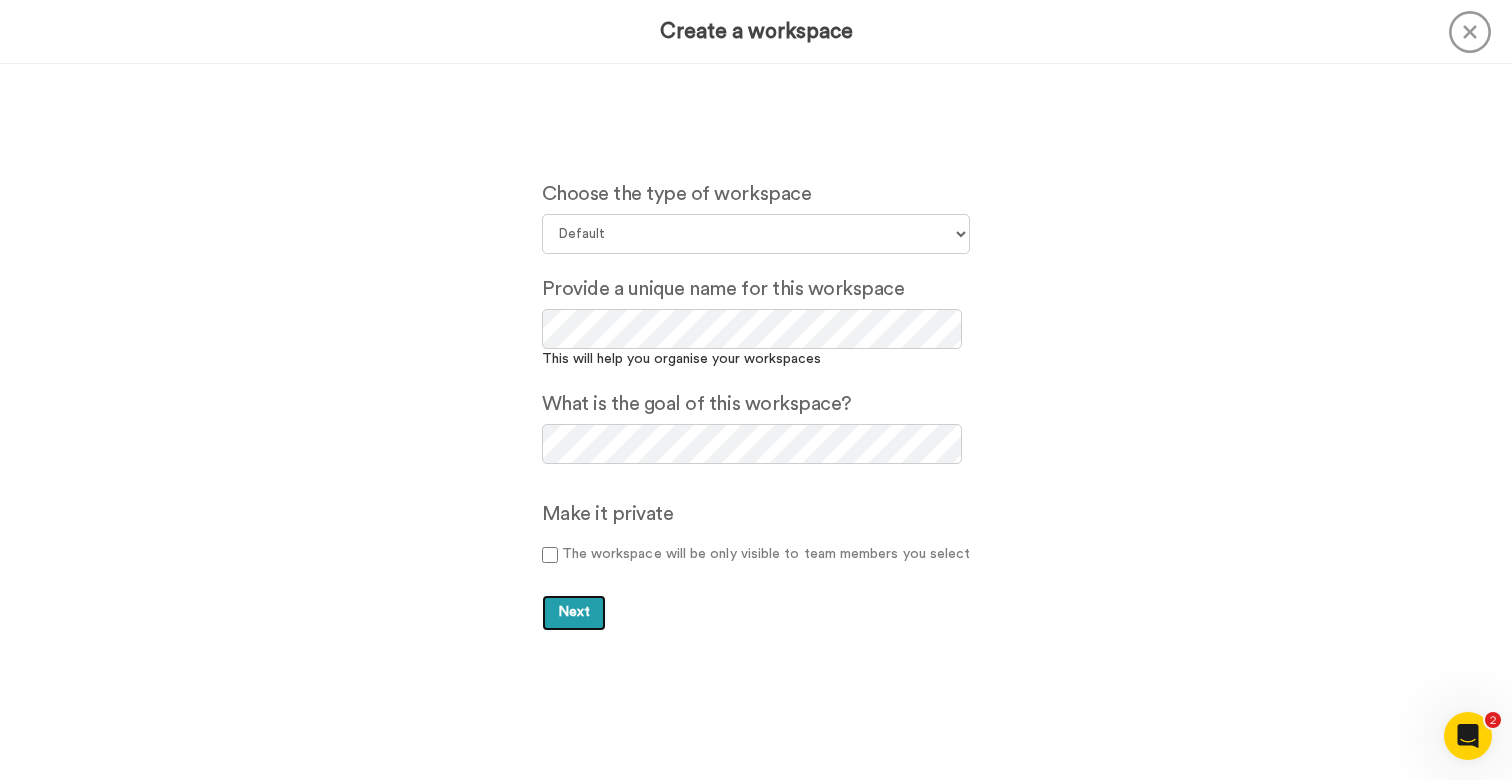 click on "Next" at bounding box center (574, 613) 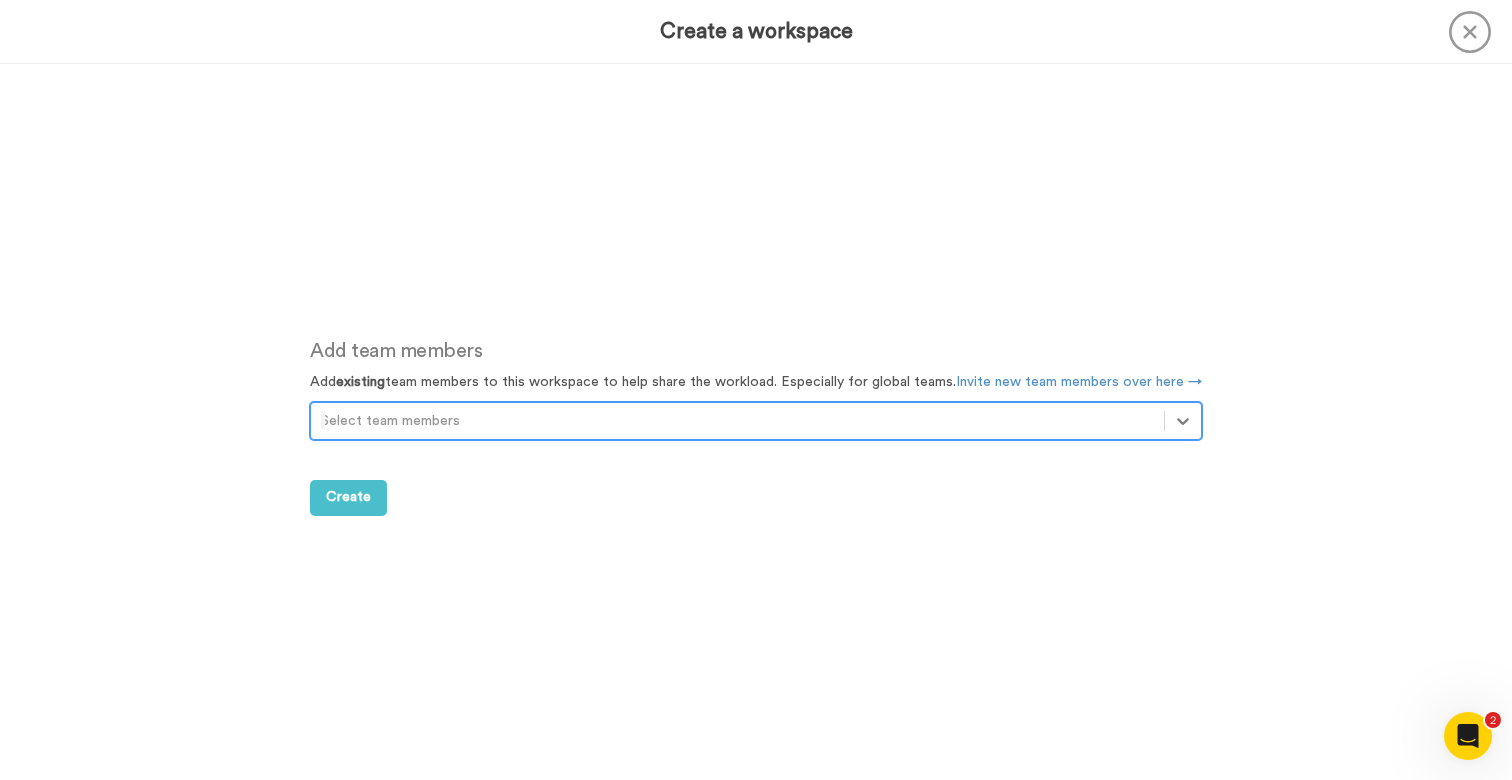 scroll, scrollTop: 715, scrollLeft: 0, axis: vertical 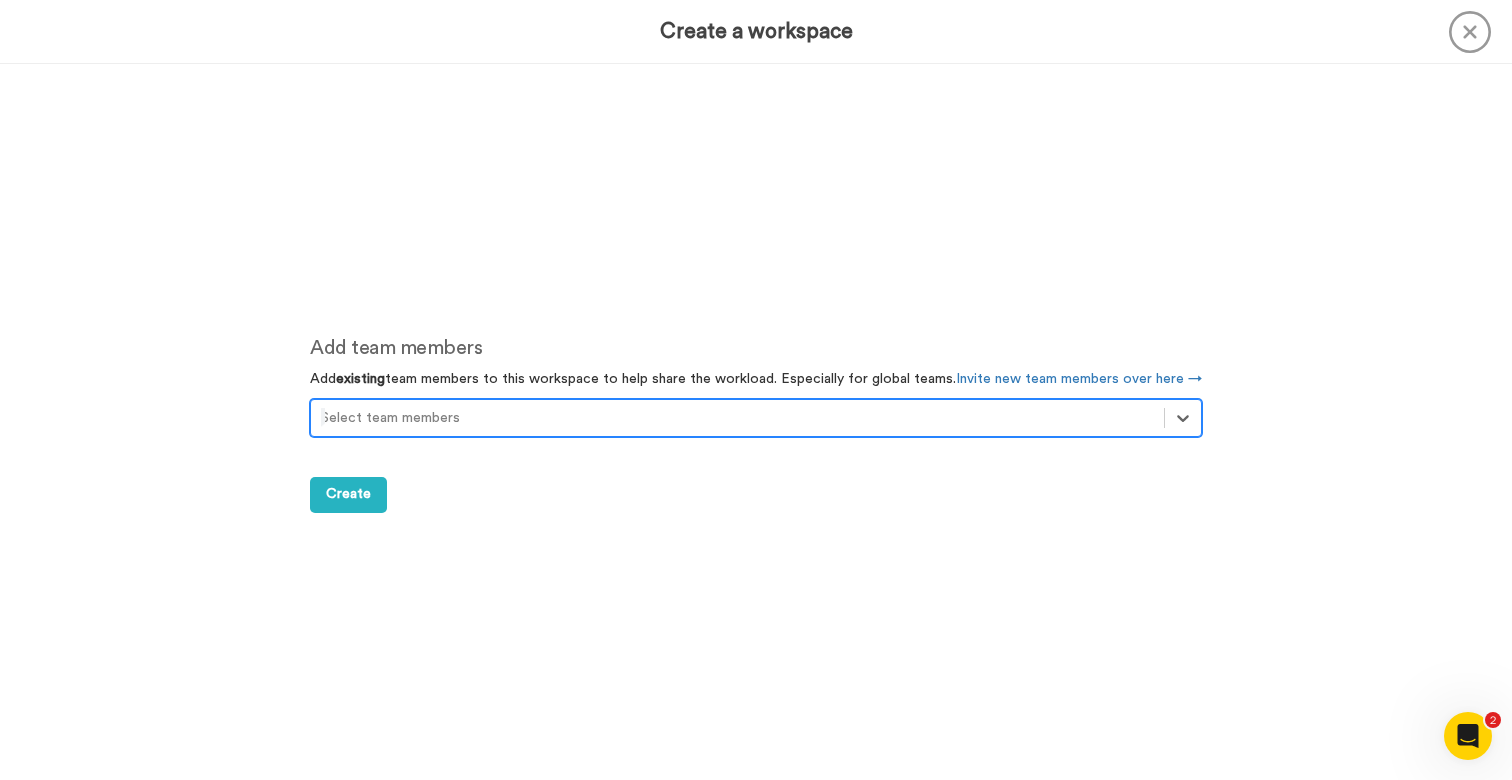 click at bounding box center (737, 418) 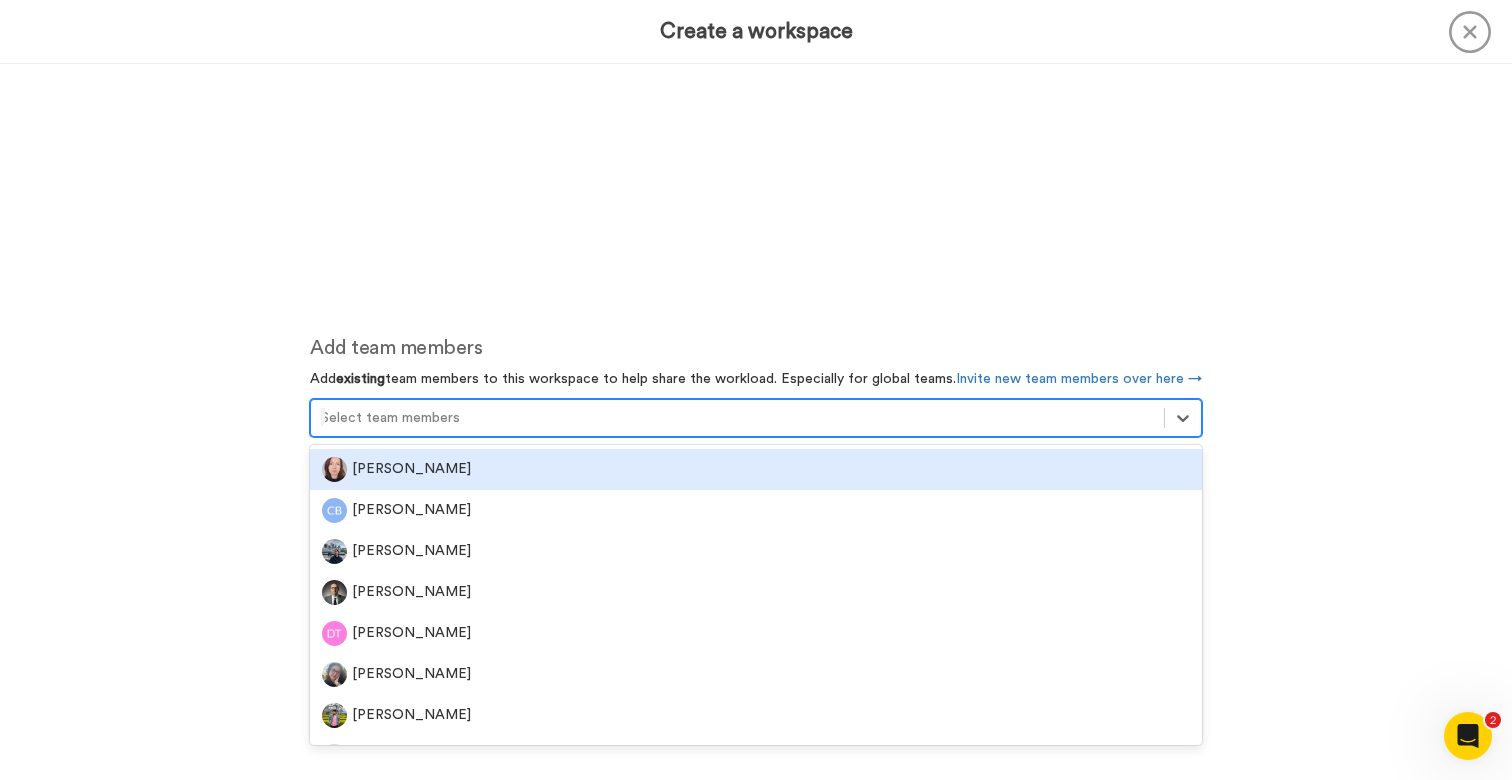 scroll, scrollTop: 703, scrollLeft: 0, axis: vertical 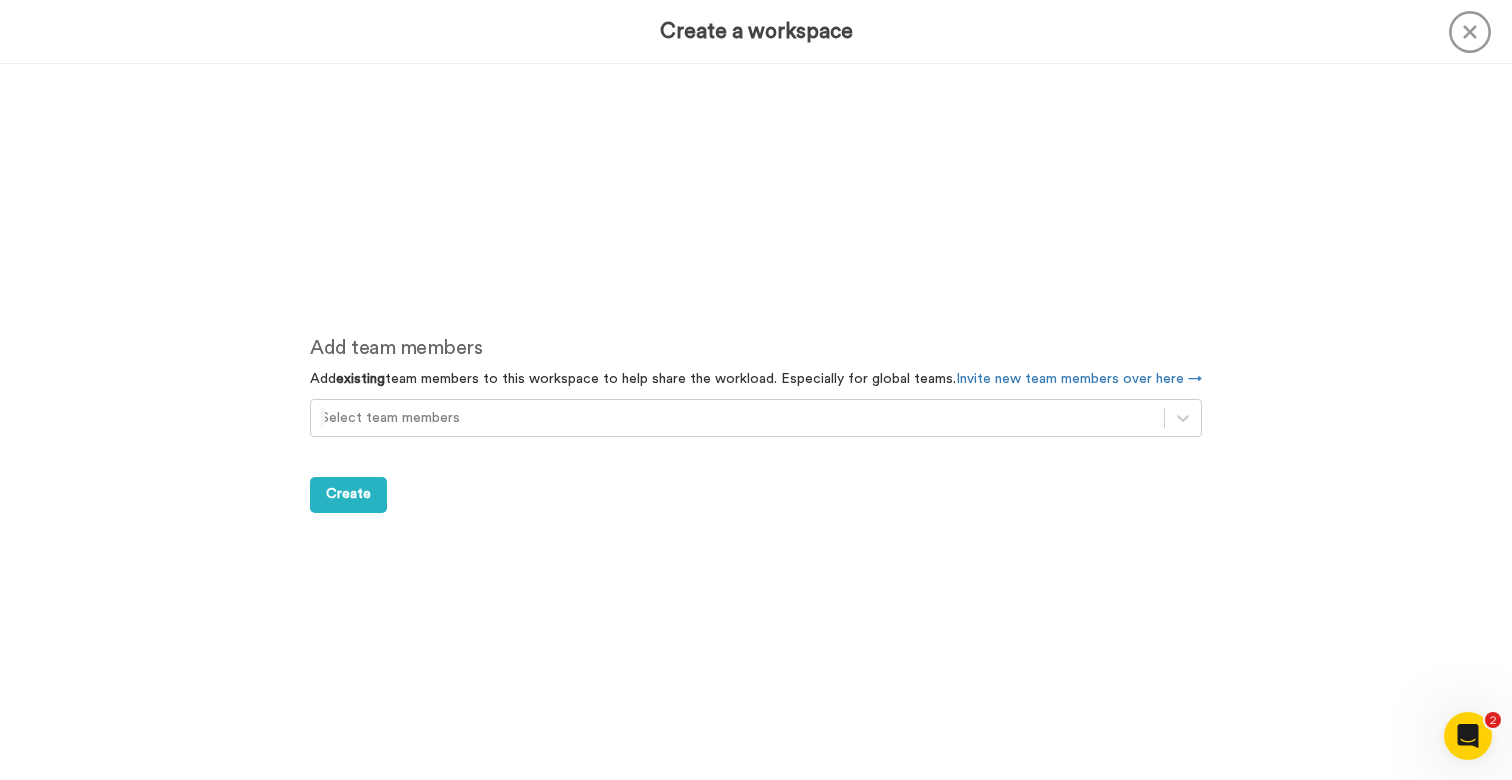 click on "Add team members Add  existing  team members to this workspace to help share the workload. Especially for global teams.  Invite new team members over here → Select team members Create" at bounding box center (756, 423) 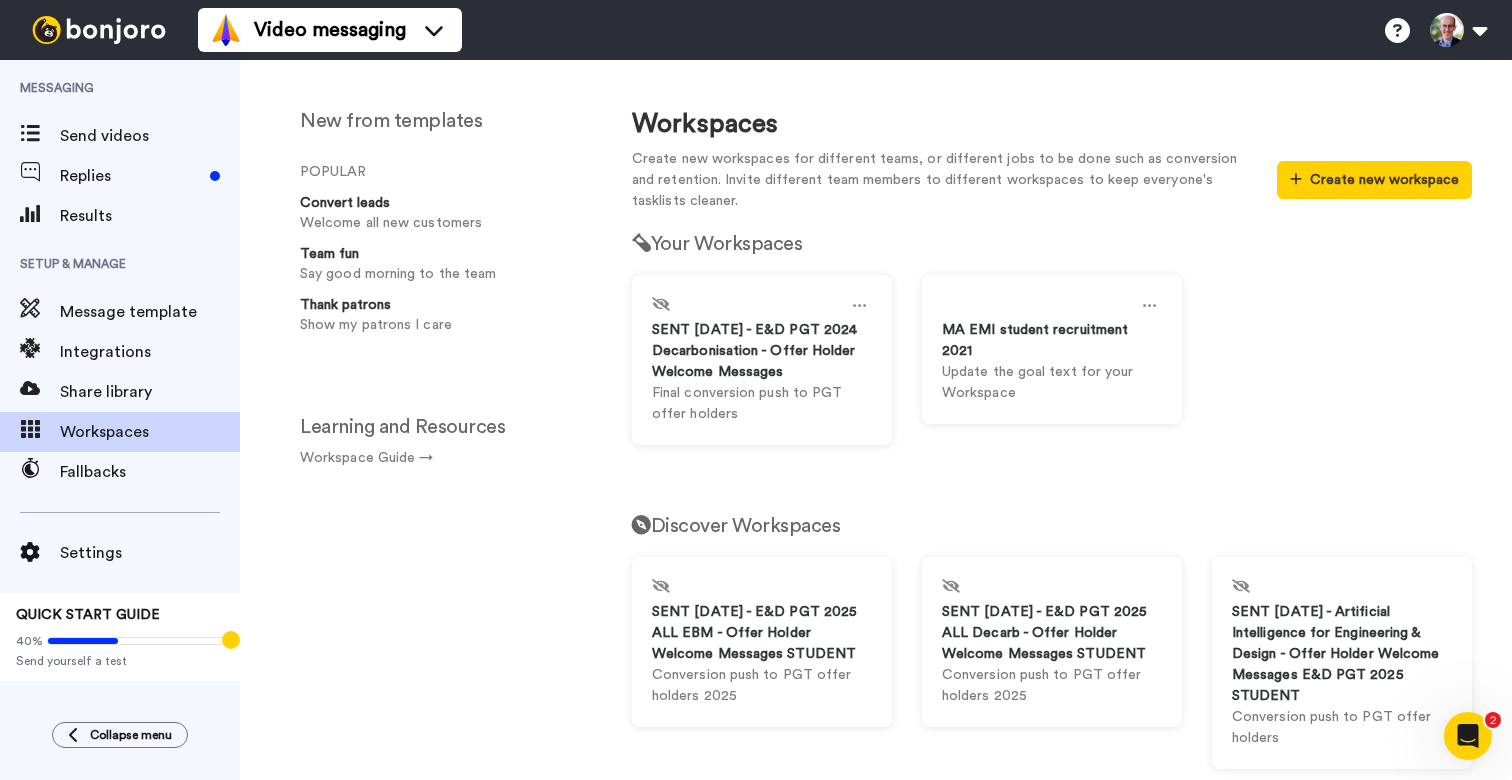 scroll, scrollTop: 11, scrollLeft: 0, axis: vertical 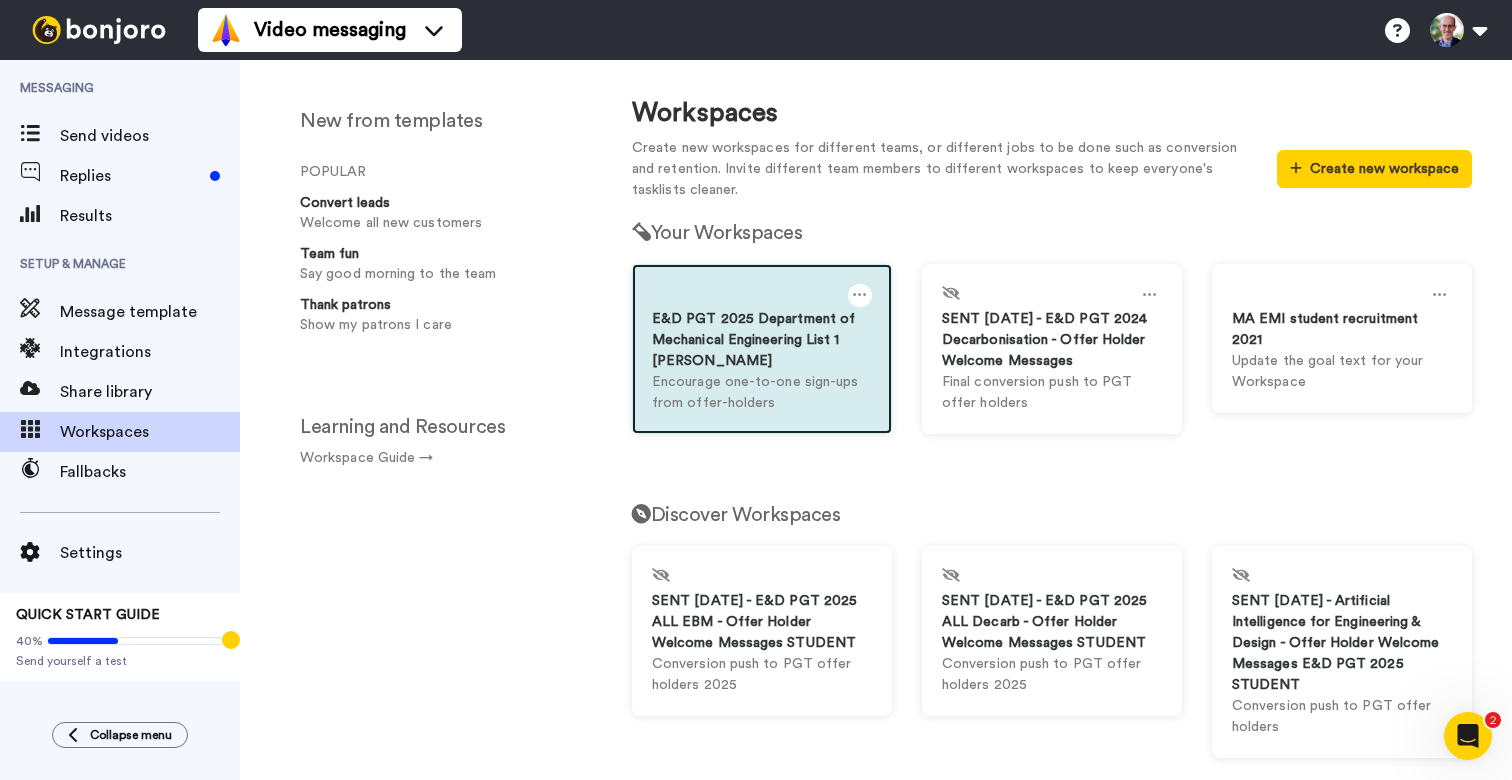 click on "E&D PGT 2025 Department of Mechanical Engineering List 1 Steve Cayzer" at bounding box center [762, 340] 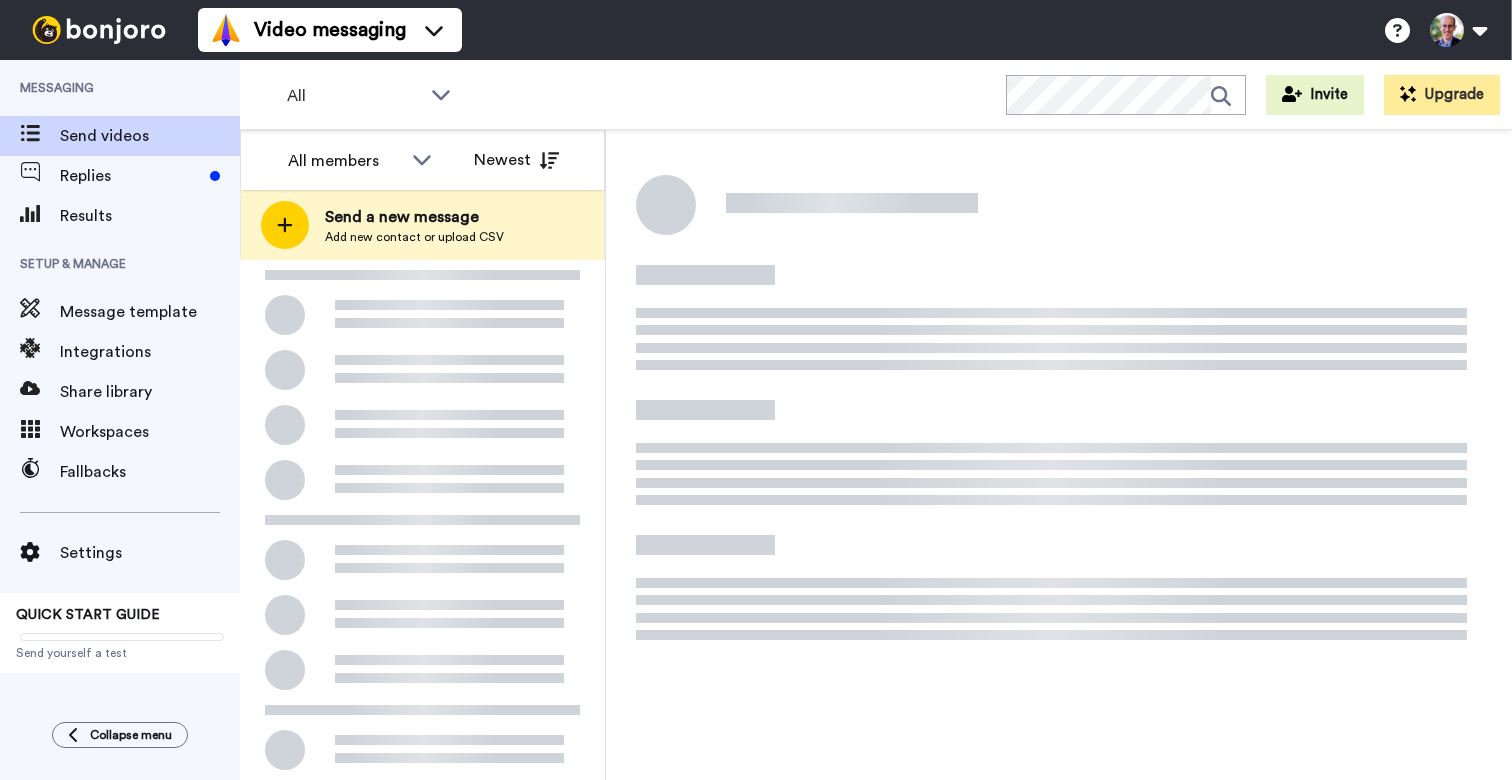 scroll, scrollTop: 0, scrollLeft: 0, axis: both 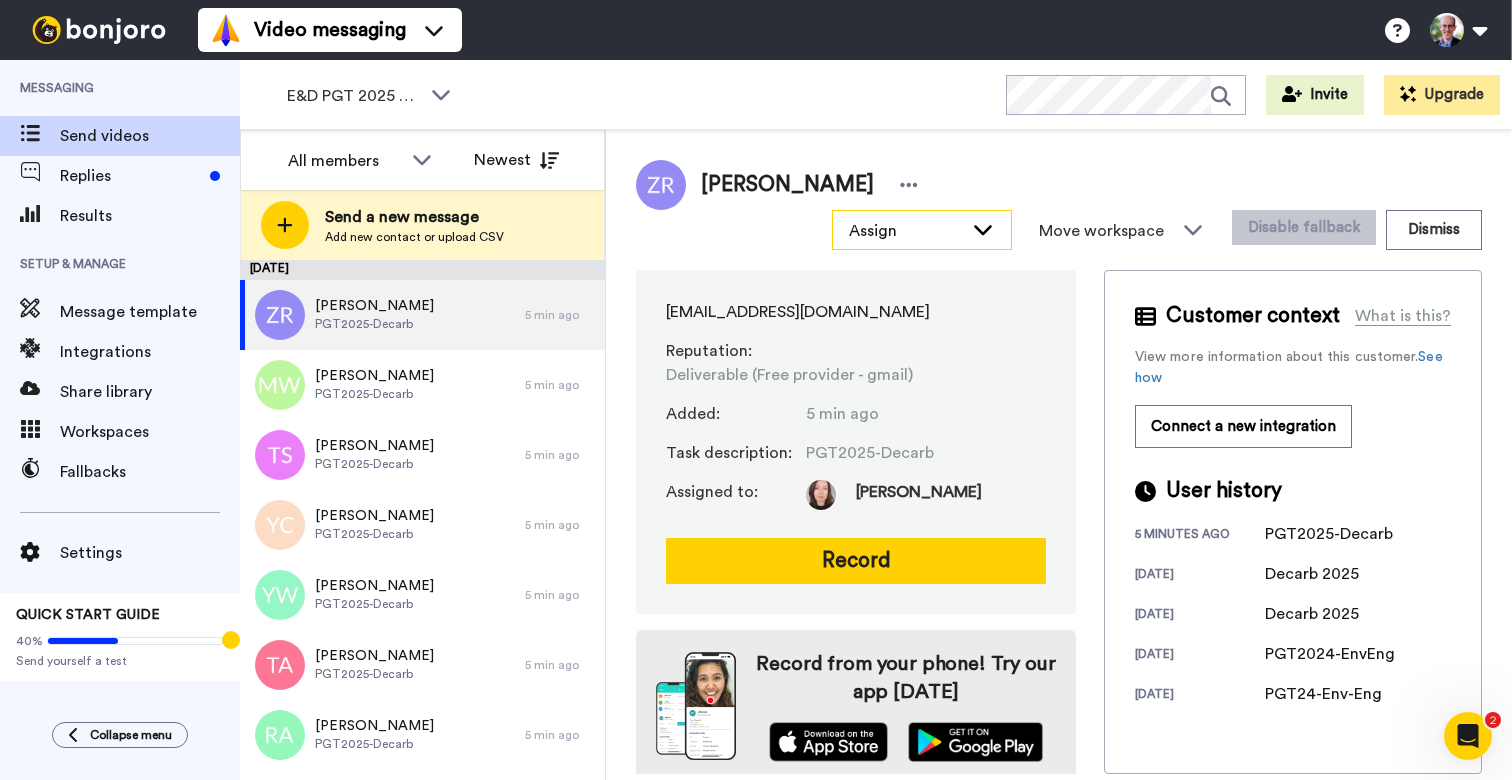click on "Assign" at bounding box center [906, 231] 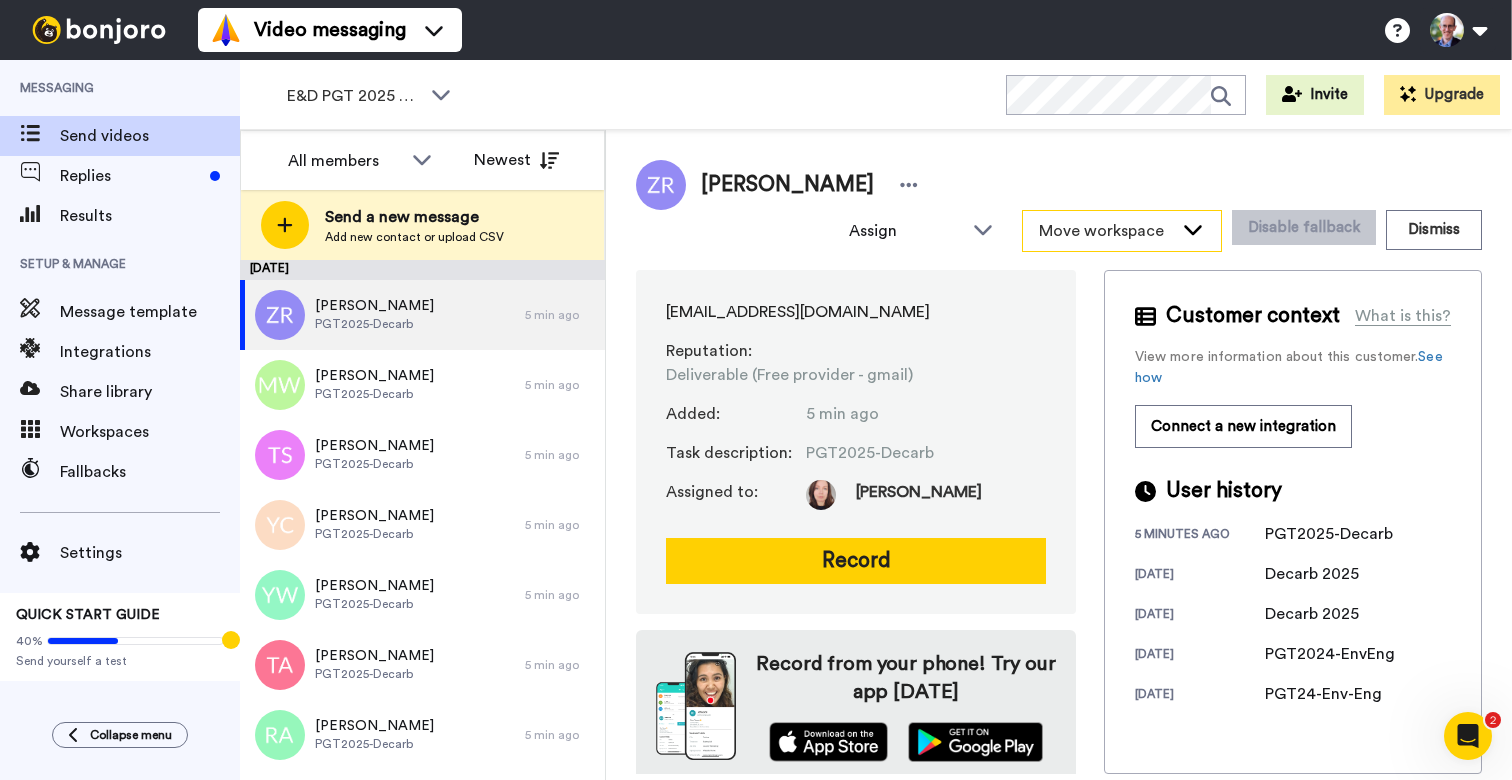 click on "Move workspace" at bounding box center [1106, 231] 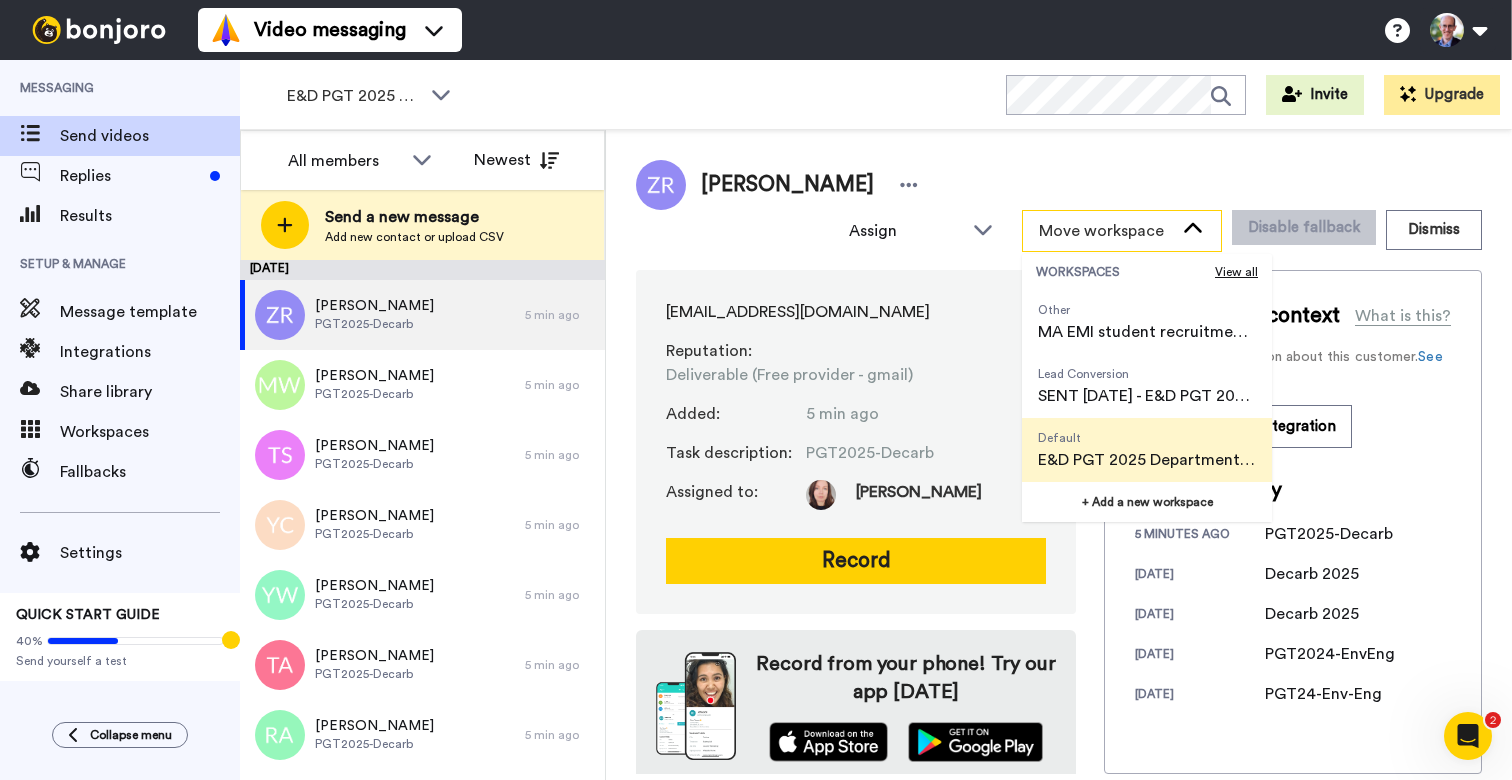 click on "Default" at bounding box center (1147, 438) 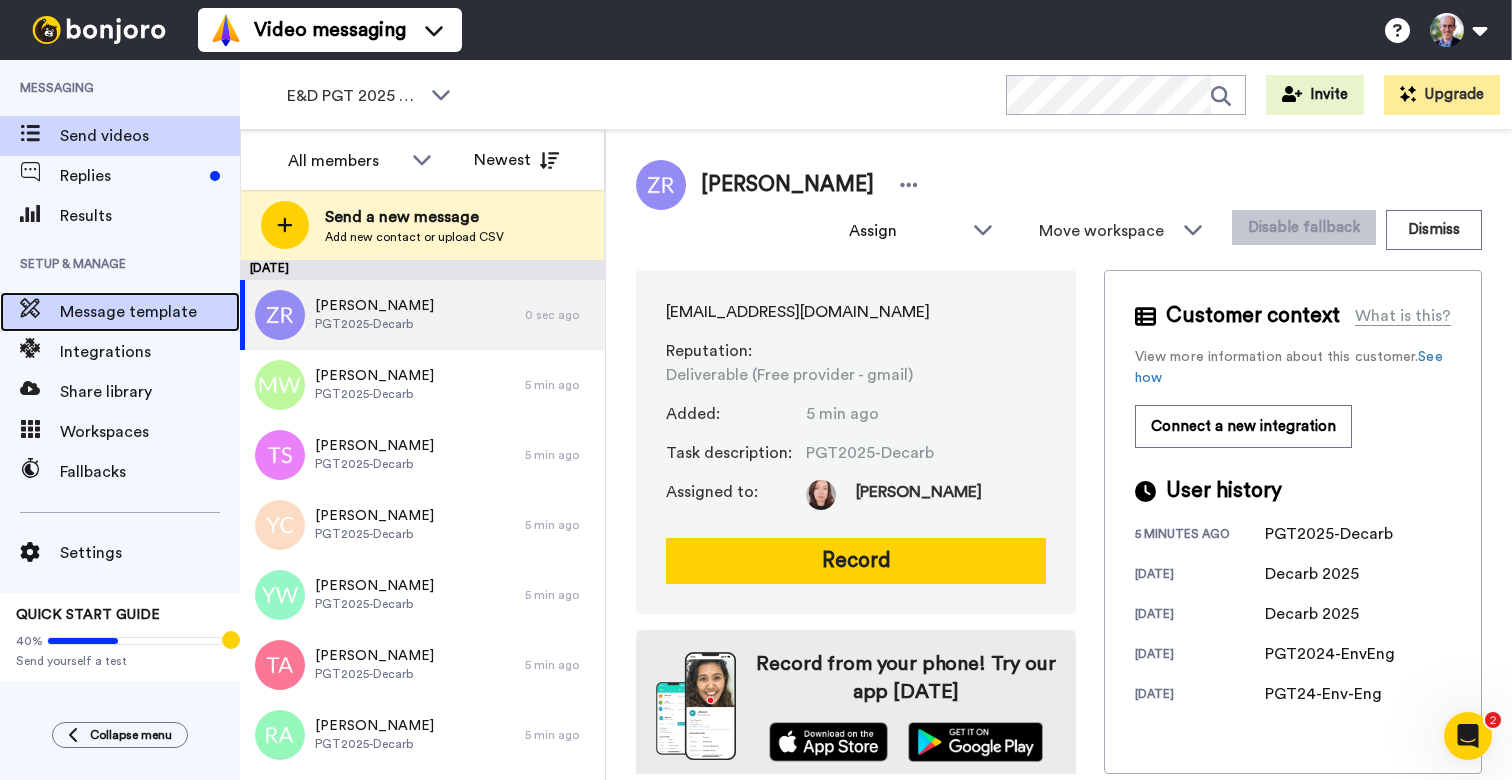 click on "Message template" at bounding box center [150, 312] 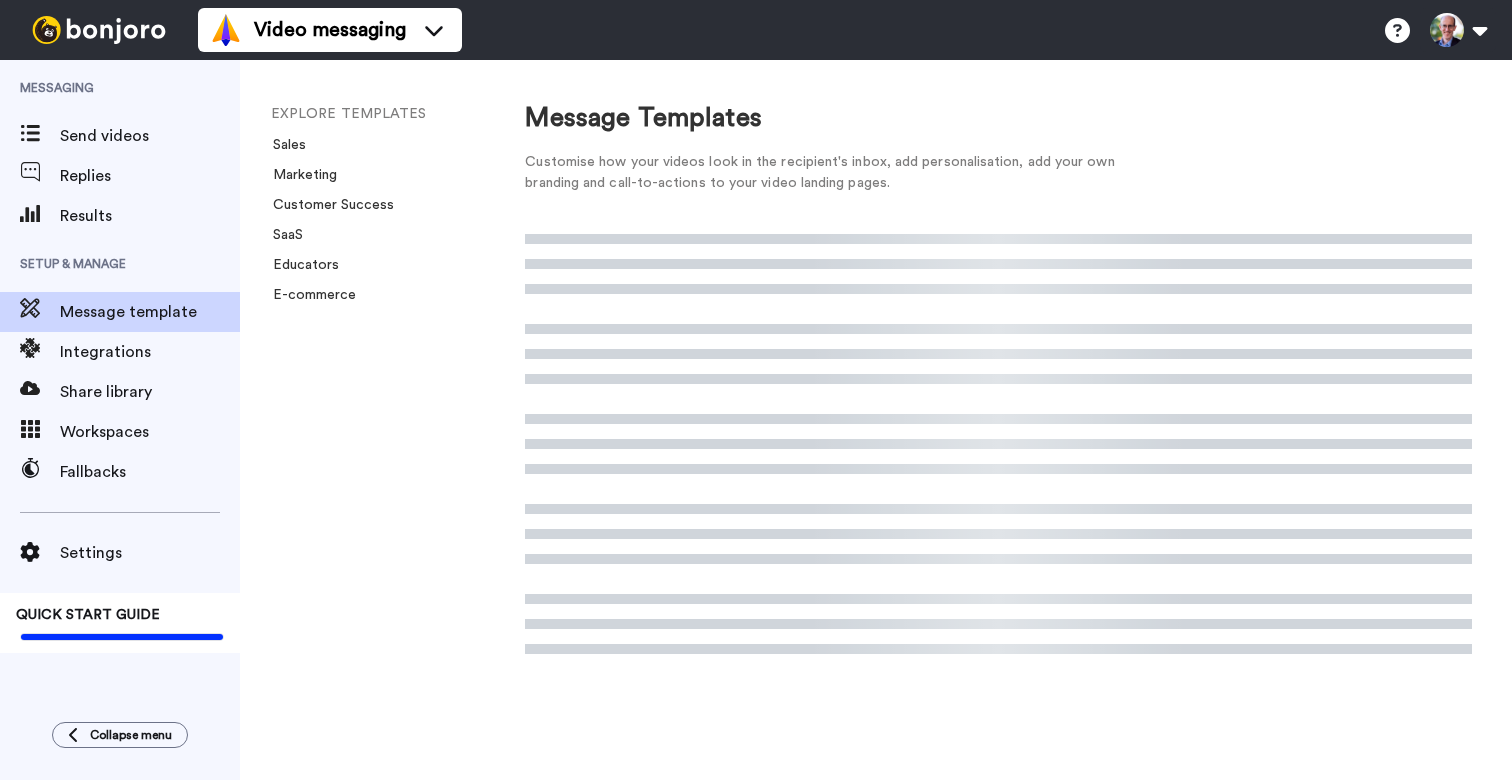 scroll, scrollTop: 0, scrollLeft: 0, axis: both 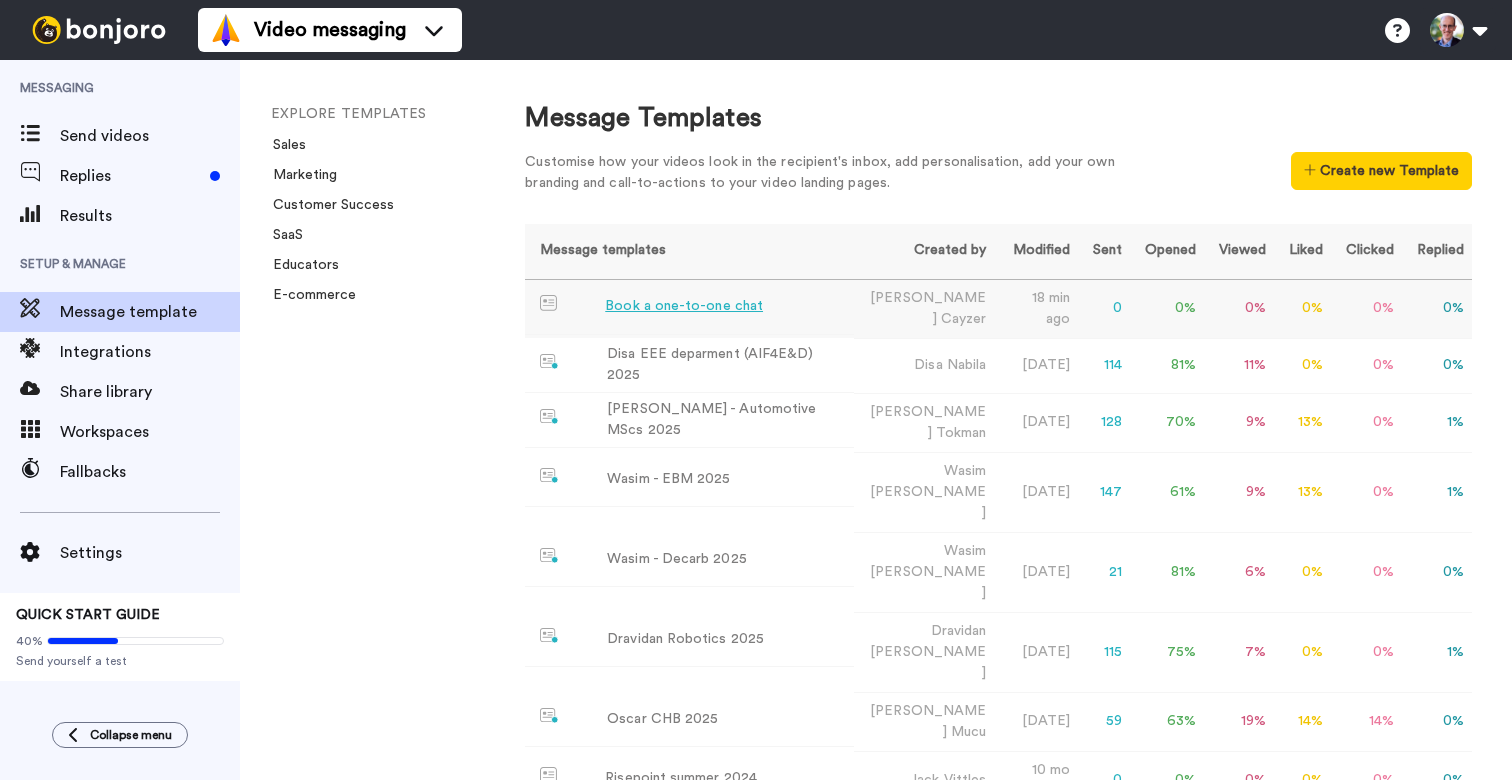 click on "Book a one-to-one chat" at bounding box center [684, 306] 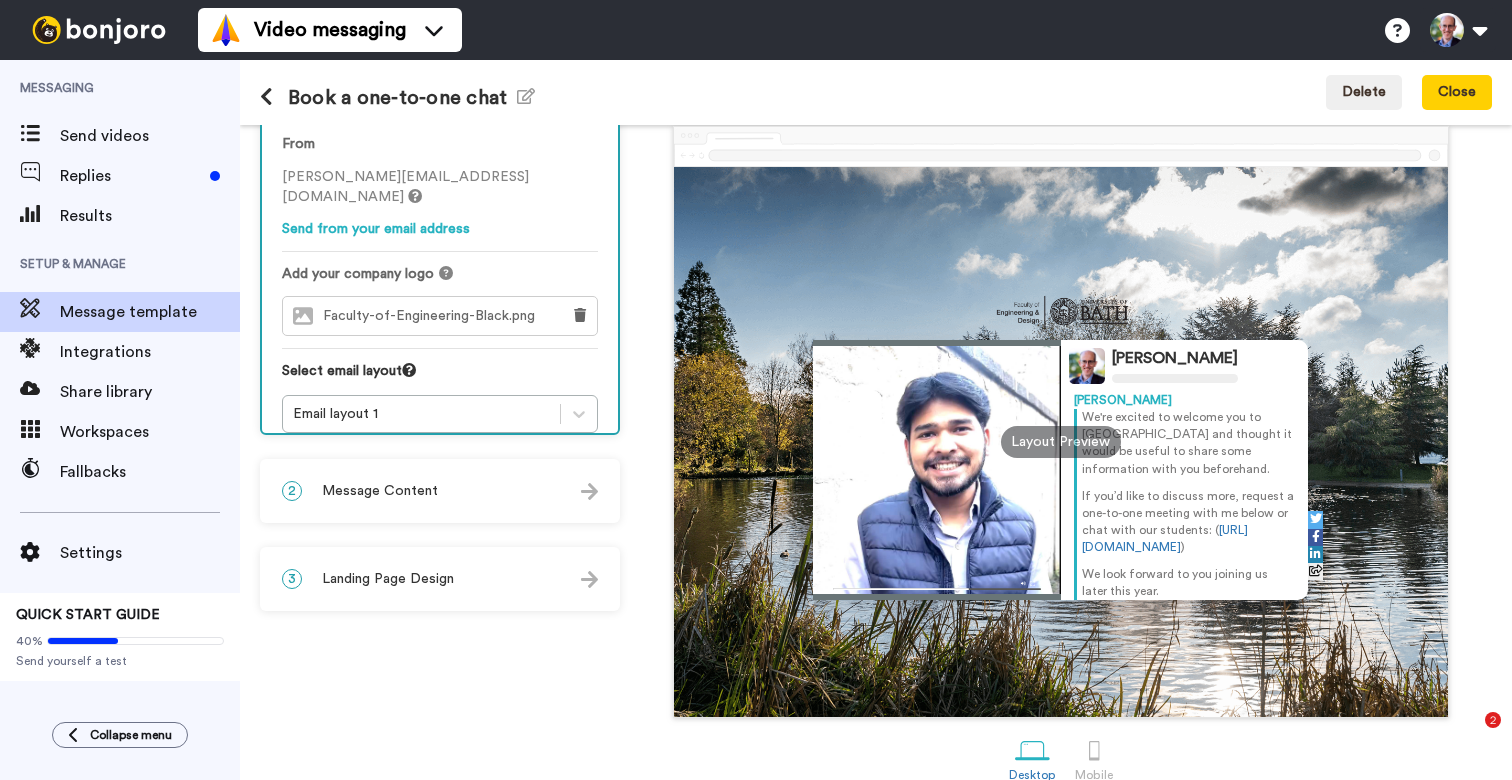 scroll, scrollTop: 117, scrollLeft: 0, axis: vertical 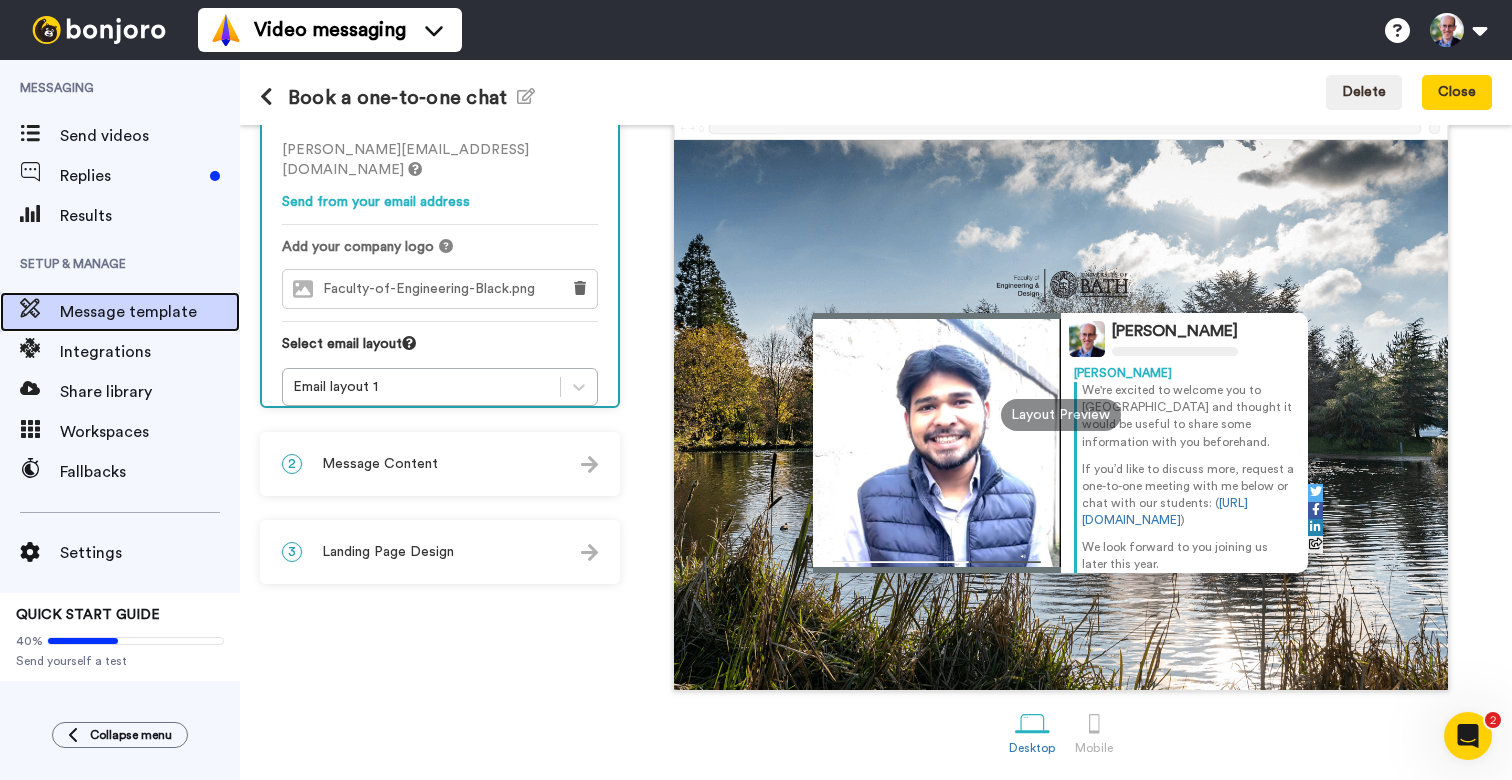 click on "Message template" at bounding box center (150, 312) 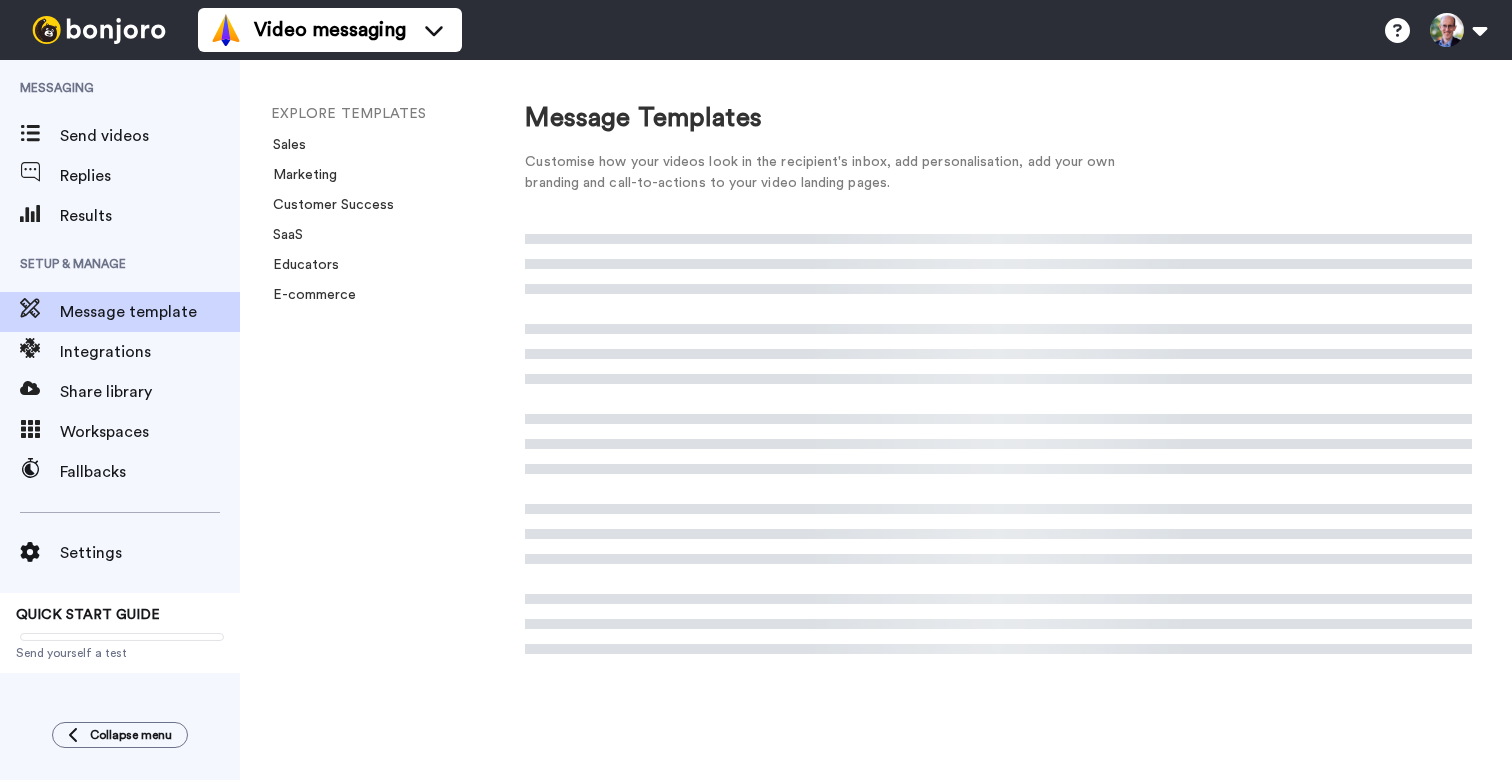 scroll, scrollTop: 0, scrollLeft: 0, axis: both 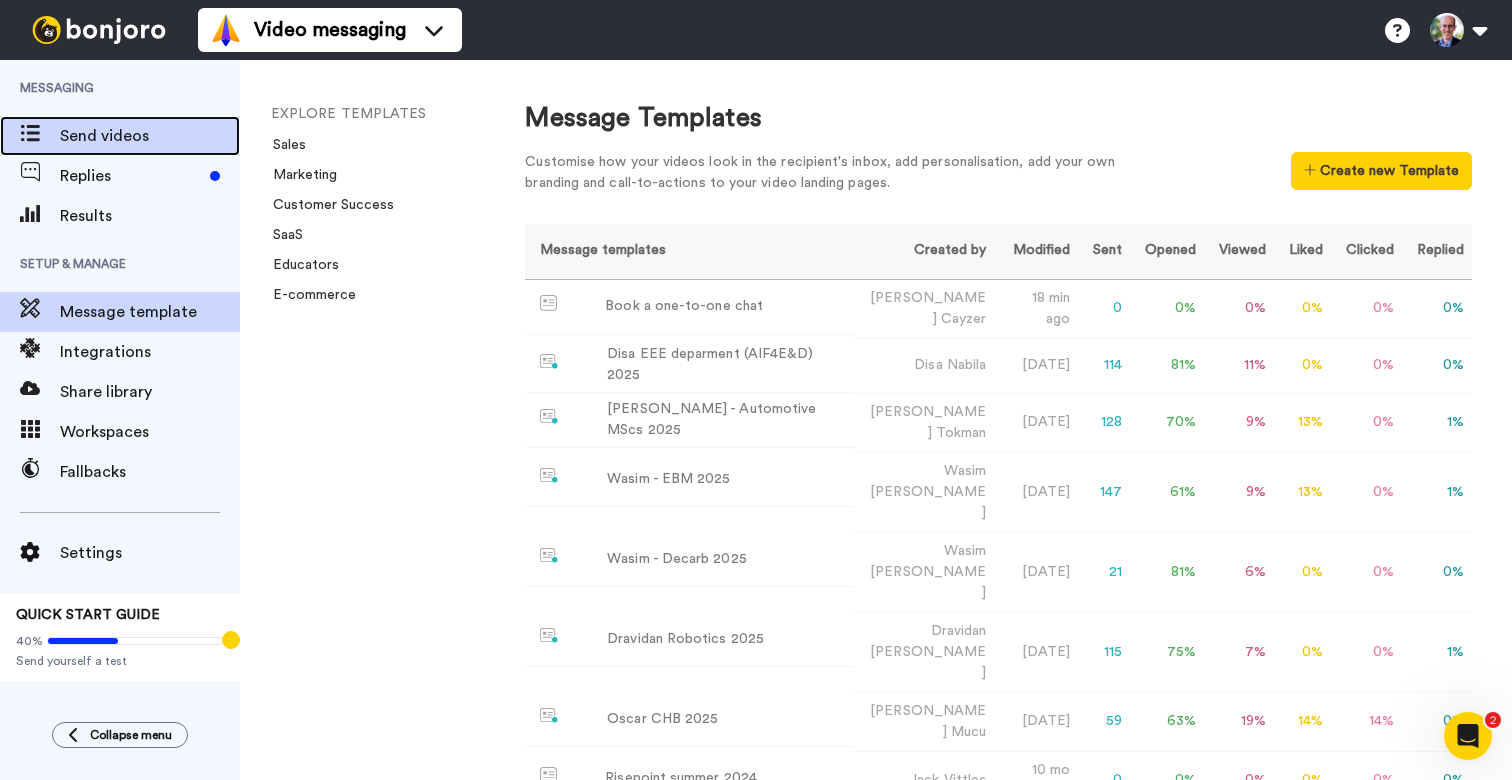 click on "Send videos" at bounding box center (150, 136) 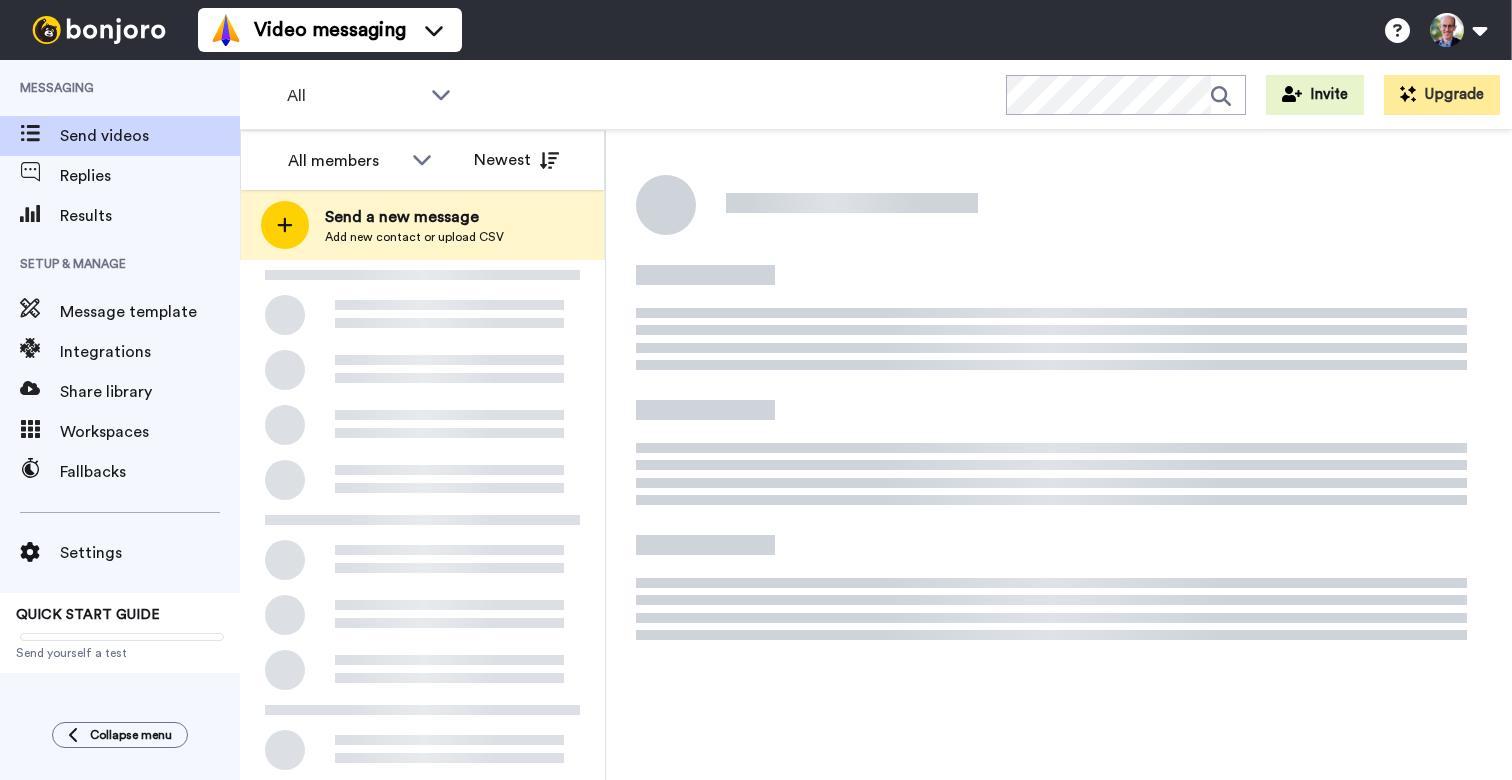 scroll, scrollTop: 0, scrollLeft: 0, axis: both 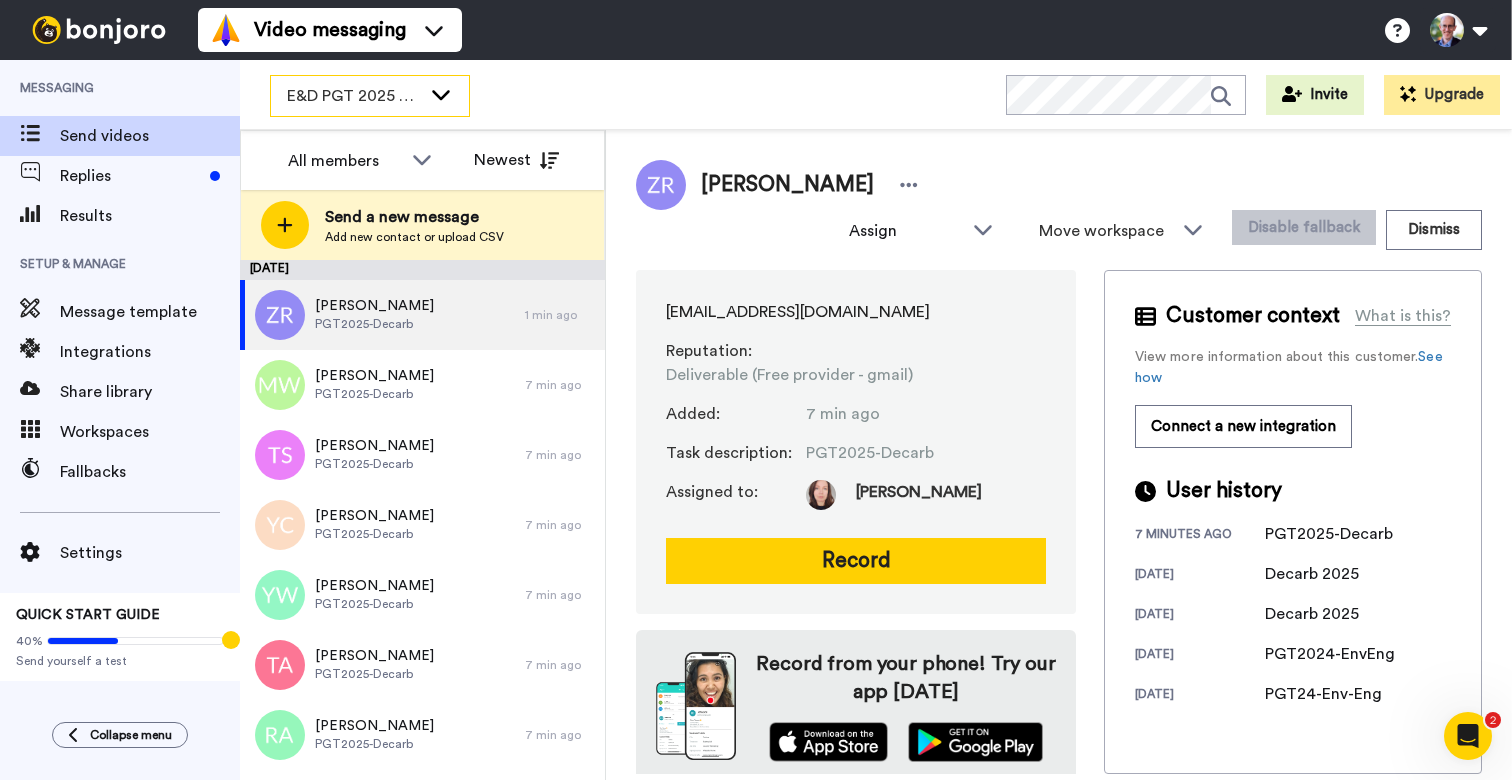 click on "E&D PGT 2025 Department of Mechanical Engineering List 1 [PERSON_NAME]" at bounding box center [354, 96] 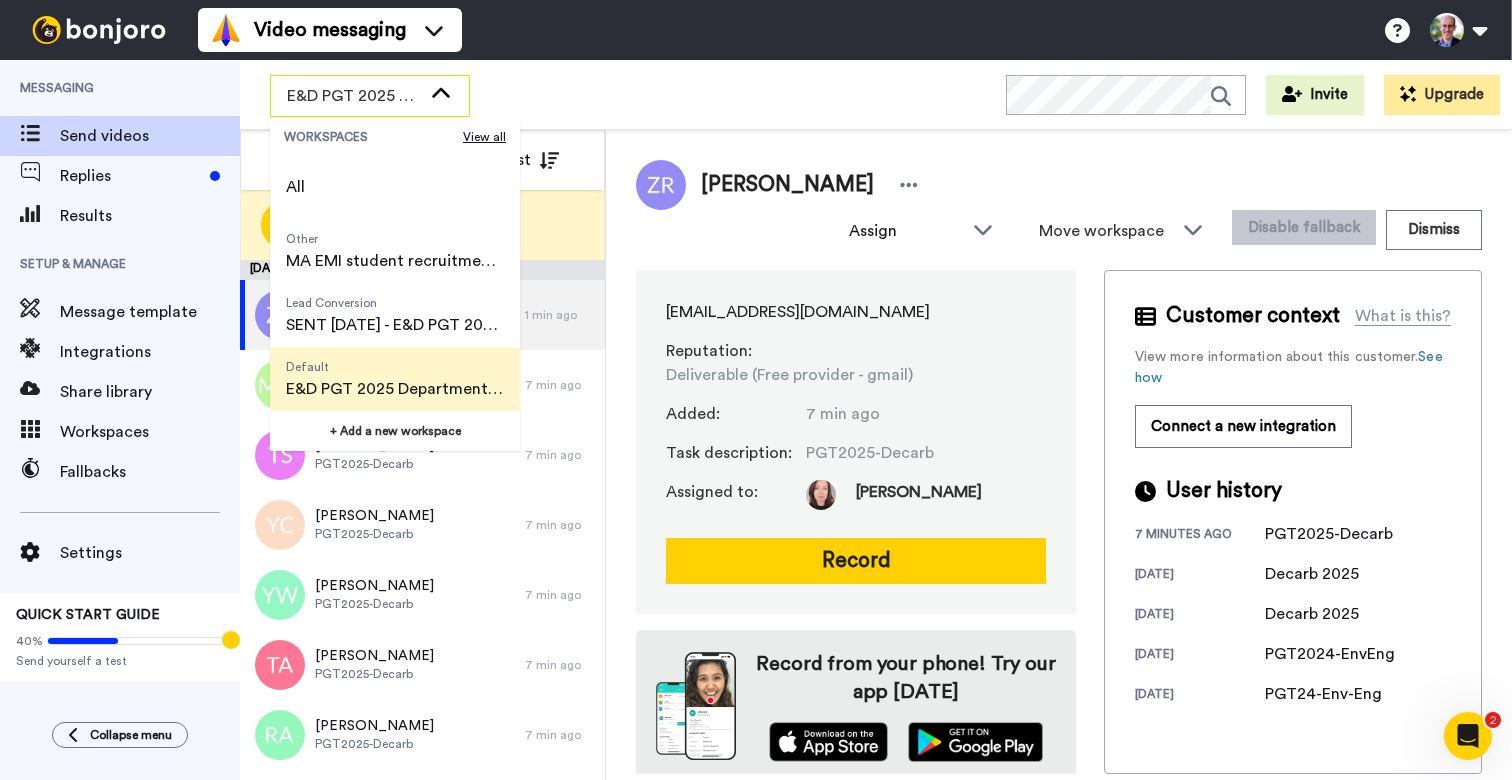click on "E&D PGT 2025 Department of Mechanical Engineering List 1 [PERSON_NAME] WORKSPACES View all All Other MA EMI student recruitment 2021 Lead Conversion SENT [DATE] - E&D PGT 2024 Decarbonisation - Offer Holder Welcome Messages Default E&D PGT 2025 Department of Mechanical Engineering List 1 [PERSON_NAME] + Add a new workspace
Invite Upgrade" at bounding box center (876, 95) 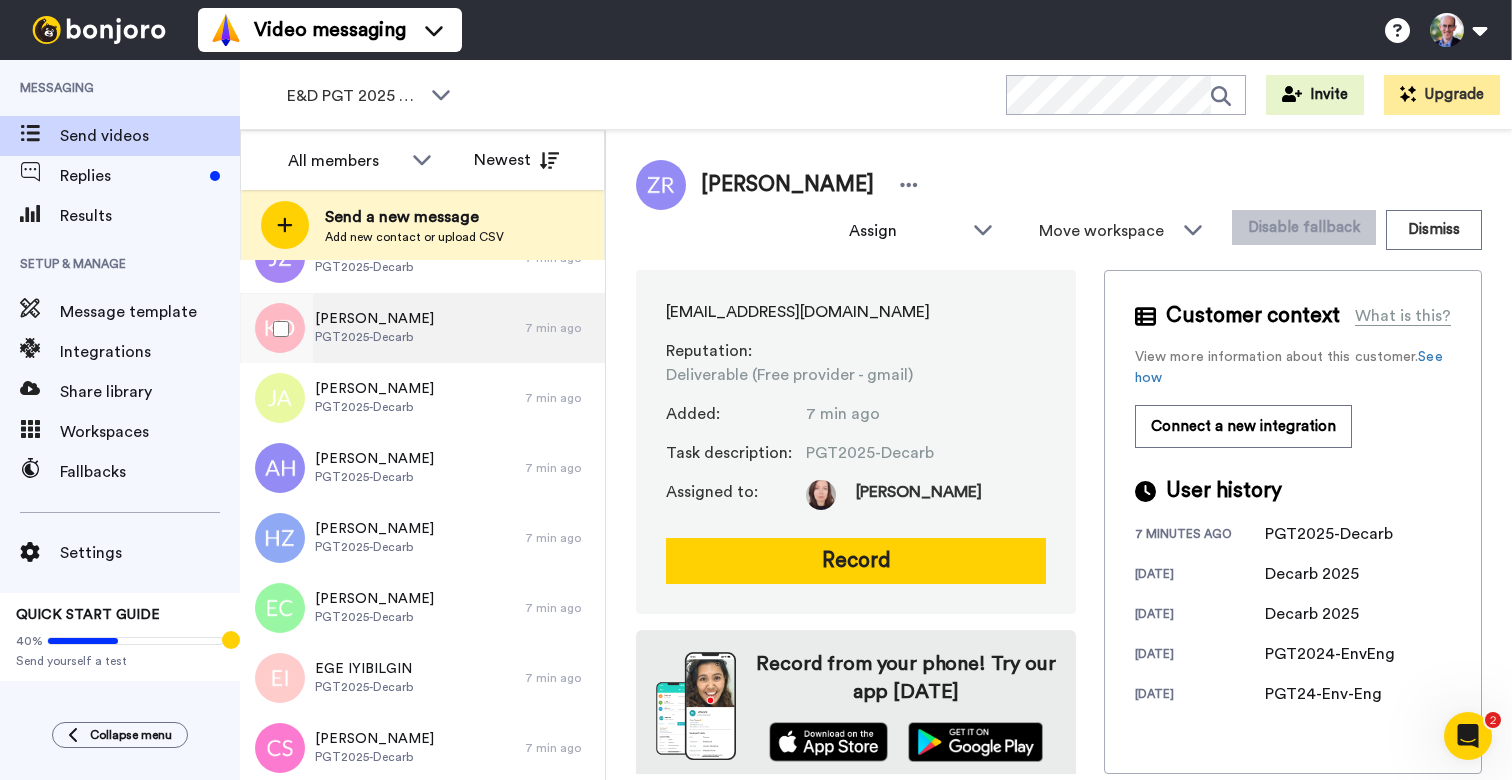 scroll, scrollTop: 970, scrollLeft: 0, axis: vertical 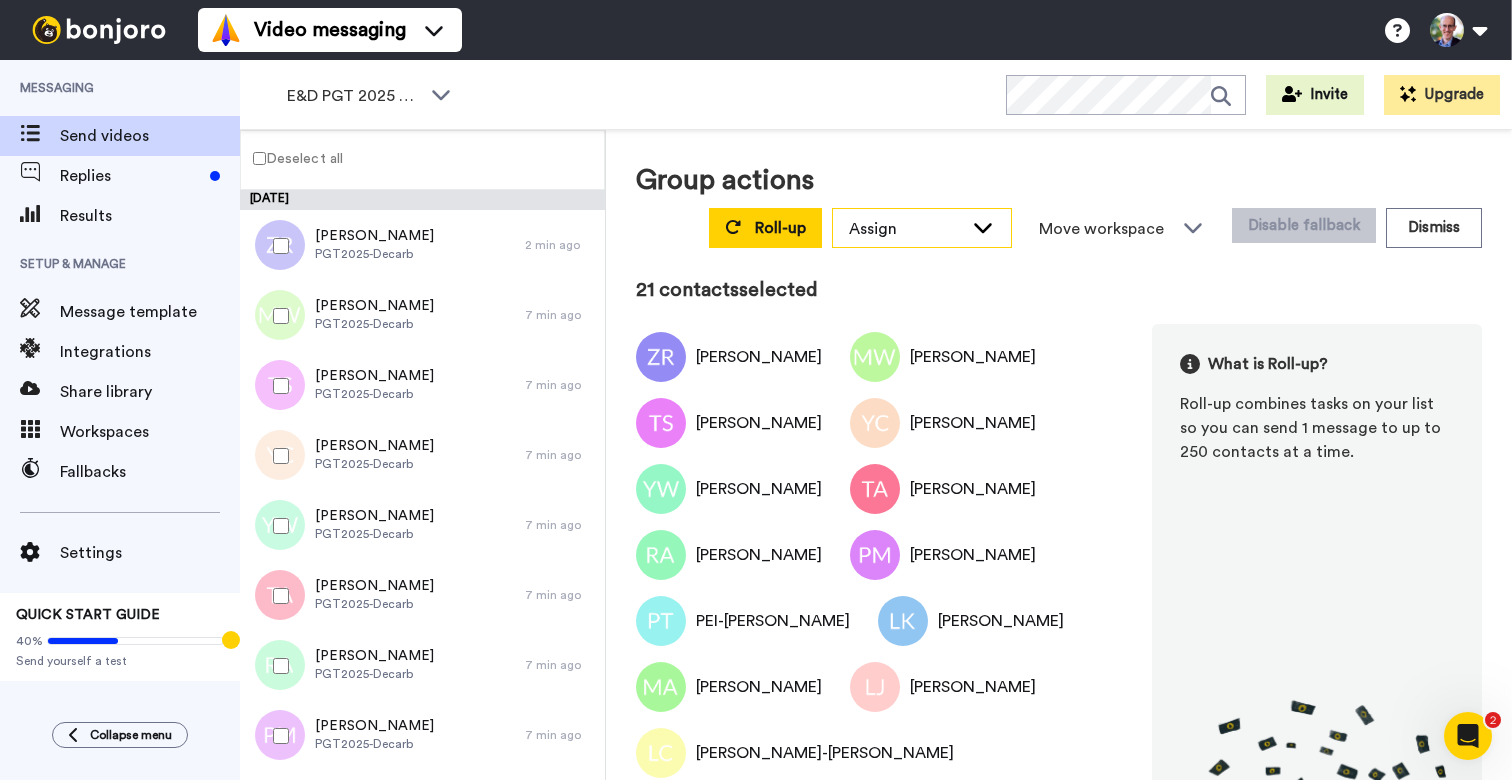 click on "Assign" at bounding box center (906, 229) 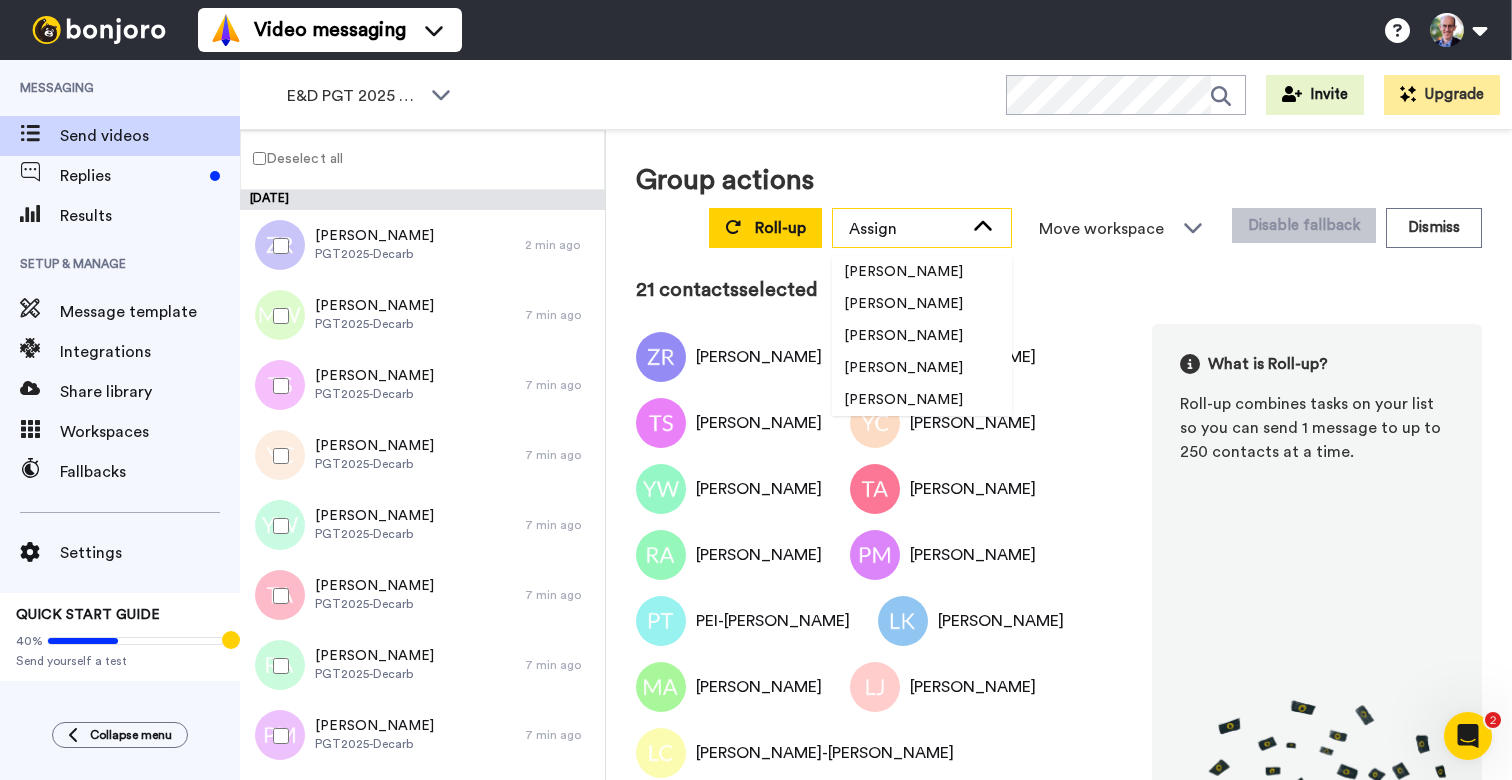 click on "Assign" at bounding box center (906, 229) 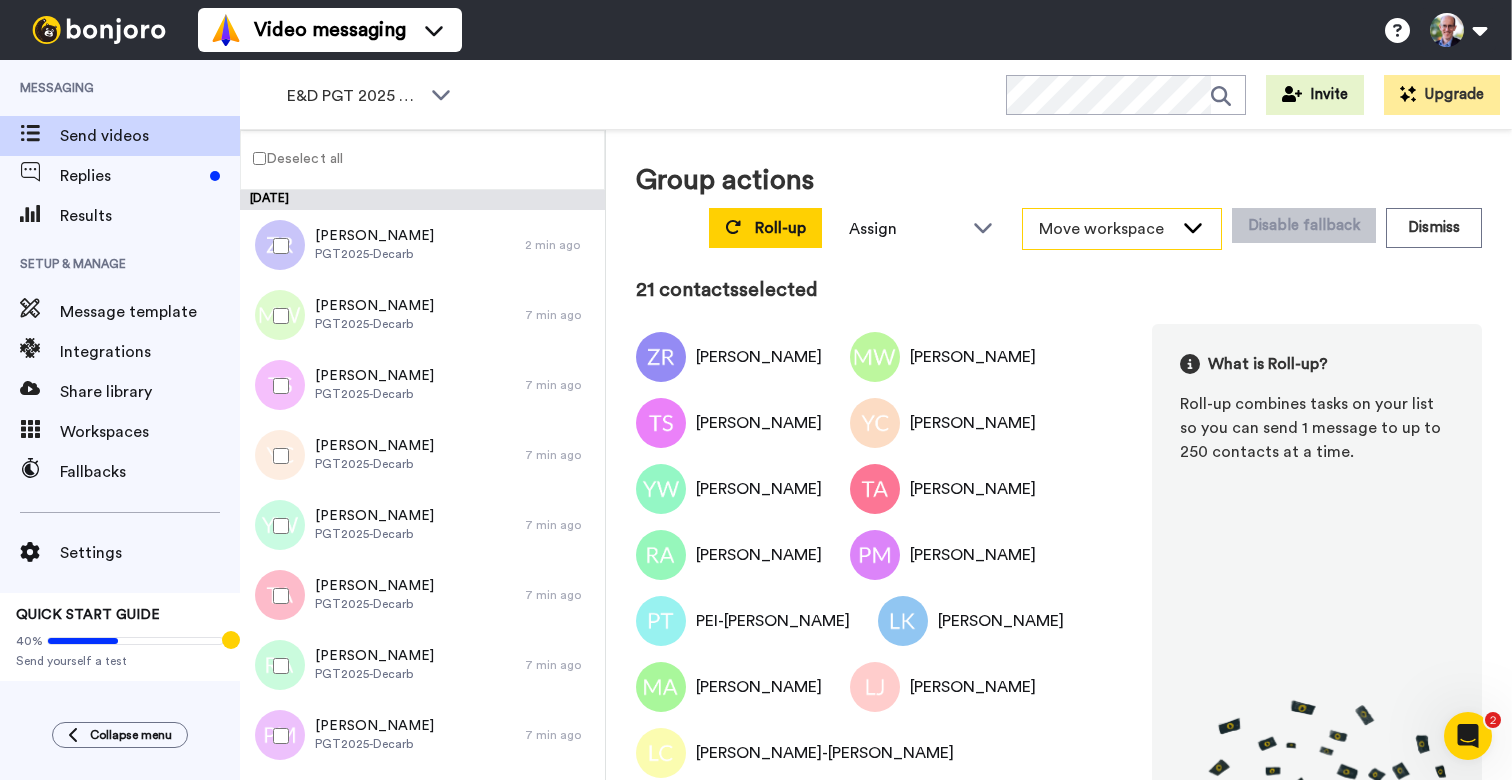click on "Move workspace" at bounding box center (1106, 229) 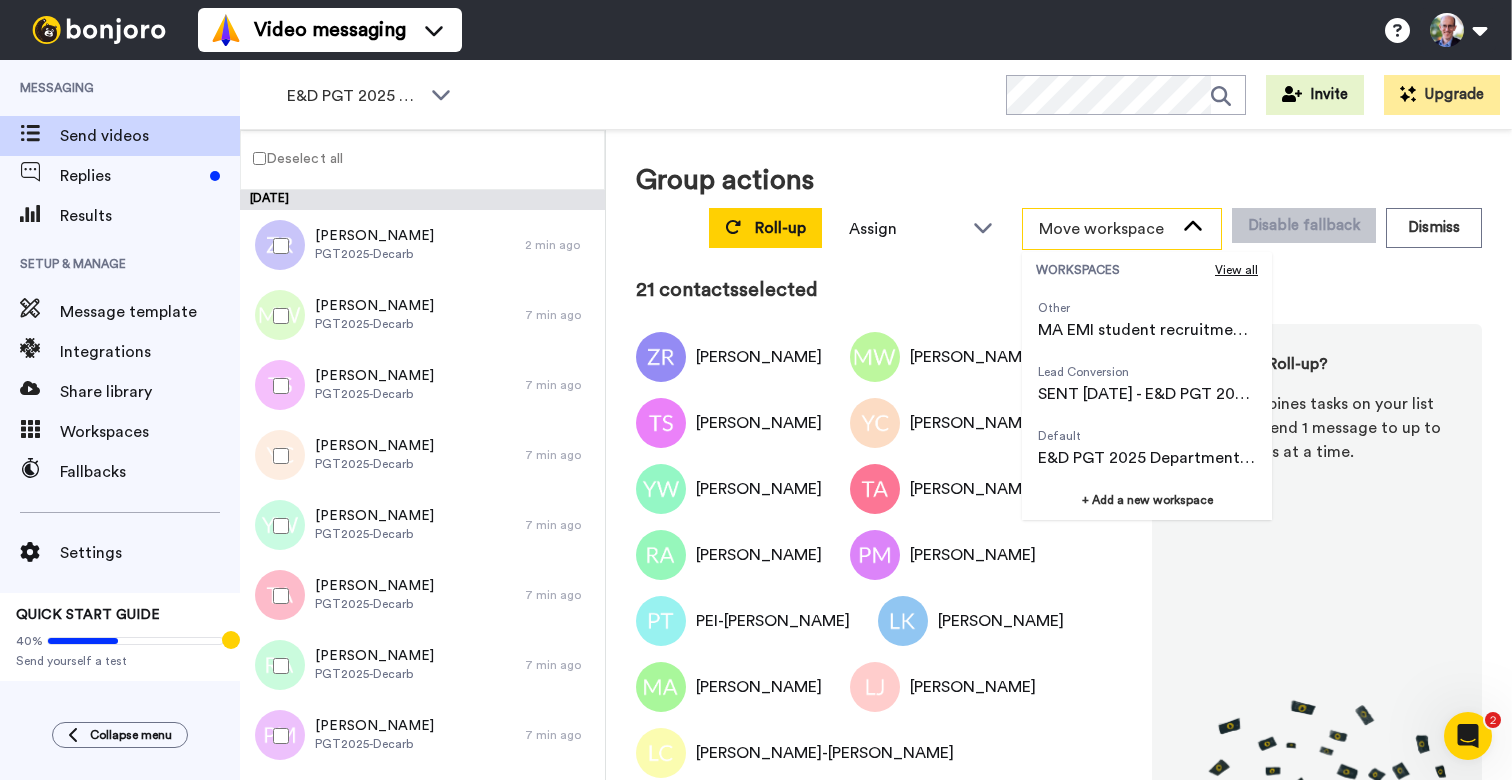 click on "Move workspace" at bounding box center [1106, 229] 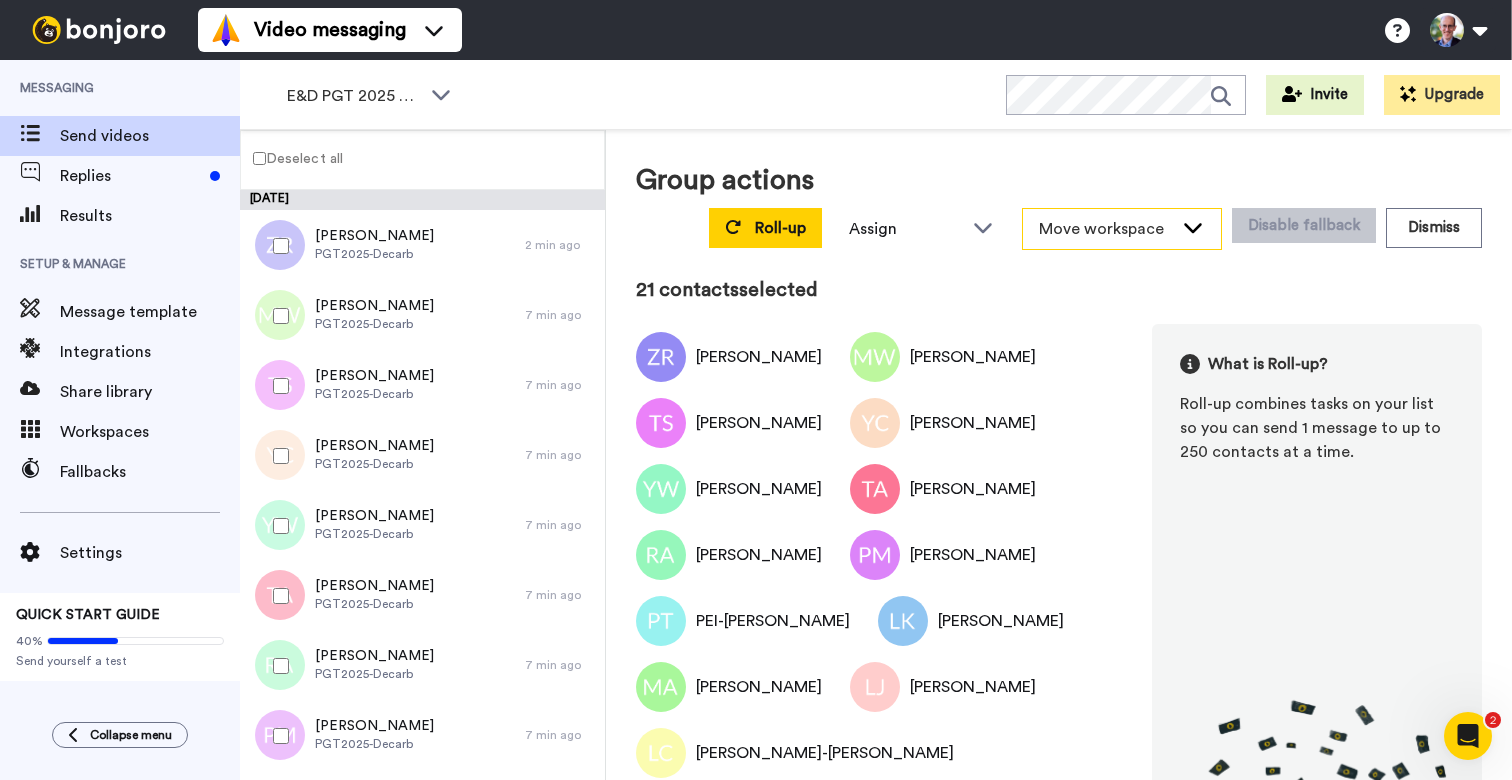 click on "Move workspace" at bounding box center (1106, 229) 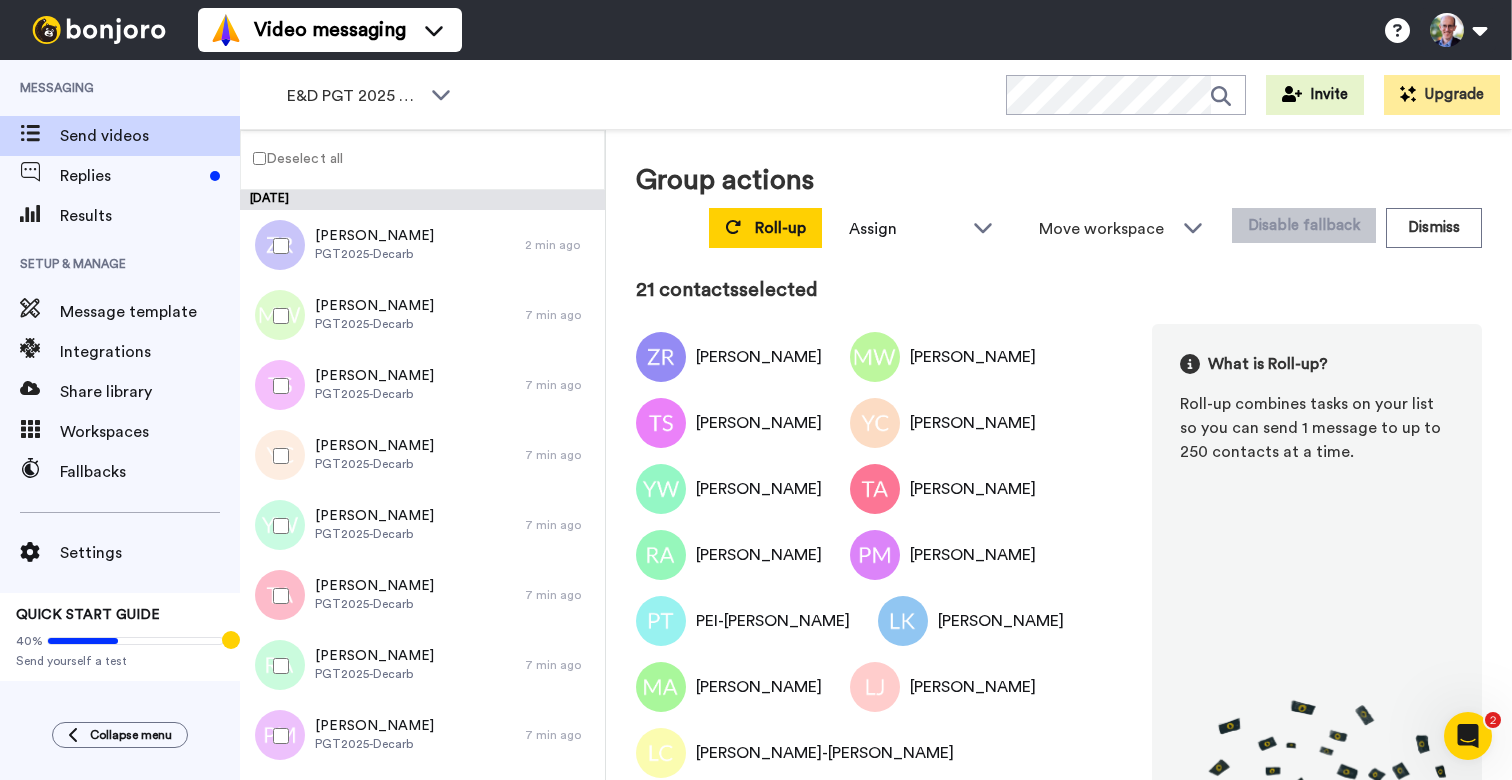click on "Group actions Roll-up Assign Jana Sajdakova Catherine Bazinaw Oscar Garcia Mucu Mohammad Heidarzadeh Dessie Tuck Selin Tokman Wasim Manihar Andrew Manley Meghan Rowe Kaveesh Sharma Andrew Cookson Jo Parry Disa Nabila Amaan Nathoo Trevor Grimshaw Carl-Philip Ahlbom Farman Kaveh Jennifer Hohmann Sakshi Shetty Jack Vittles Daniel Coren Dravidan Deenadayalan Manuchehr Soleimani Mikhaila Found Jennifer Thomson Hongping Cai Ming Xie Jasper Farren Sidney Wu Vaggelis Giannikas Ricardo Codinhoto Jonathan Foyle Mark Curry Steve Cayzer Gemma Ker-Bridges Debbie Janson Lucy Chapman Florence Brann Vera Qin Move workspace WORKSPACES View all Other MA EMI student recruitment 2021 Lead Conversion SENT 11/07/2024 - E&D PGT 2024 Decarbonisation - Offer Holder Welcome Messages Default E&D PGT 2025 Department of Mechanical Engineering List 1 Steve Cayzer + Add a new workspace Disable fallback Dismiss 21 contacts  selected ZEREN RONG MAHER WAHAB THOMAS SHANKS YUQING CHEN YOUZI WANG TALAL ALOTHMAN Rebecca Abboud PERVEZ MANAN" at bounding box center [1059, 467] 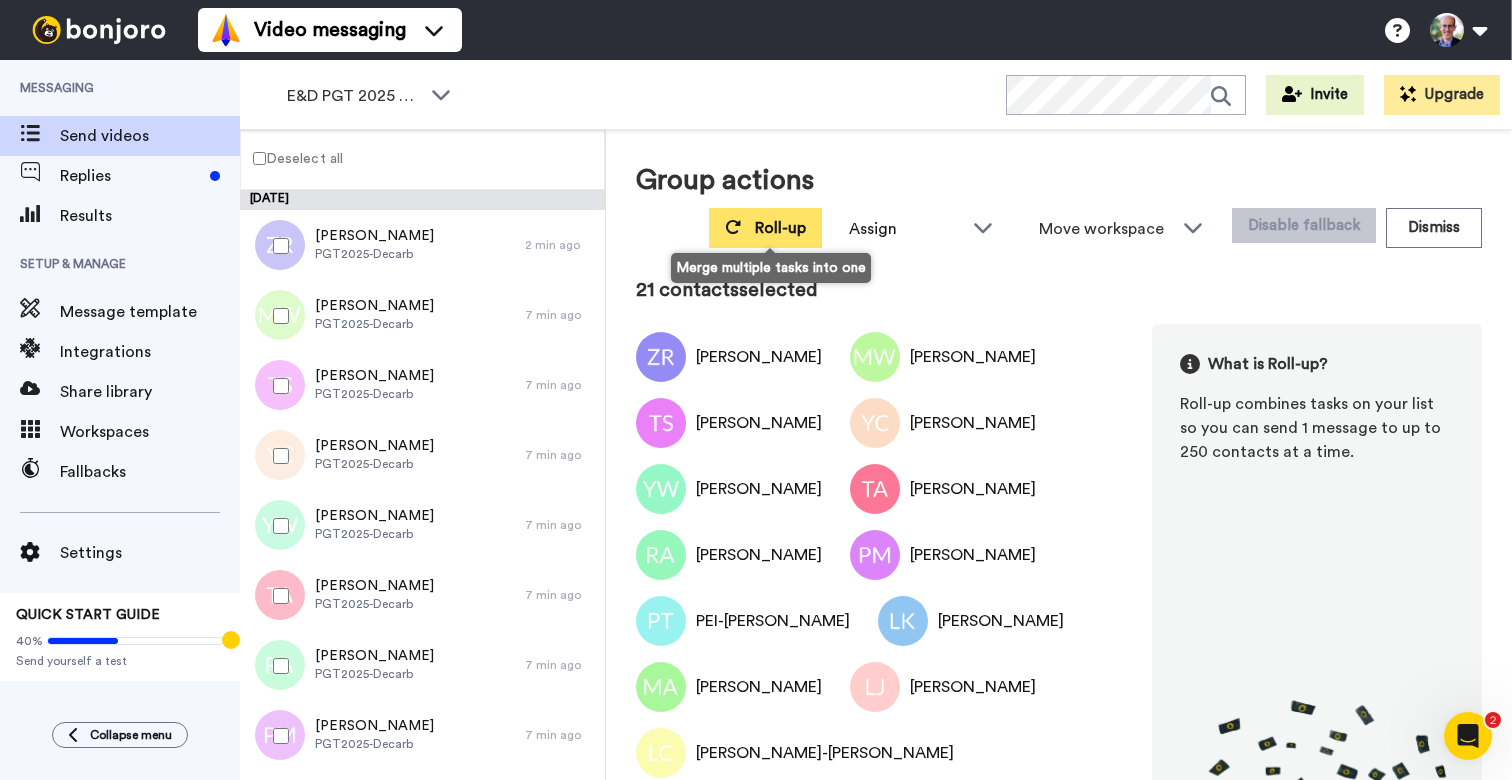 click on "Roll-up" at bounding box center [765, 228] 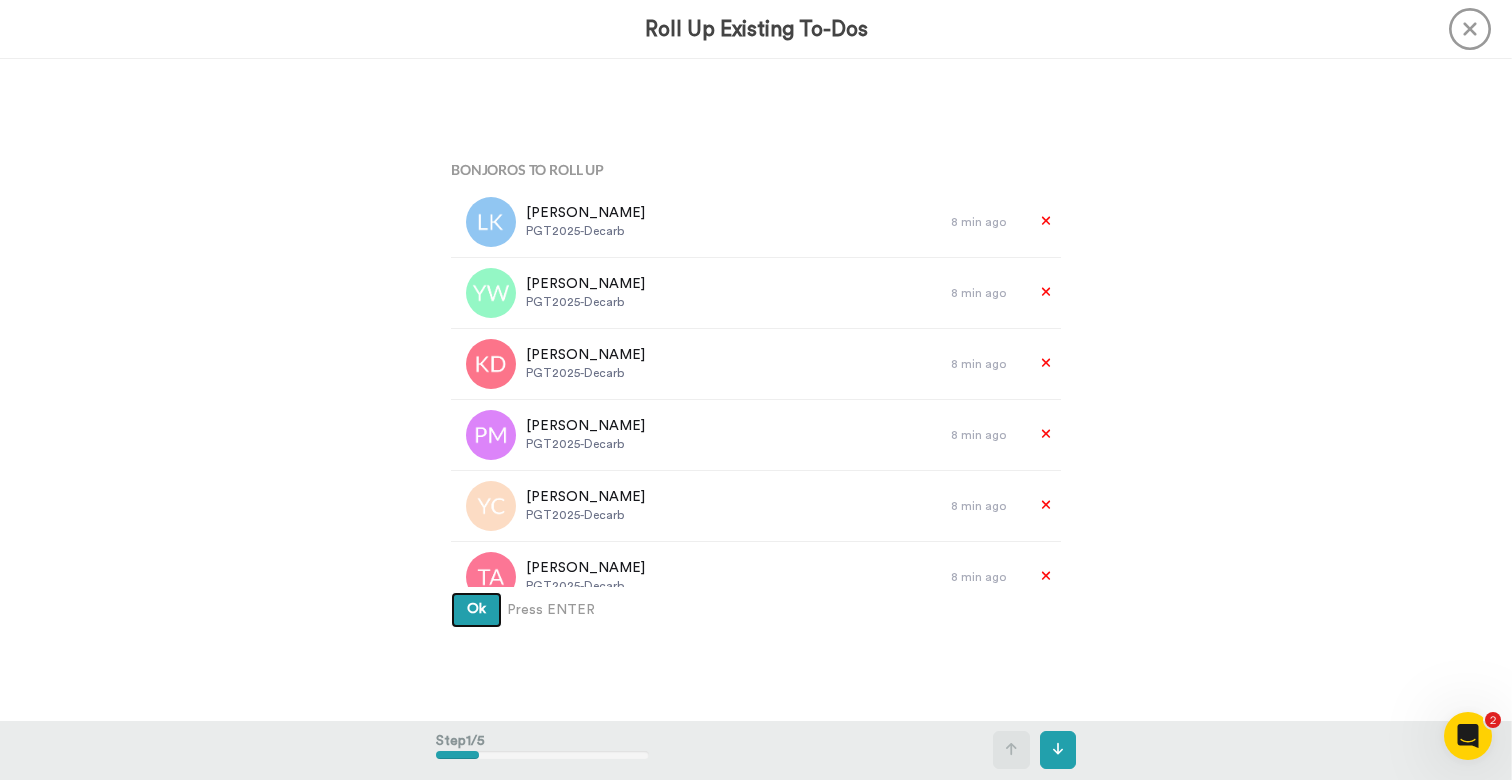 click on "Ok" at bounding box center [476, 610] 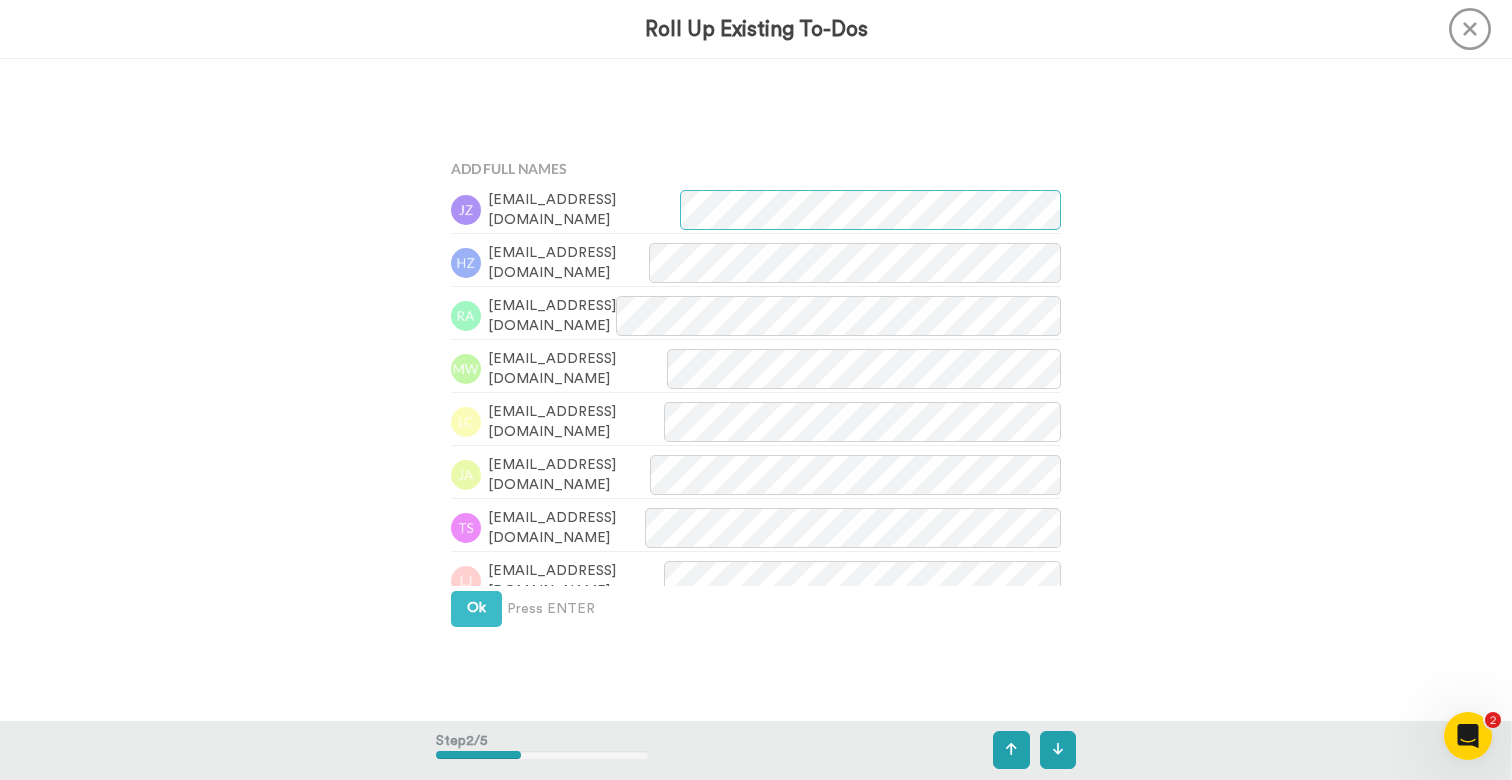scroll, scrollTop: 662, scrollLeft: 0, axis: vertical 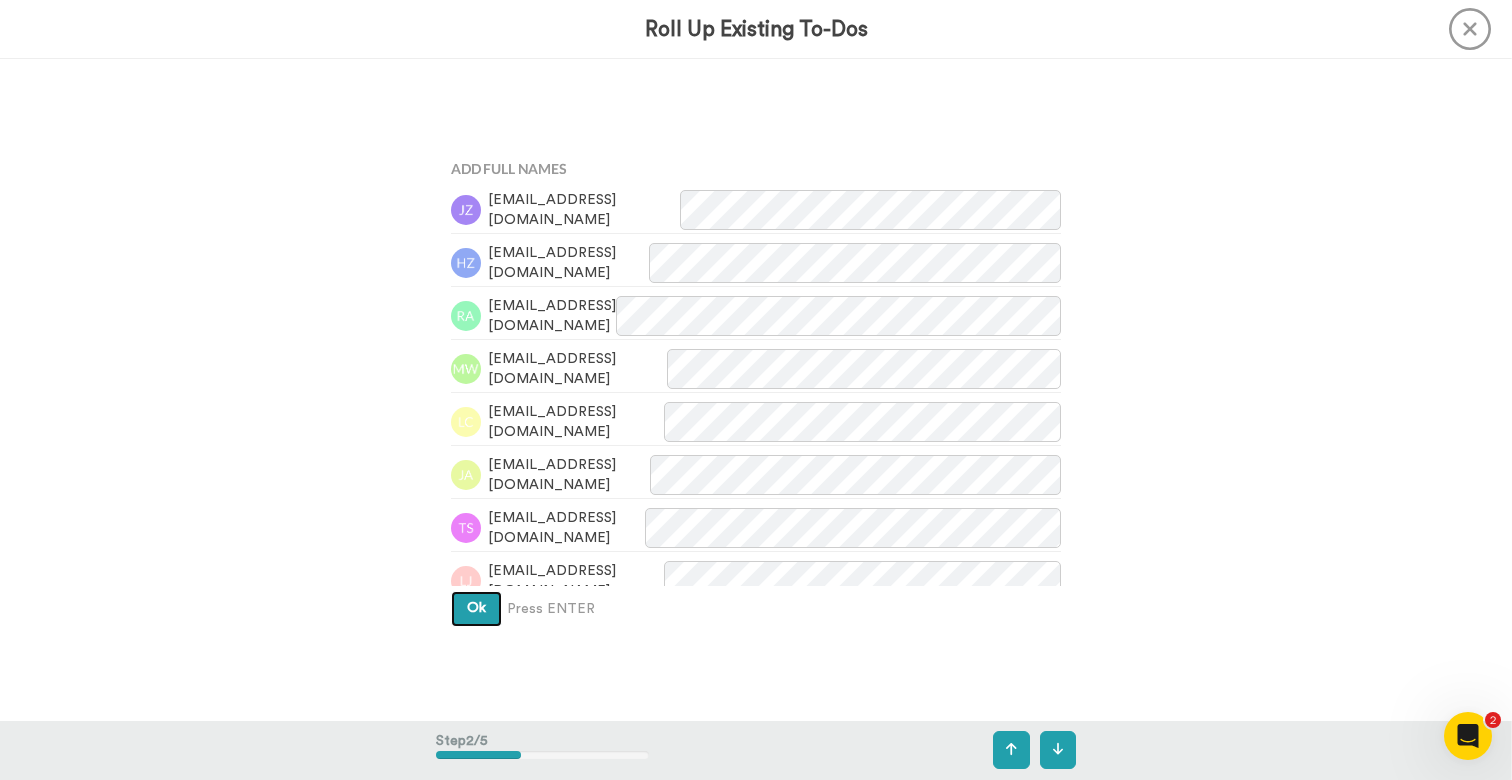 click on "Ok" at bounding box center [476, 609] 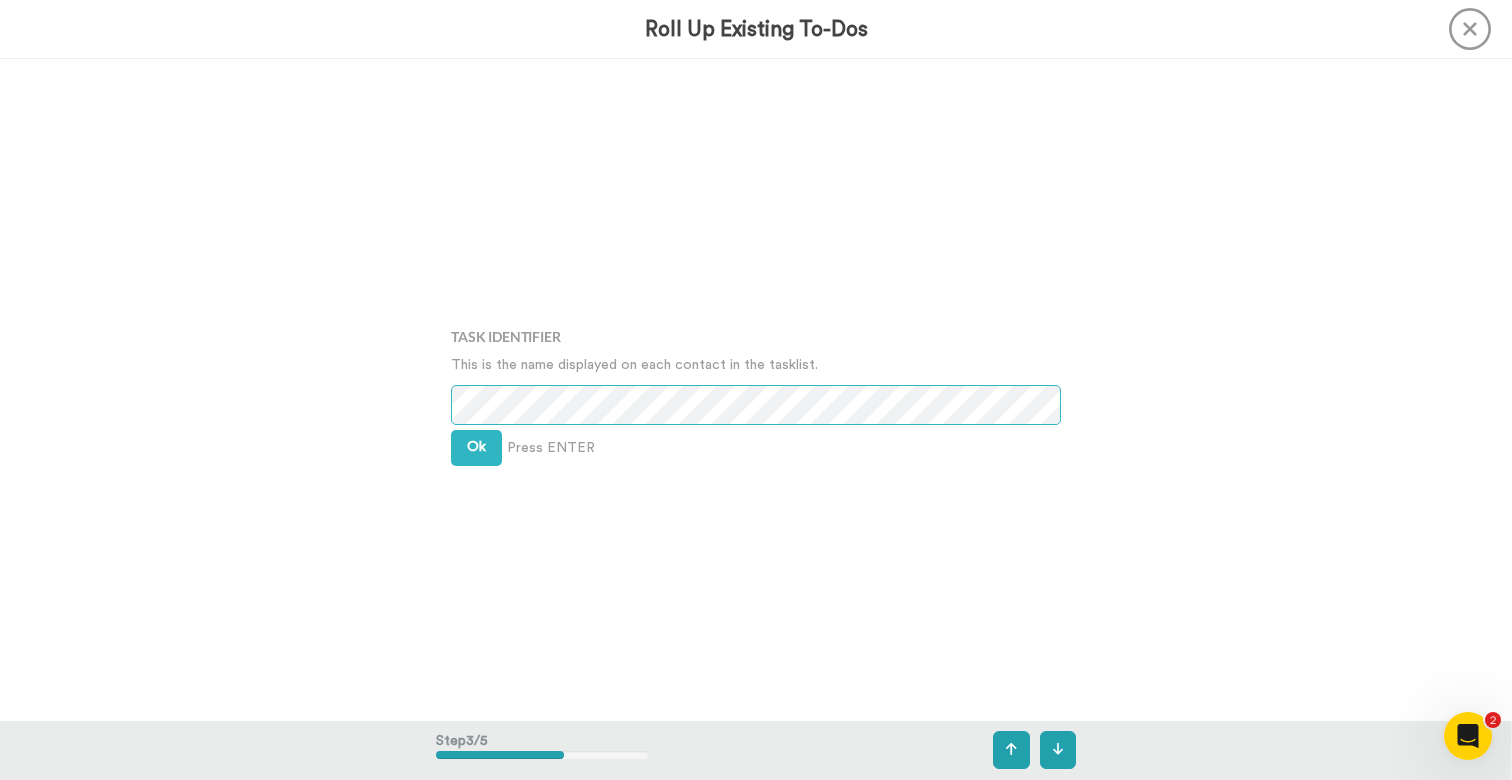 scroll, scrollTop: 1323, scrollLeft: 0, axis: vertical 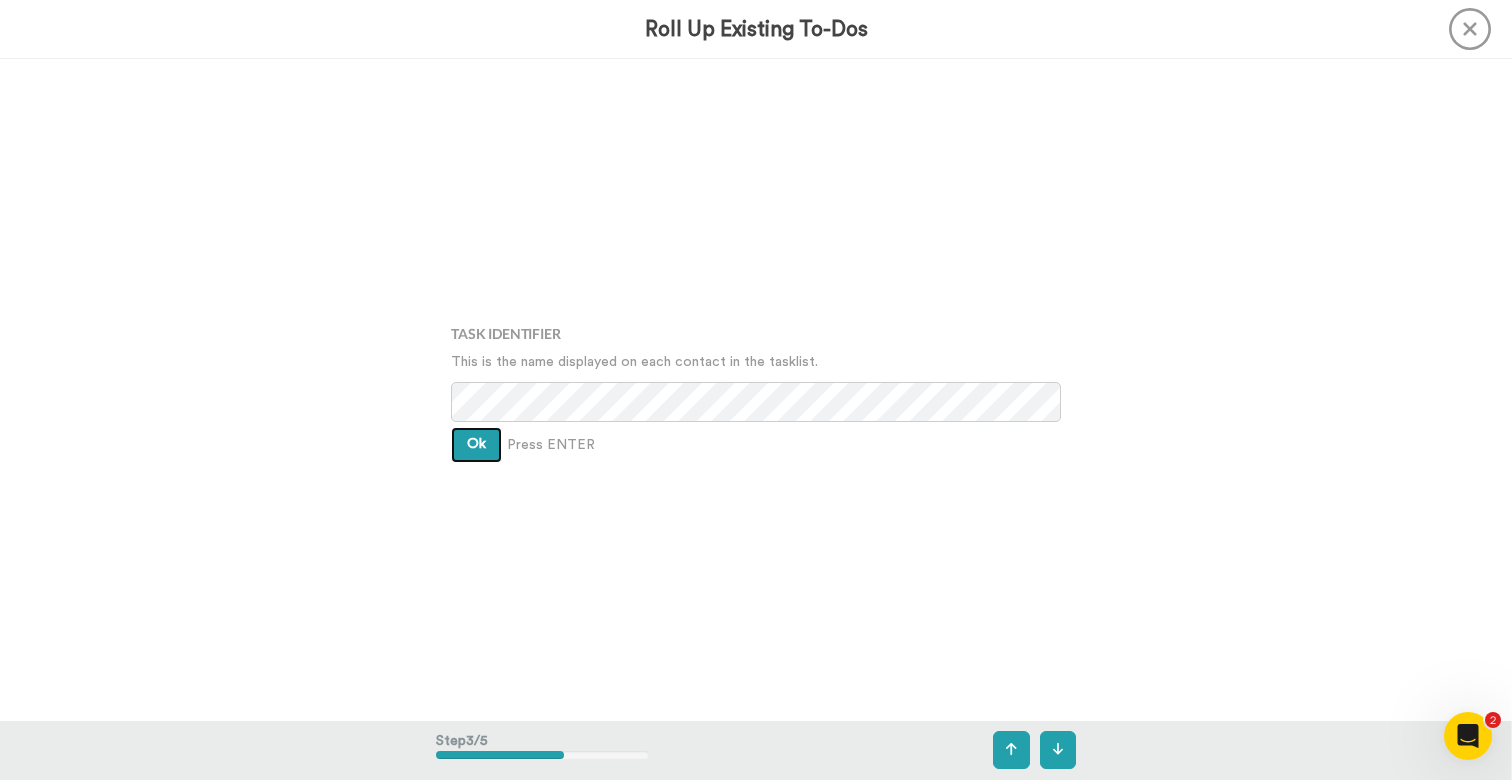 click on "Ok" at bounding box center [476, 444] 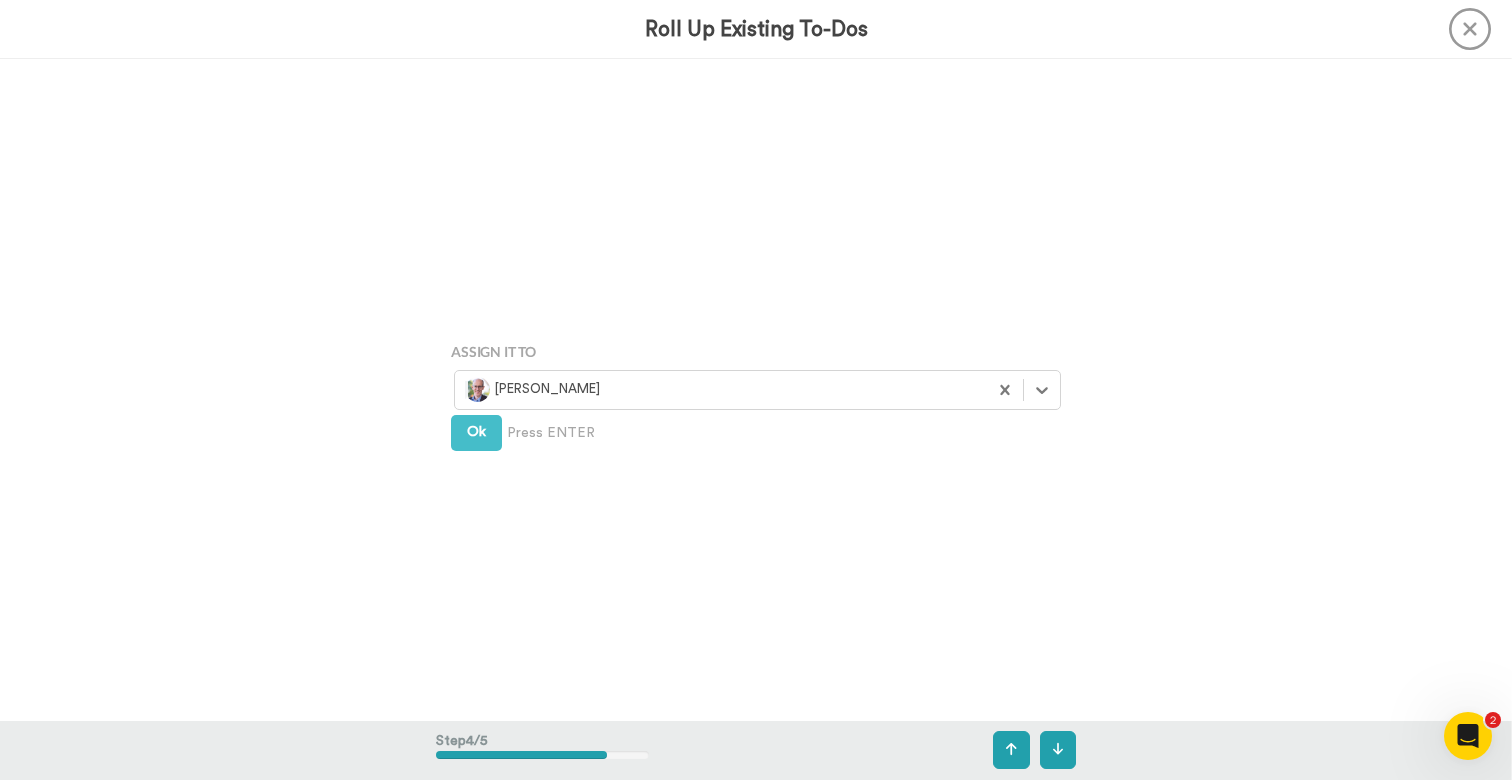 scroll, scrollTop: 1984, scrollLeft: 0, axis: vertical 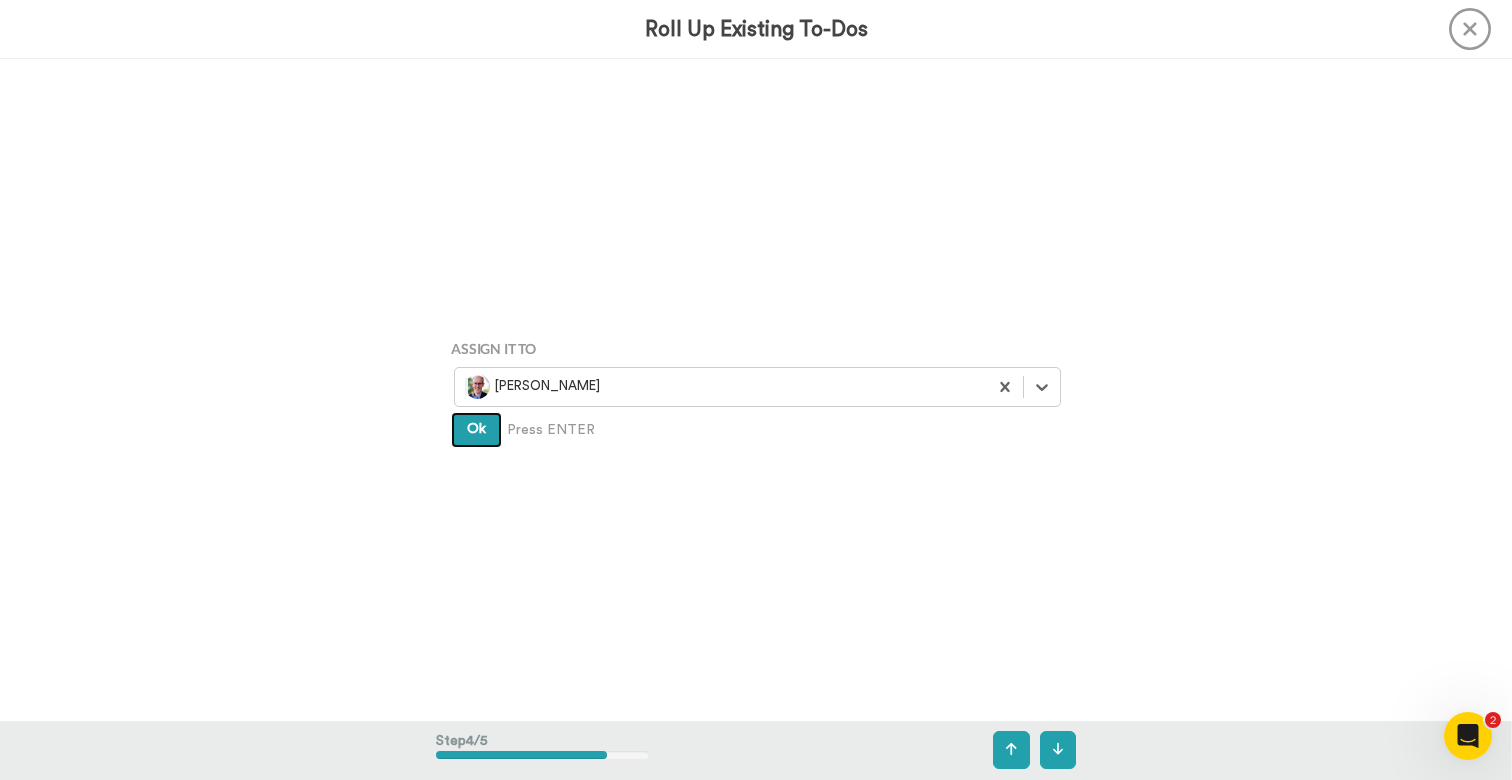 click on "Ok" at bounding box center [476, 430] 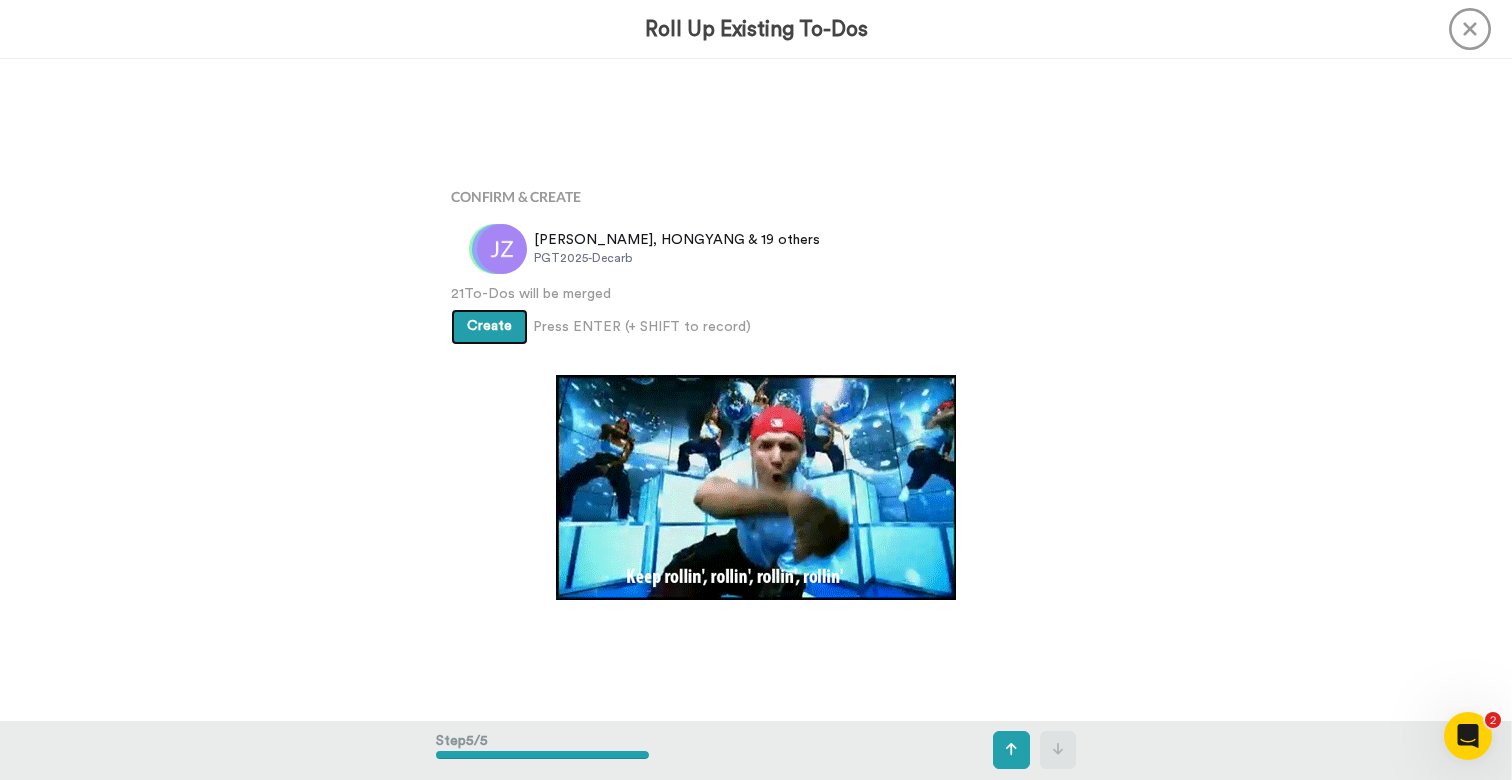 scroll, scrollTop: 2644, scrollLeft: 0, axis: vertical 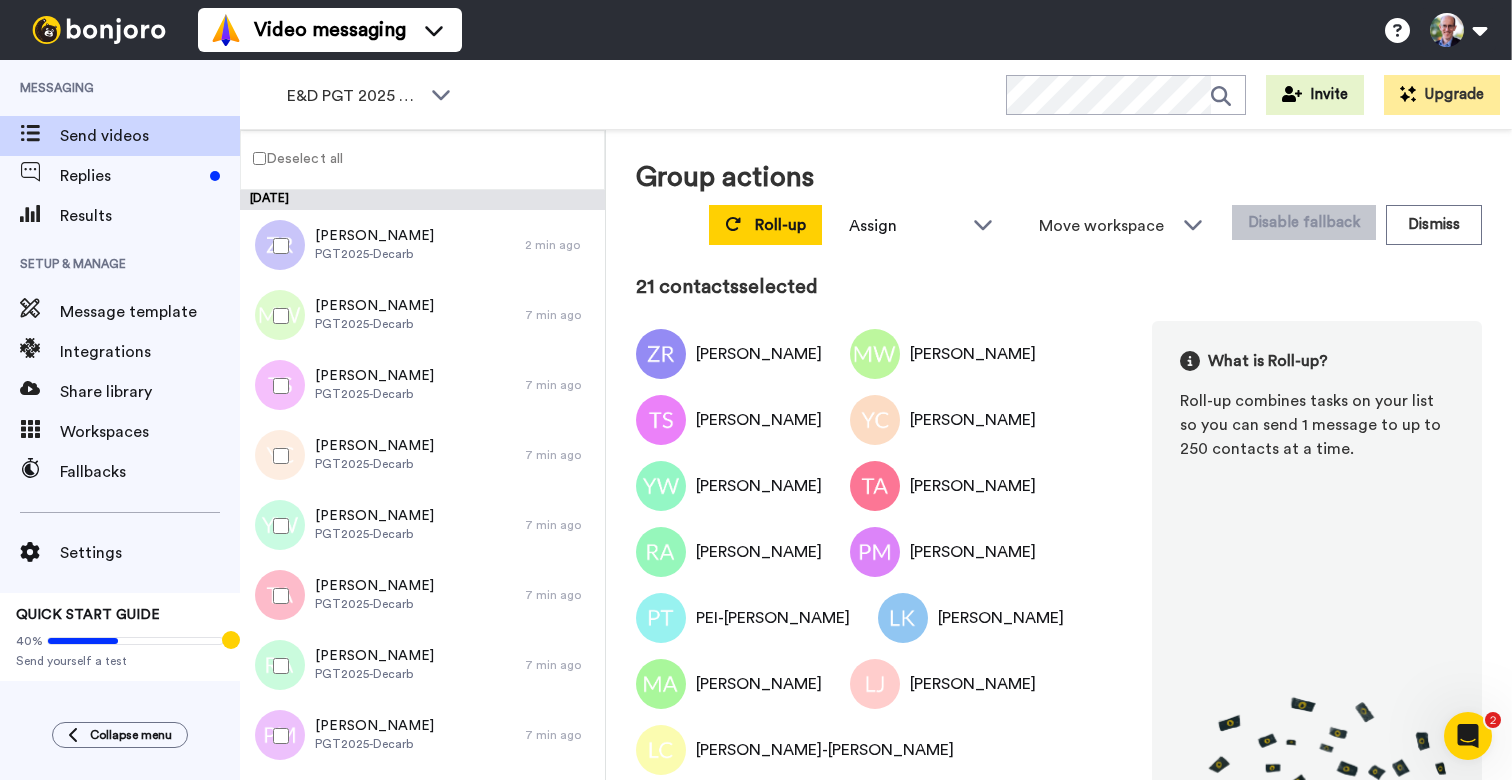 click on "21 contacts  selected" at bounding box center [1059, 287] 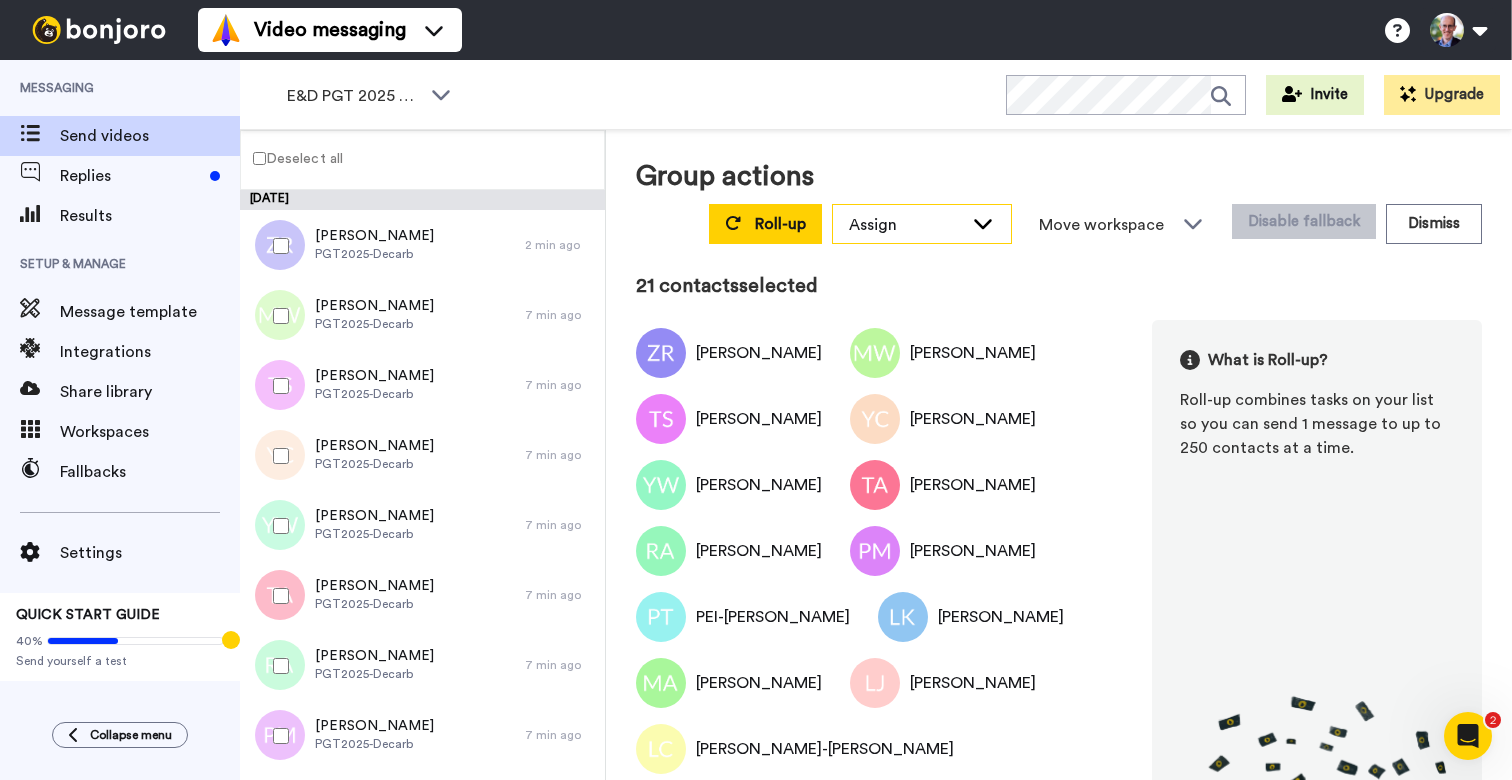click 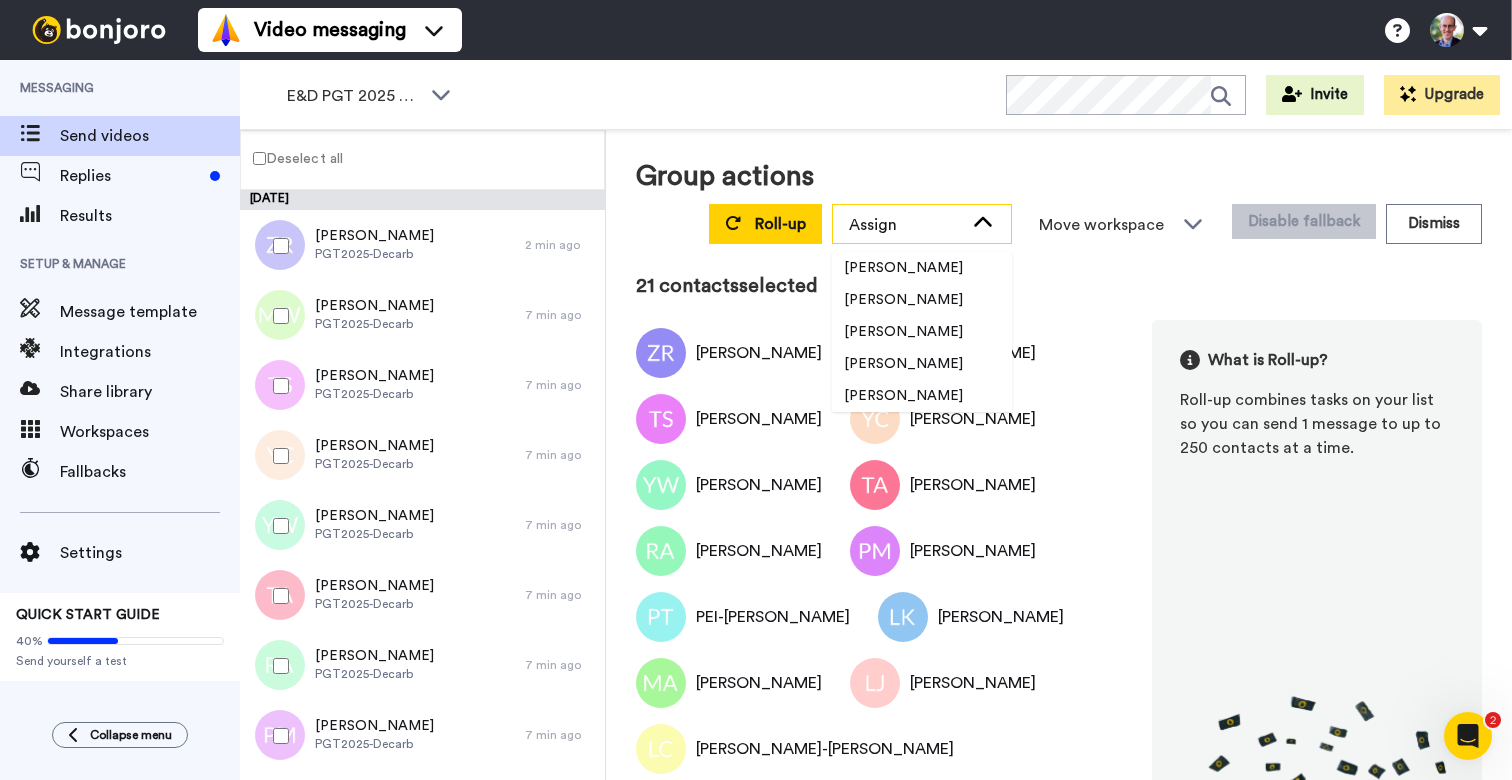 click 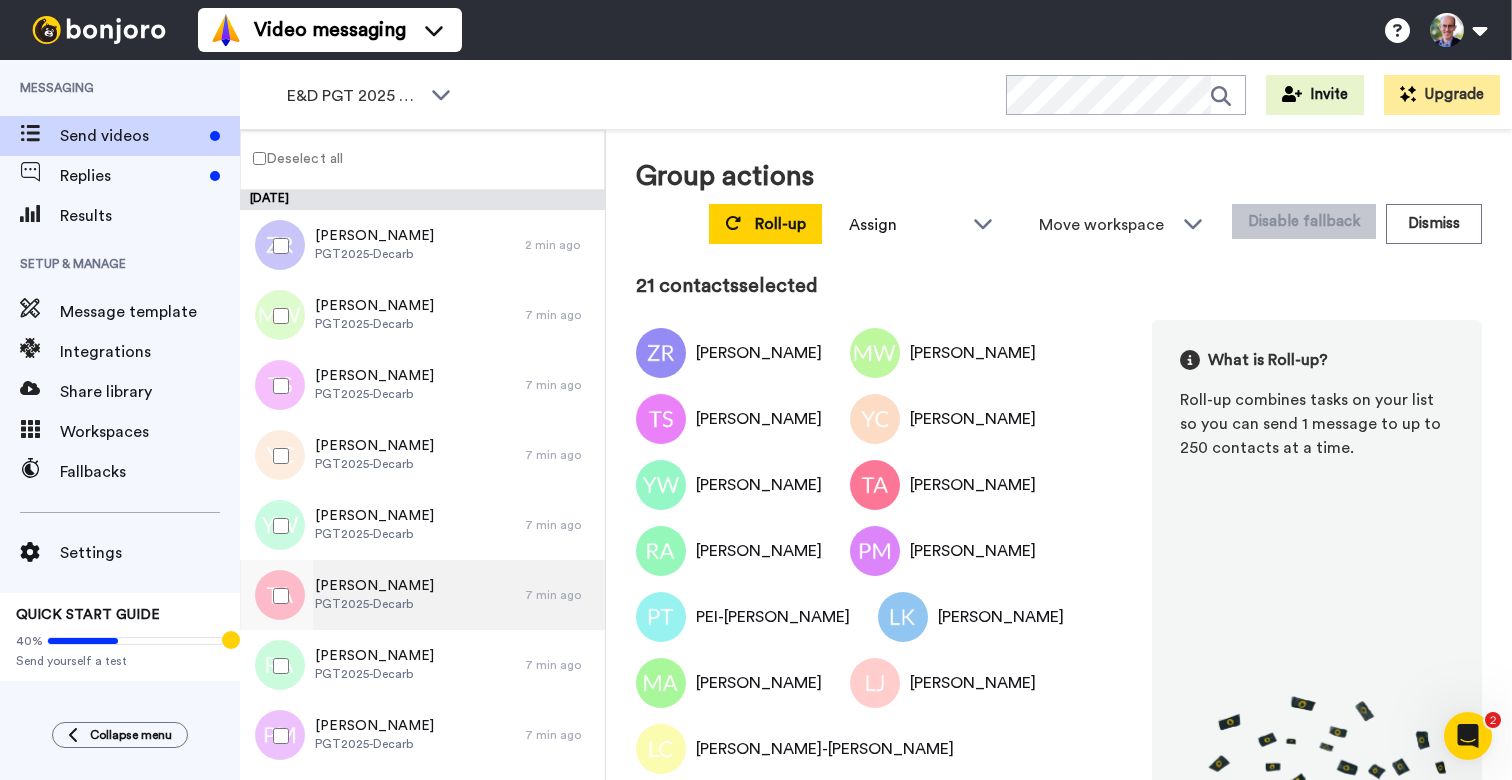 scroll, scrollTop: 17, scrollLeft: 0, axis: vertical 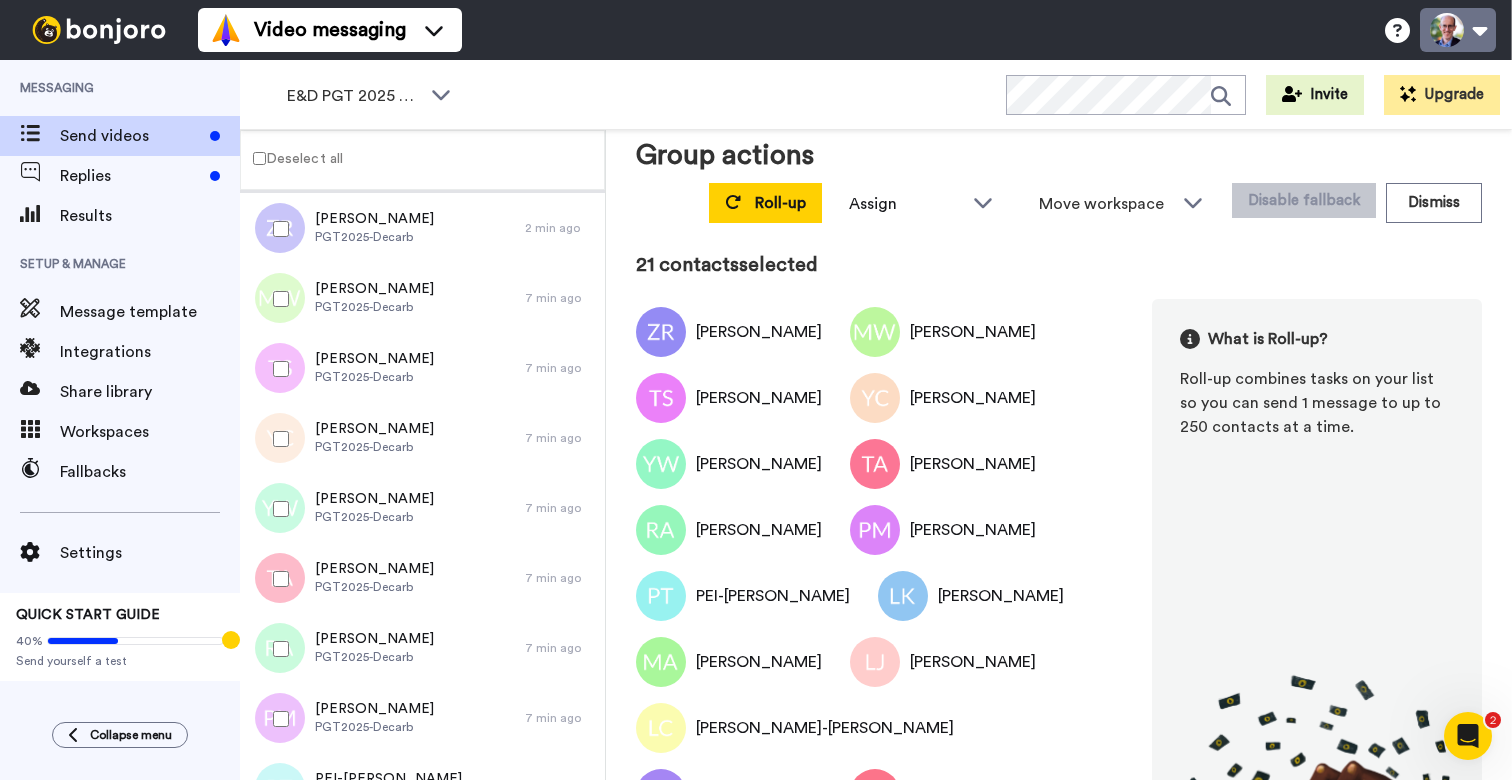 click at bounding box center (1458, 30) 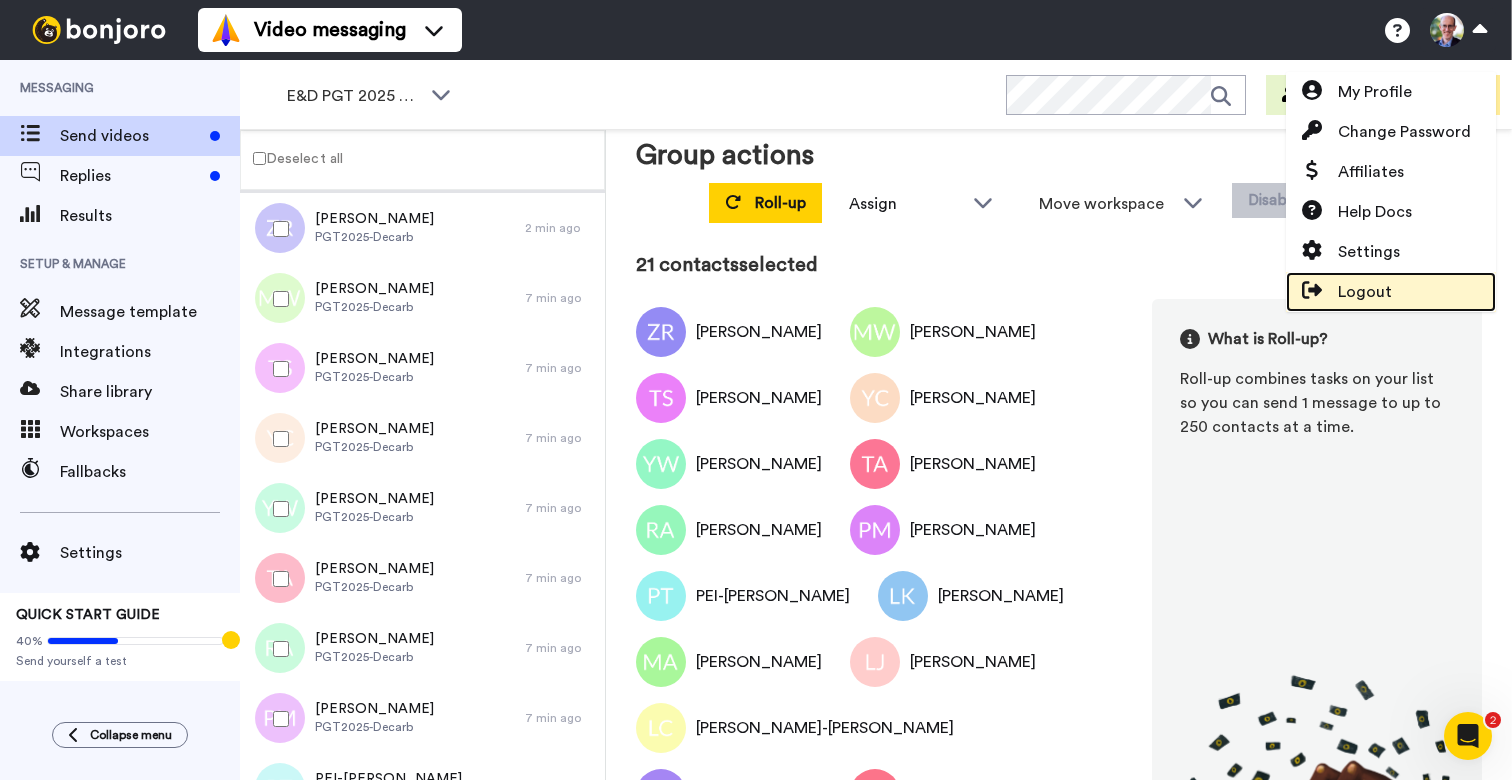 click on "Logout" at bounding box center (1365, 292) 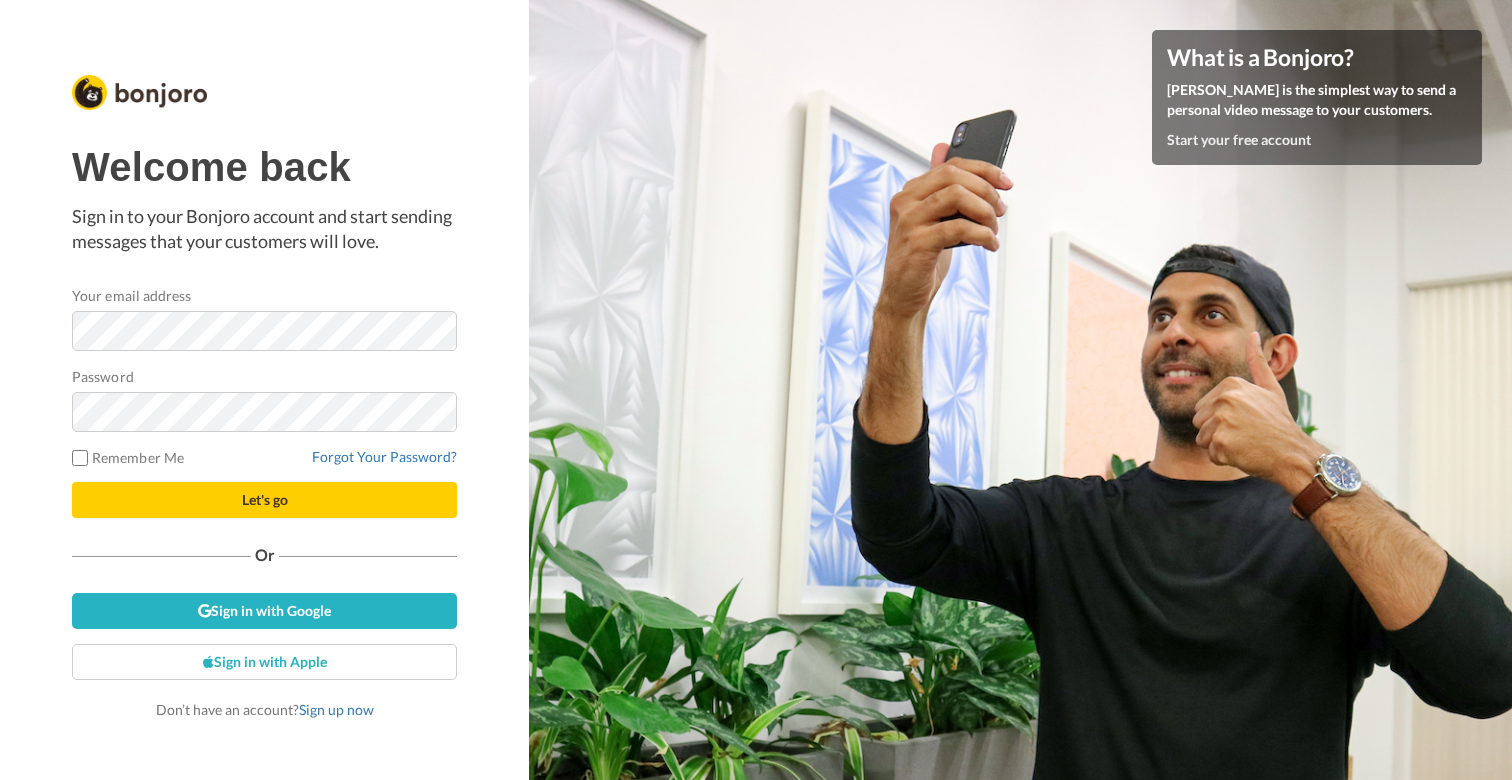 scroll, scrollTop: 0, scrollLeft: 0, axis: both 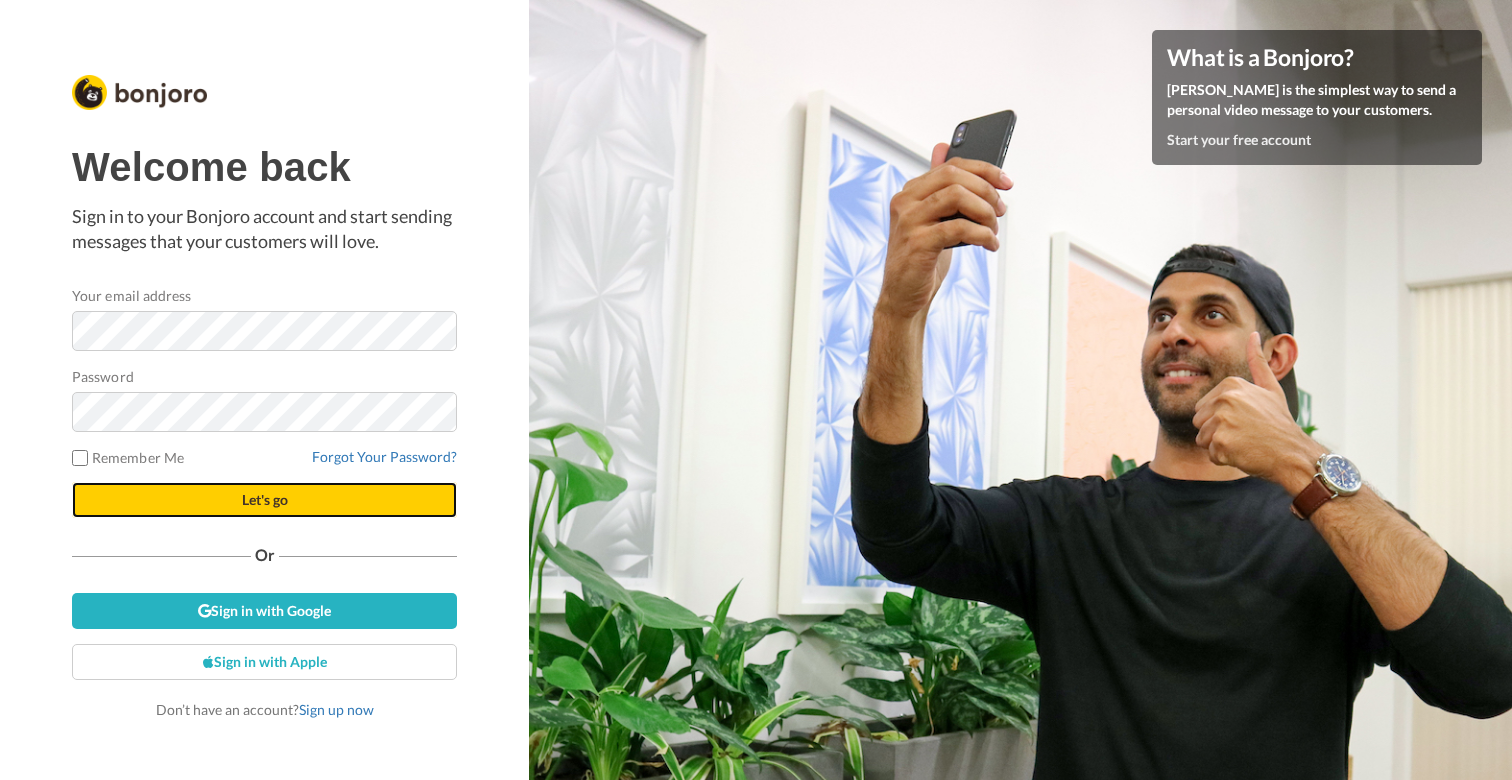 click on "Let's go" at bounding box center (264, 500) 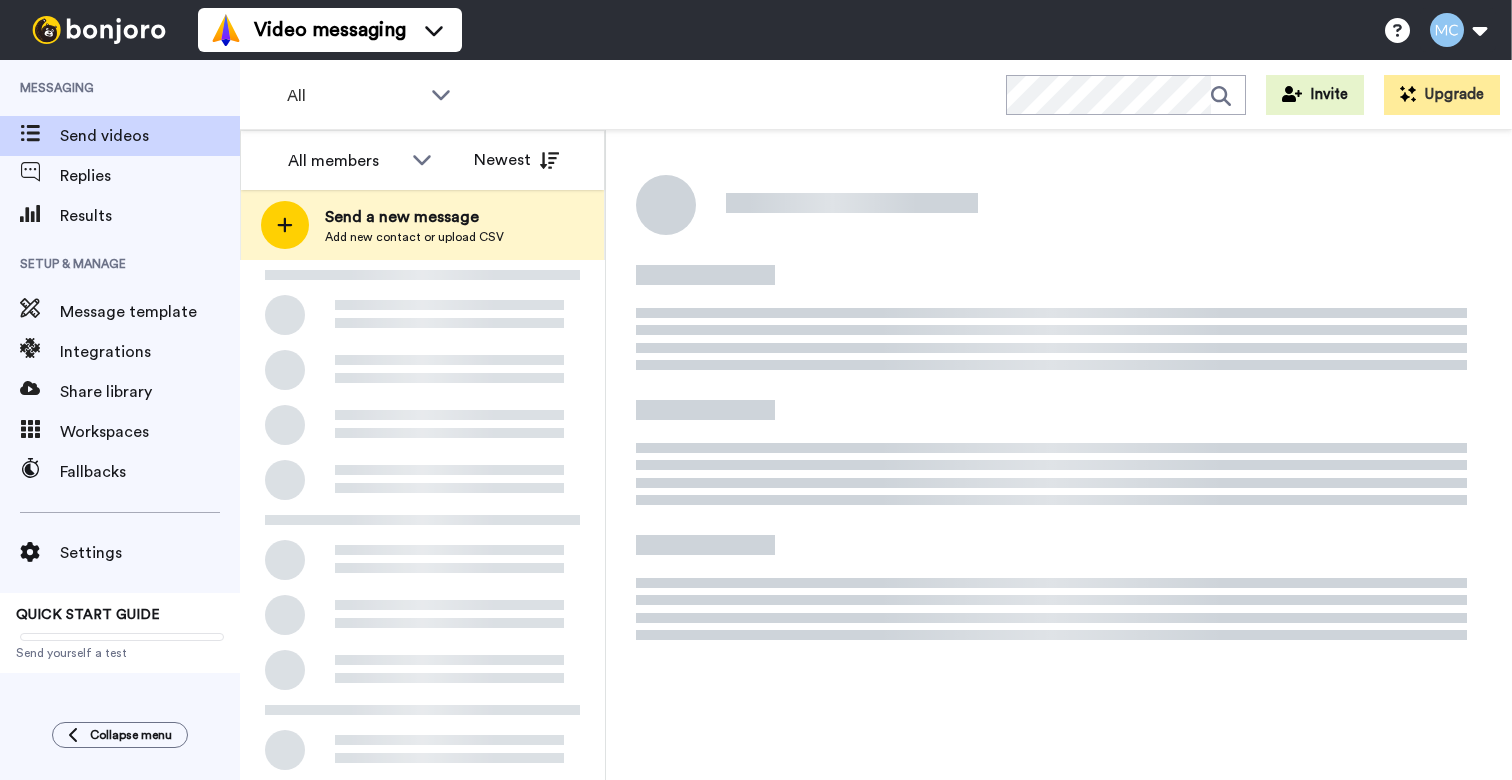 scroll, scrollTop: 0, scrollLeft: 0, axis: both 